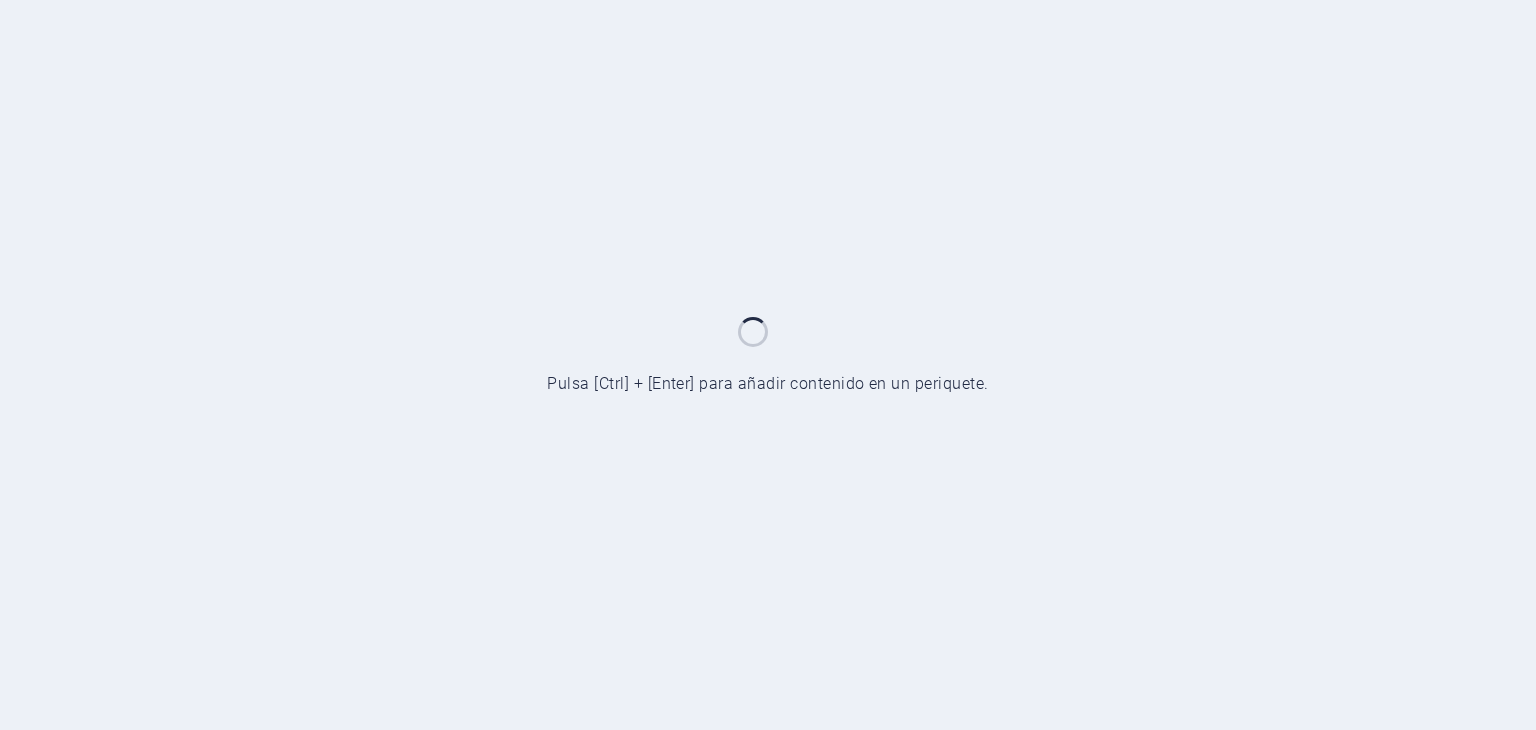 scroll, scrollTop: 0, scrollLeft: 0, axis: both 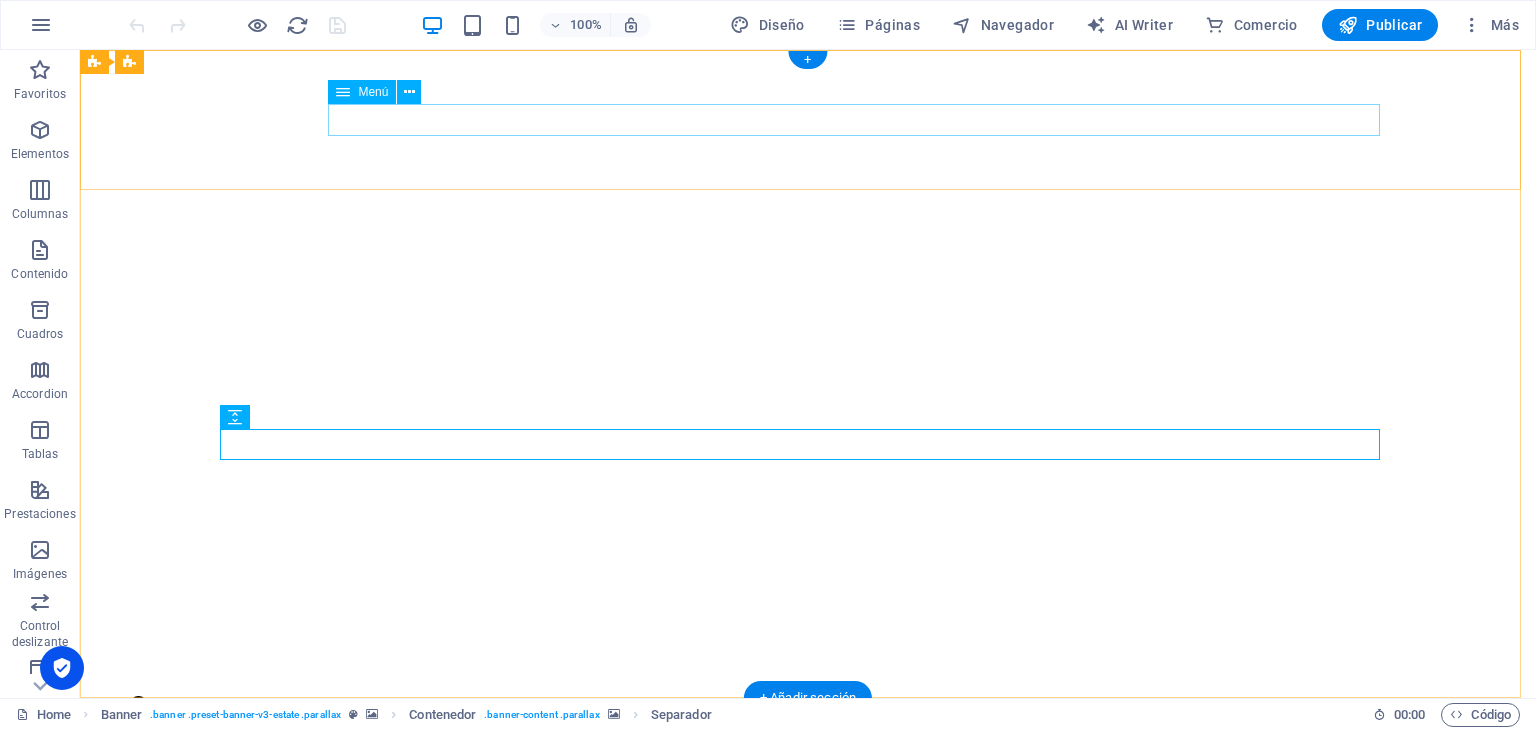 click on "Inicio Quienes somos Servicios Contáctanos" at bounding box center [808, 838] 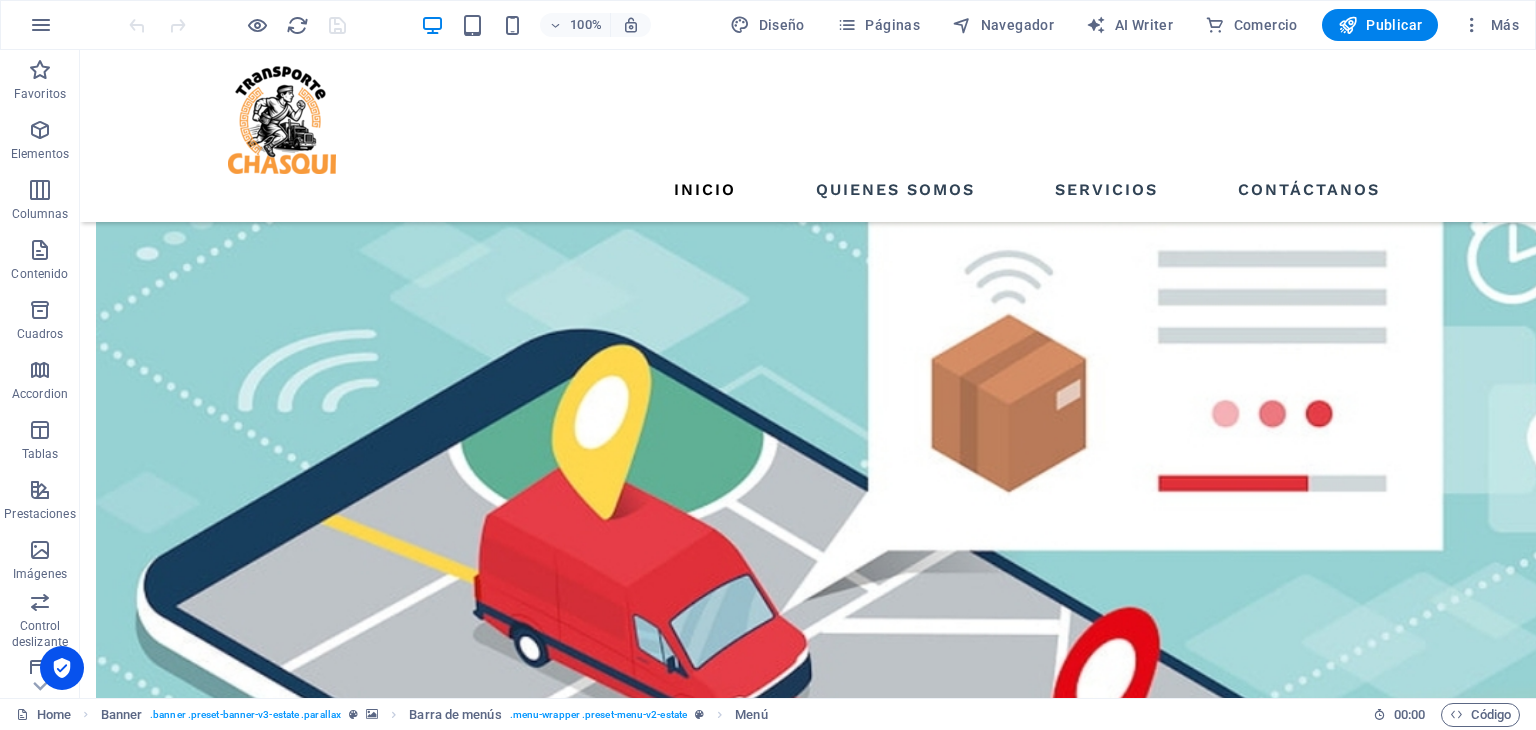 scroll, scrollTop: 3923, scrollLeft: 0, axis: vertical 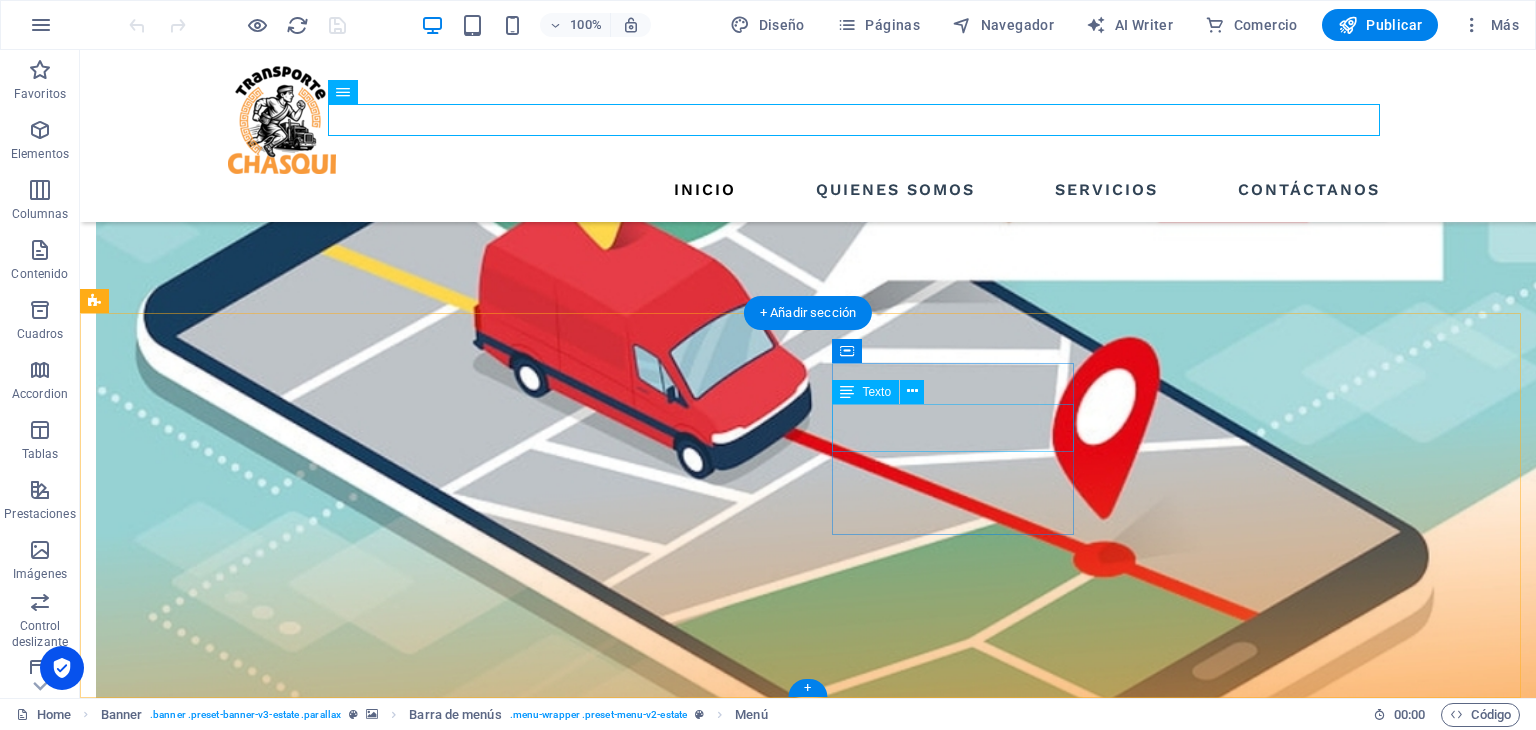 click on "UBICACIÓN: Lima-Perú" at bounding box center (217, 7163) 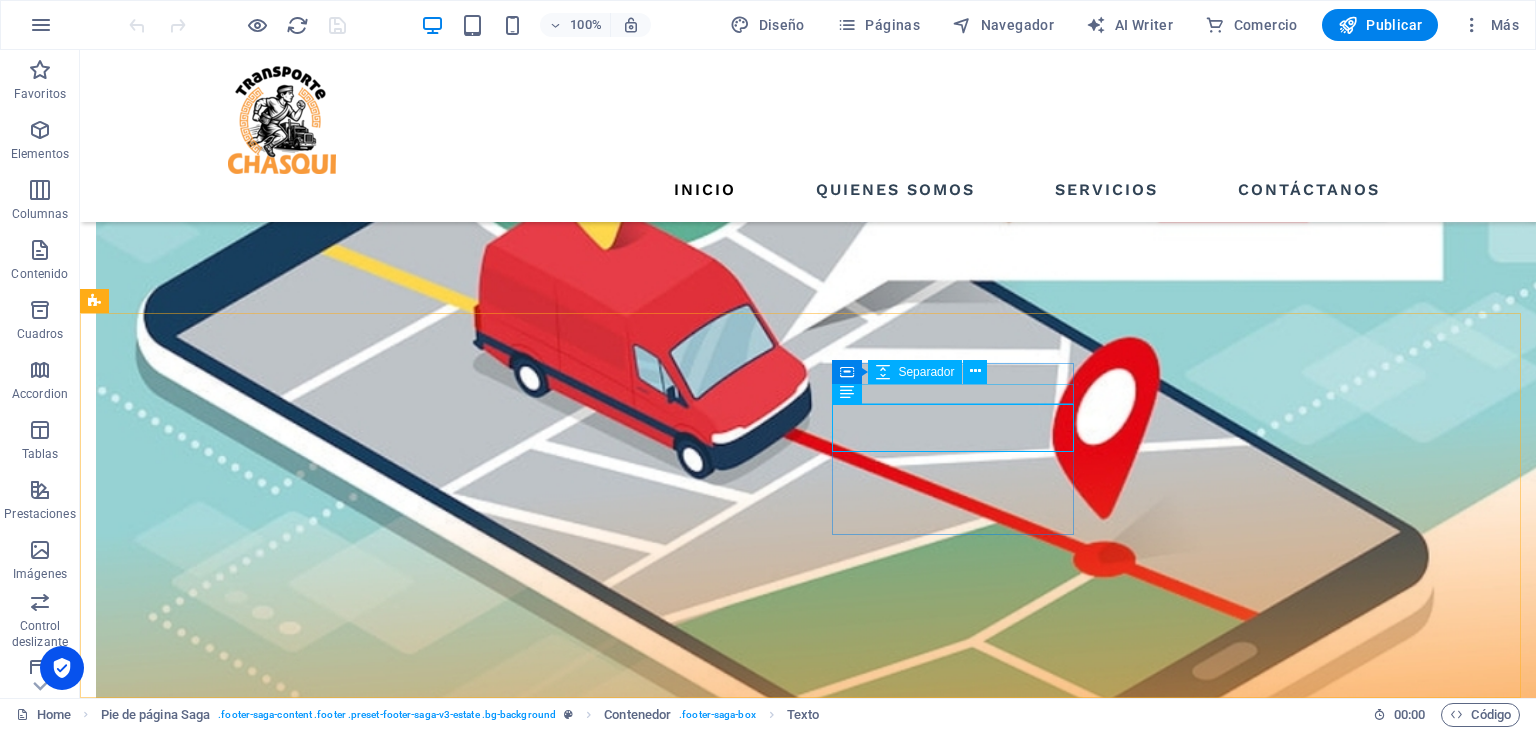 click on "Separador" at bounding box center (915, 372) 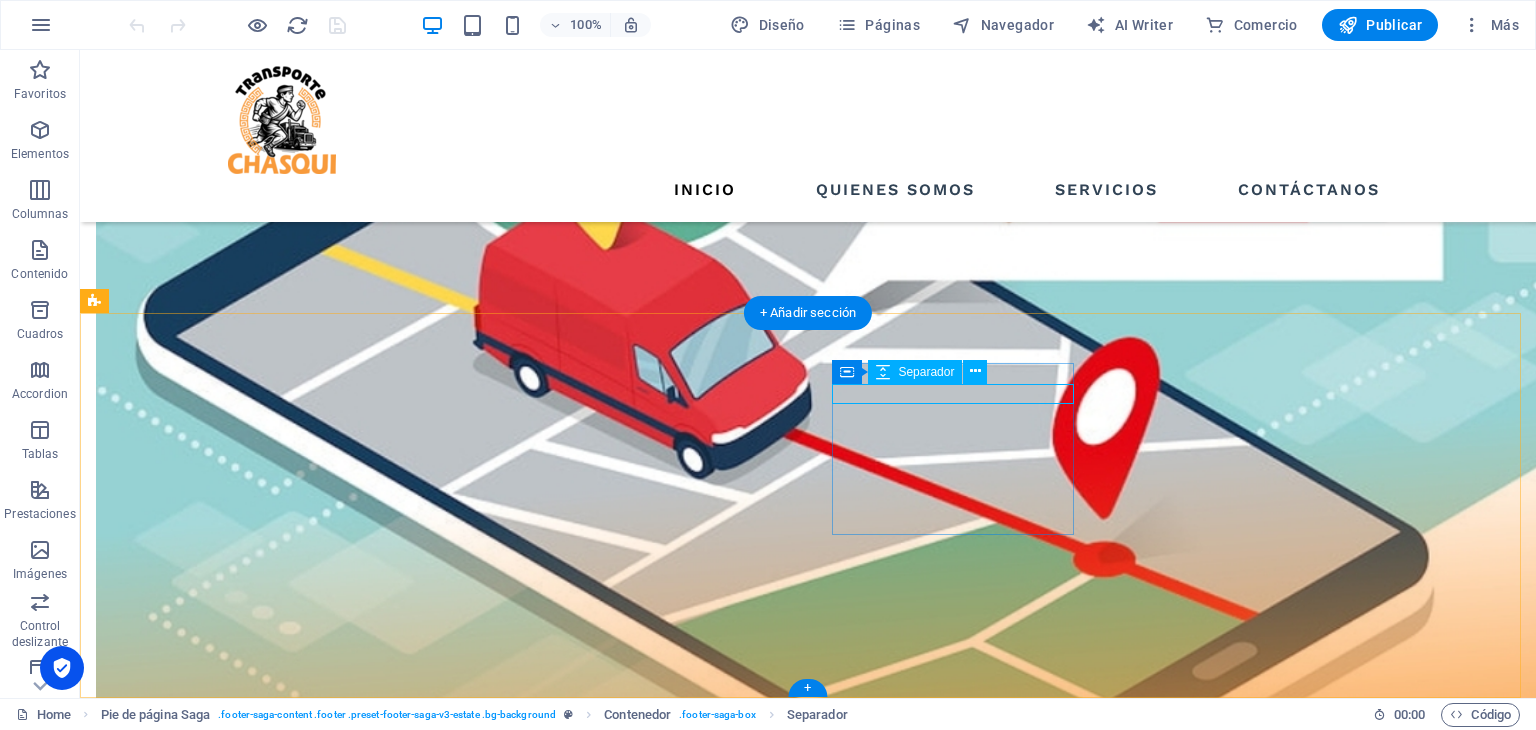 click at bounding box center [217, 7117] 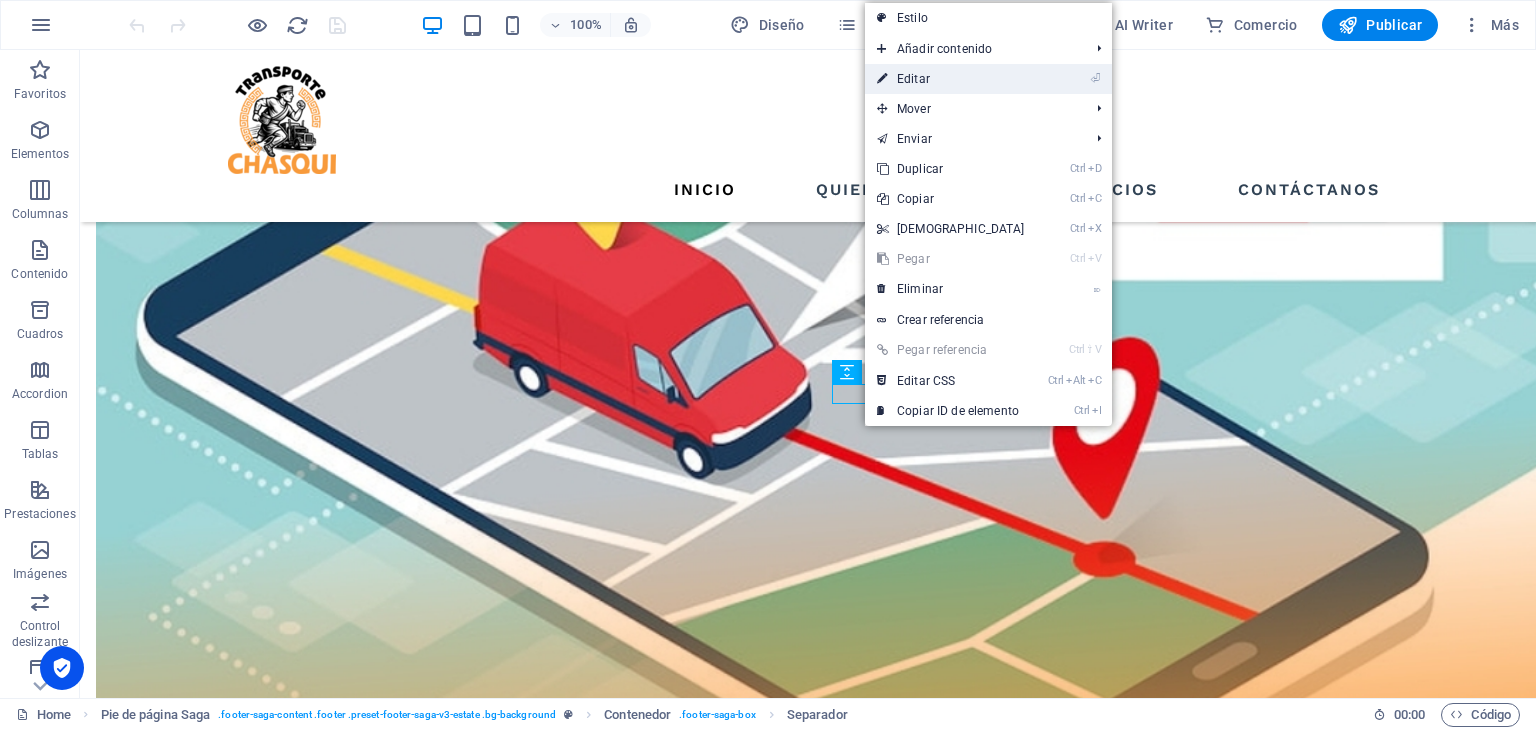 click on "⏎  Editar" at bounding box center (951, 79) 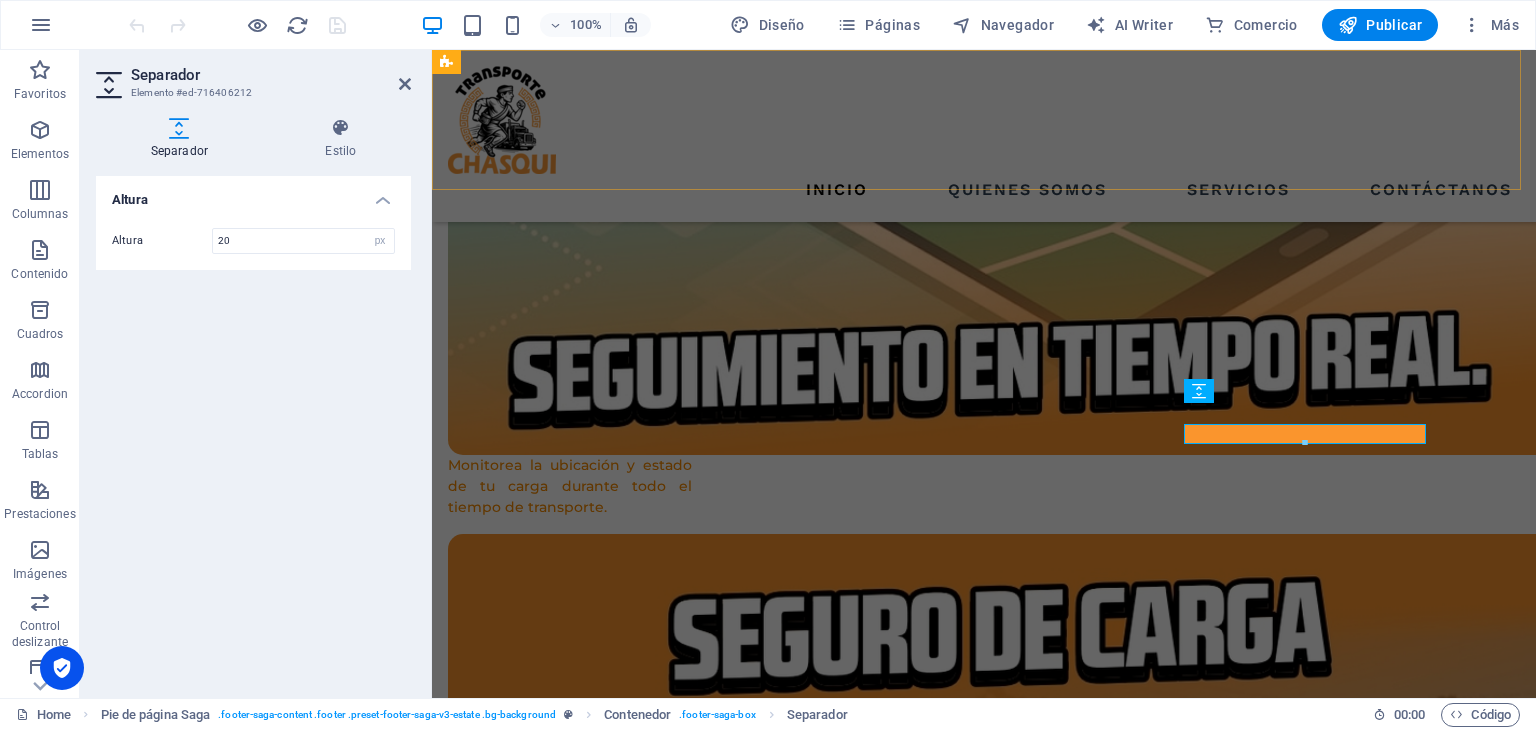 scroll, scrollTop: 3835, scrollLeft: 0, axis: vertical 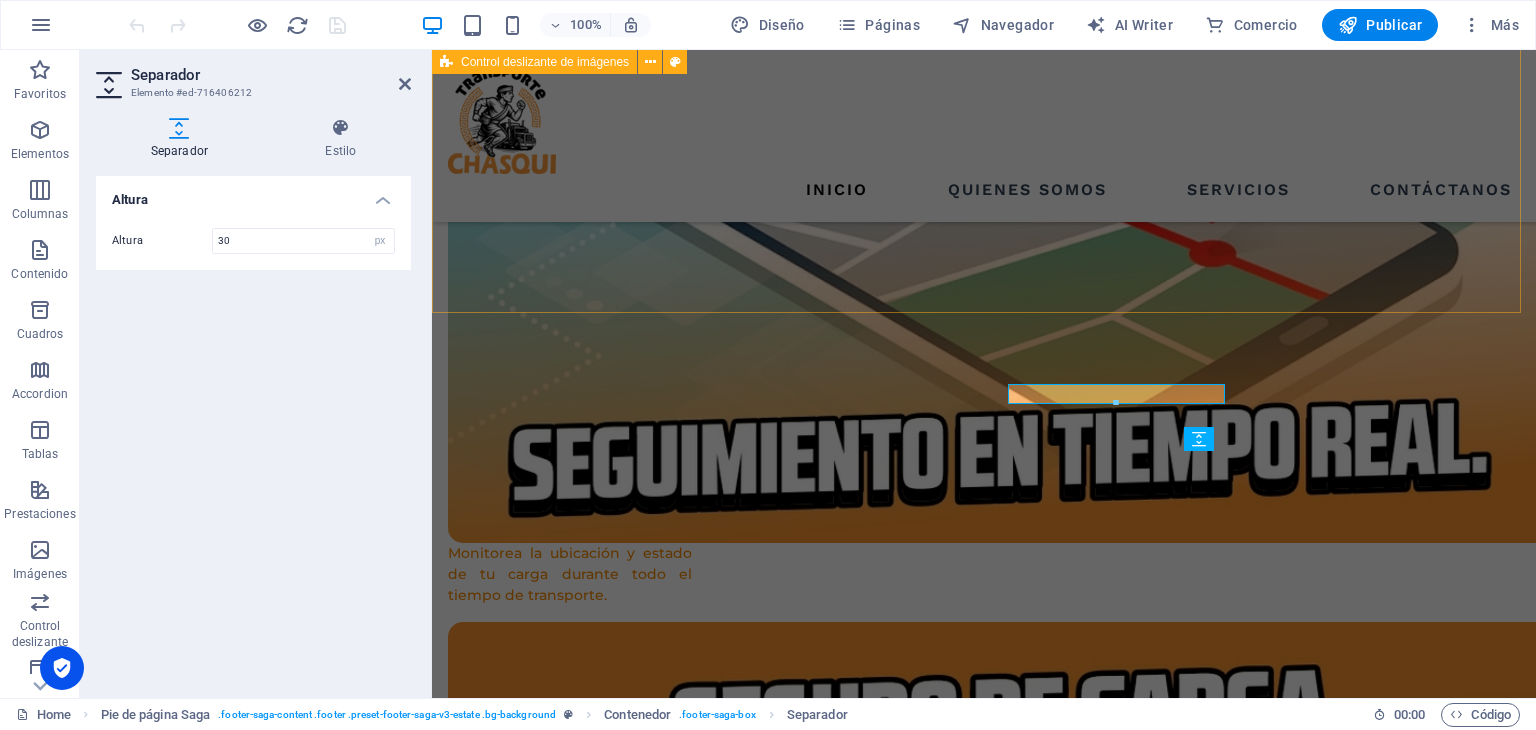 type on "30" 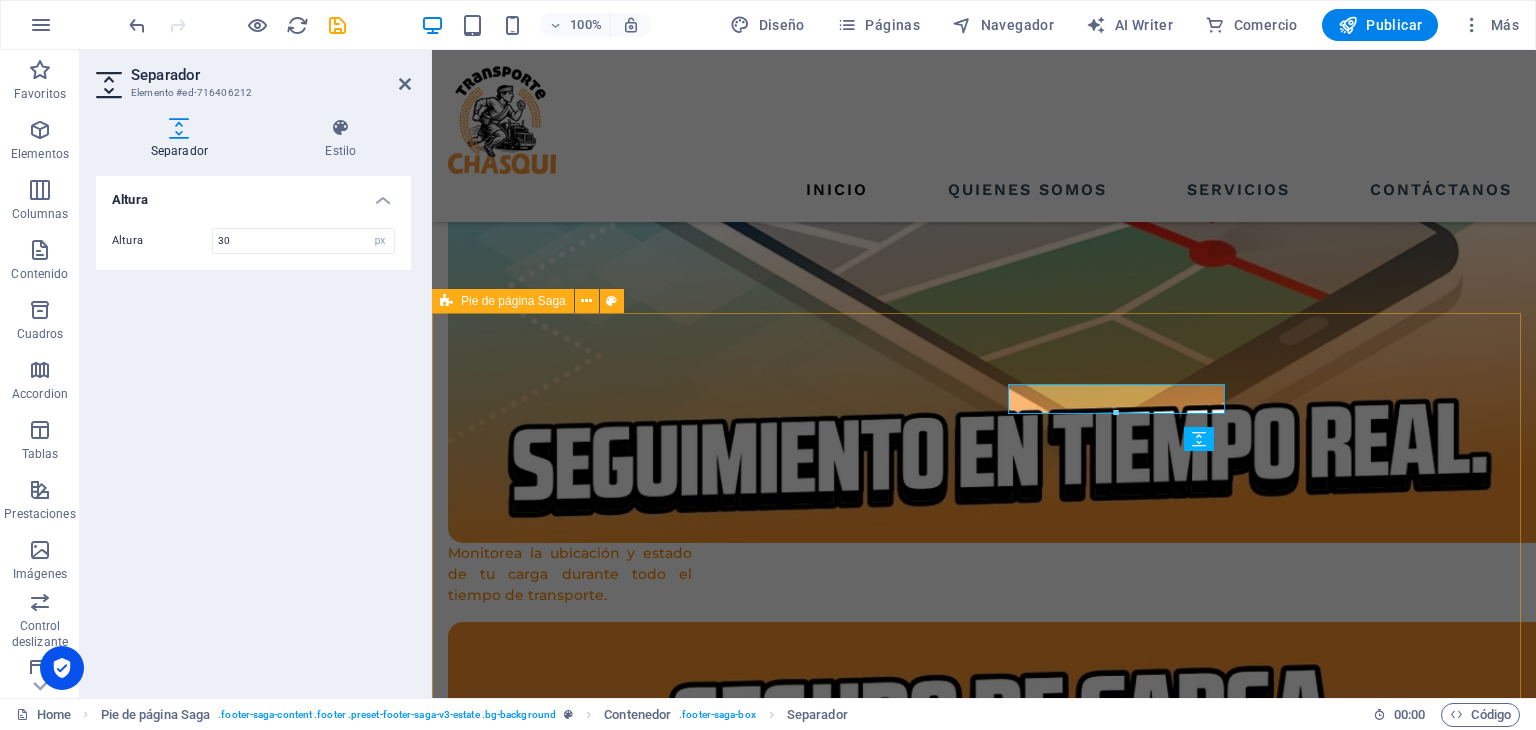 click on "páginas Inicio Quienes somos Servicios Contáctanos Contacto UBICACIÓN: Lima-Perú   NÚMERO DE TELÉFONO:
+51 993 229027 Redes sociales Creado por Dedais Corporation SAC
Política de privacidad    |    aviso legal" at bounding box center (984, 6191) 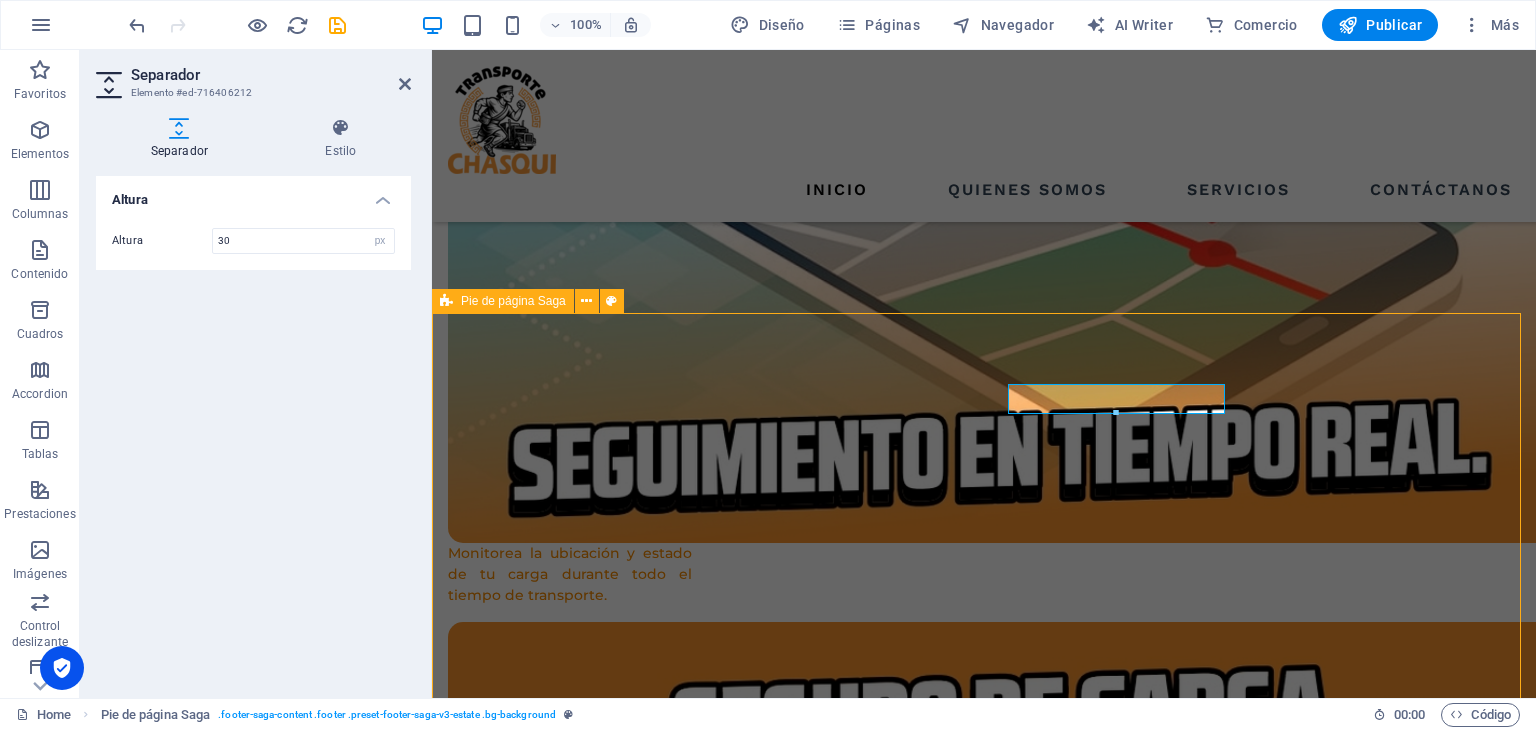 scroll, scrollTop: 3923, scrollLeft: 0, axis: vertical 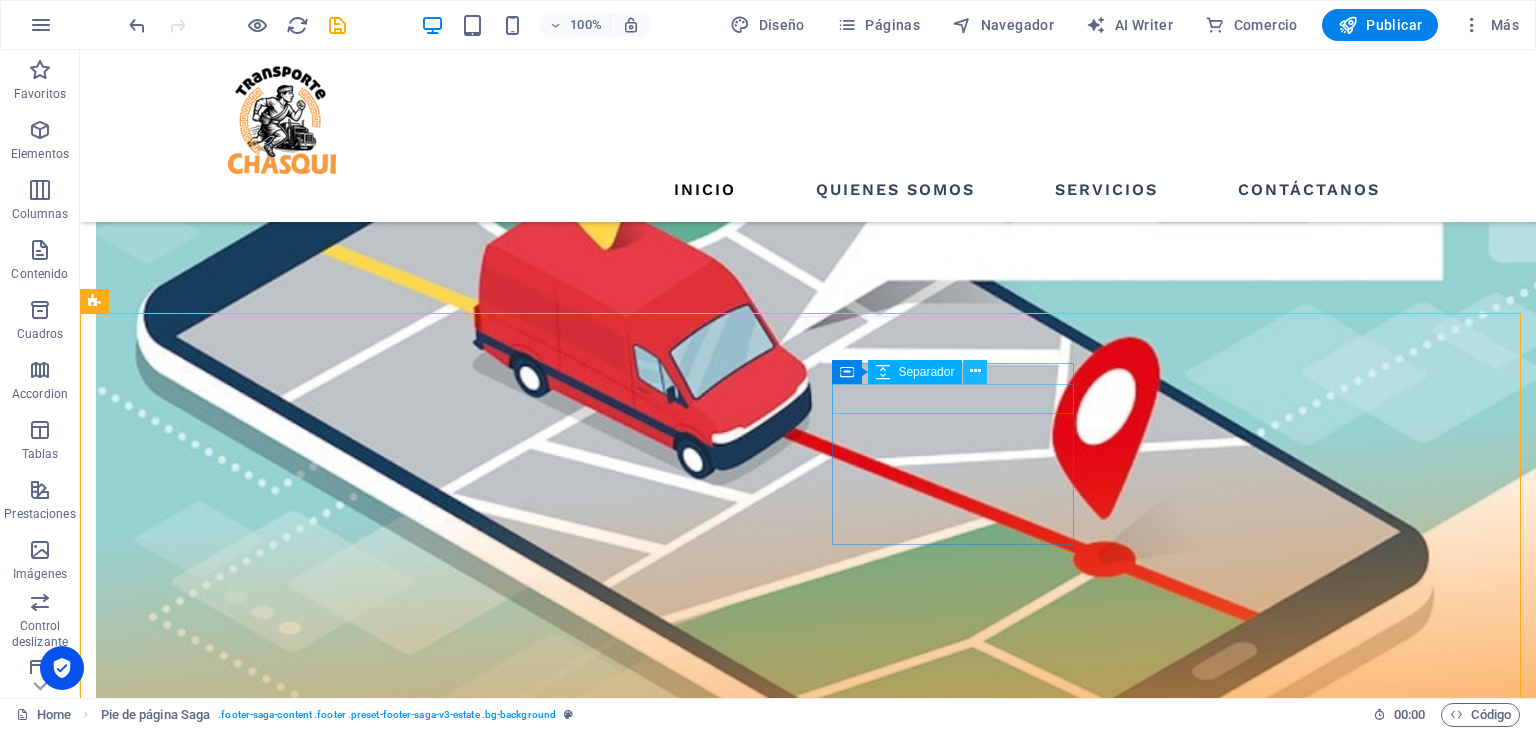 click at bounding box center [975, 371] 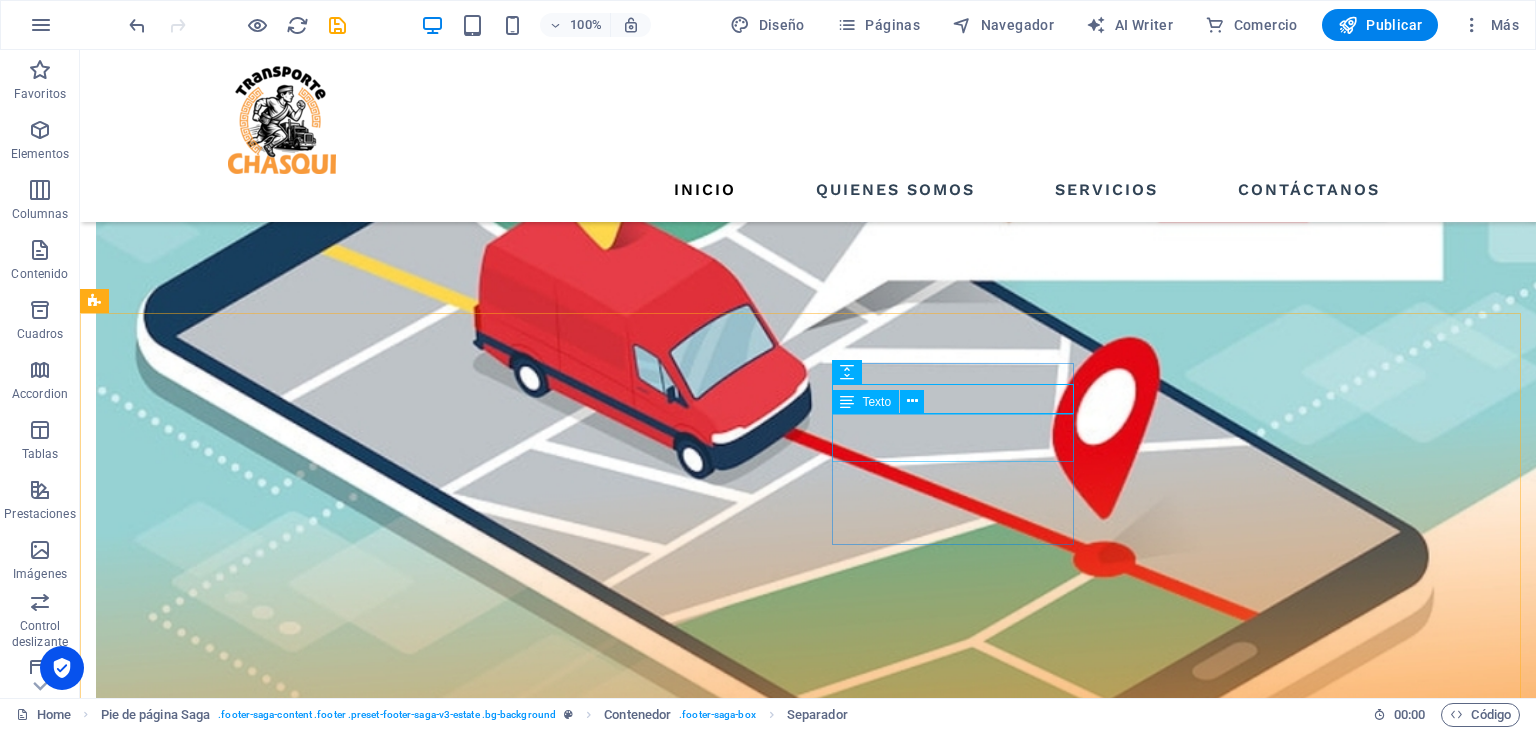 click on "Texto" at bounding box center [876, 402] 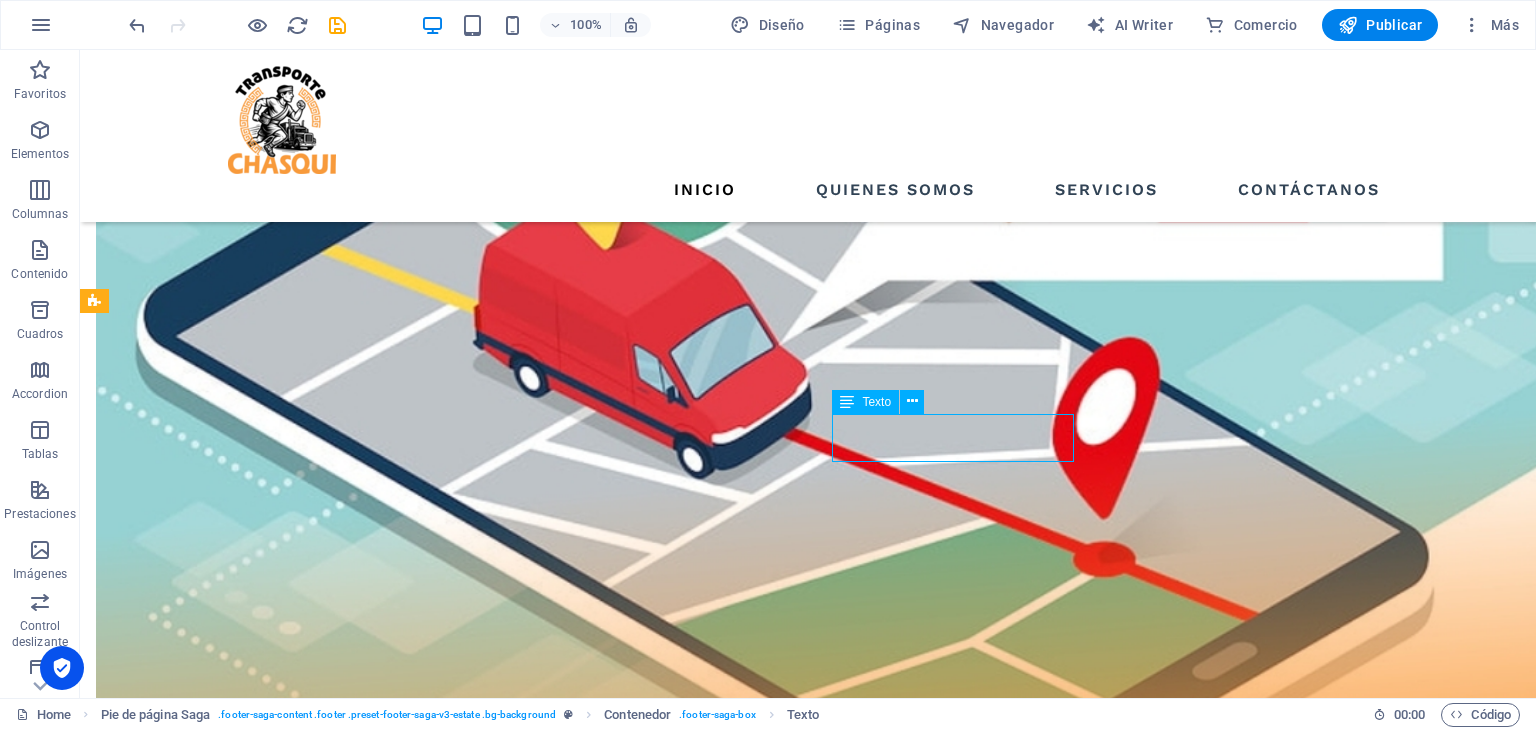 click on "Texto" at bounding box center [876, 402] 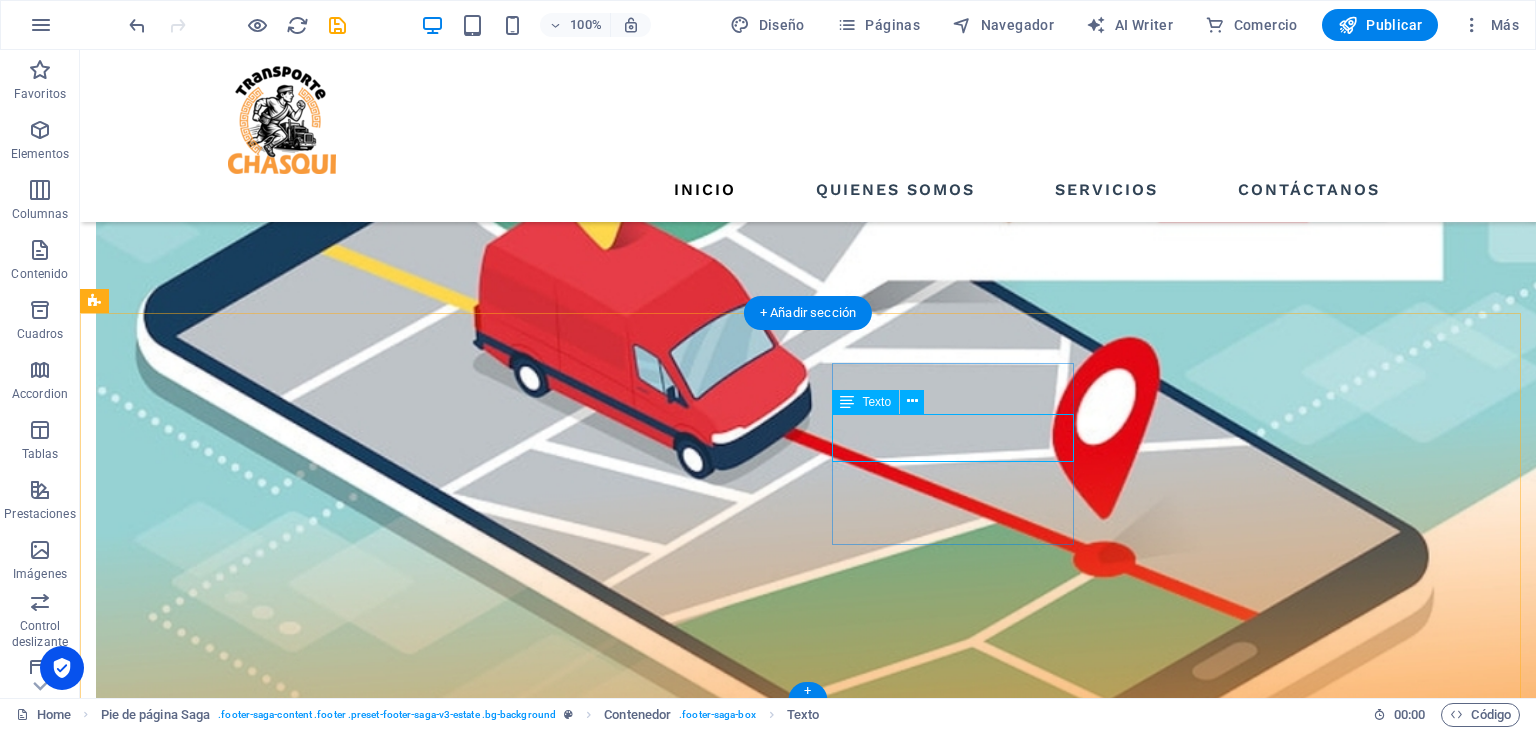 click on "UBICACIÓN: Lima-Perú" at bounding box center [217, 7173] 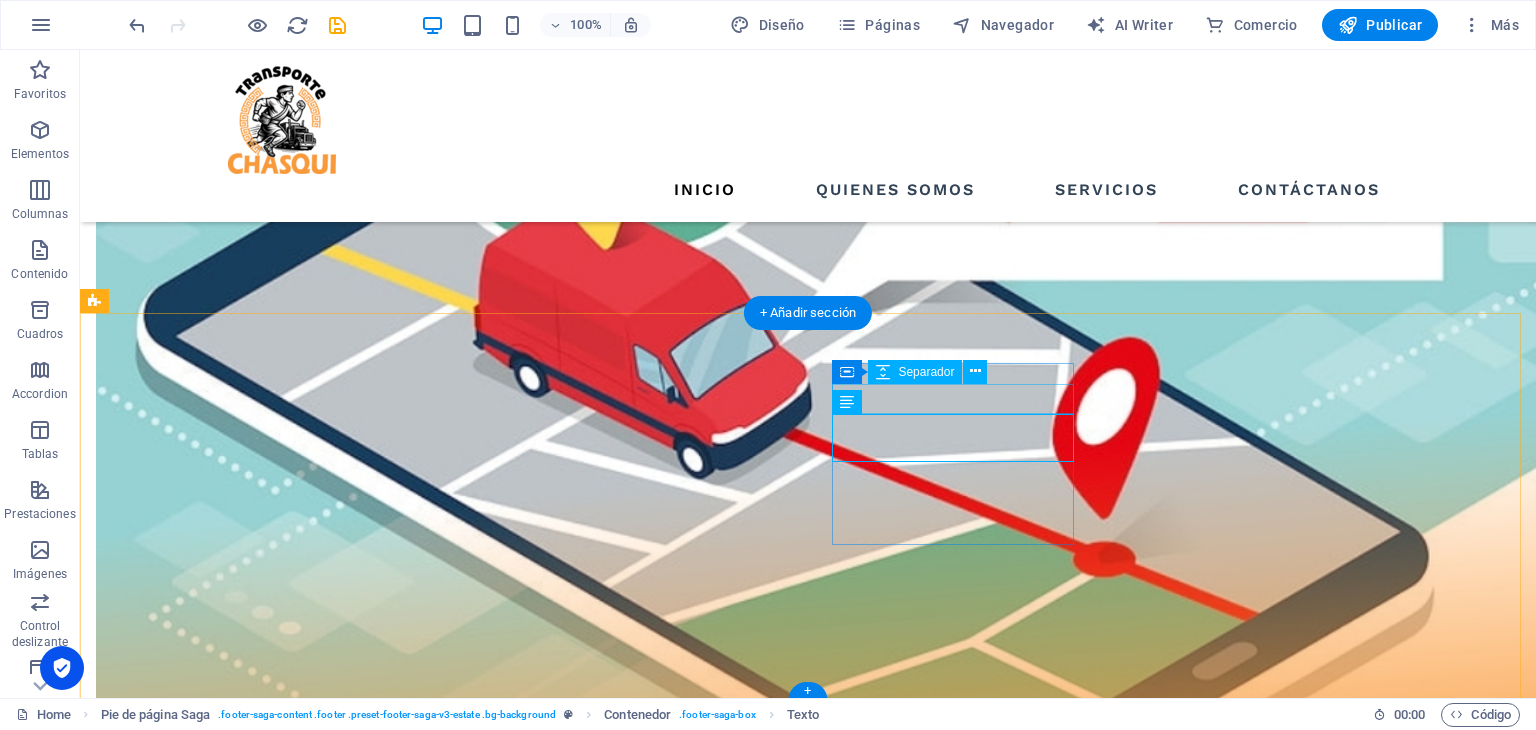 click at bounding box center (217, 7122) 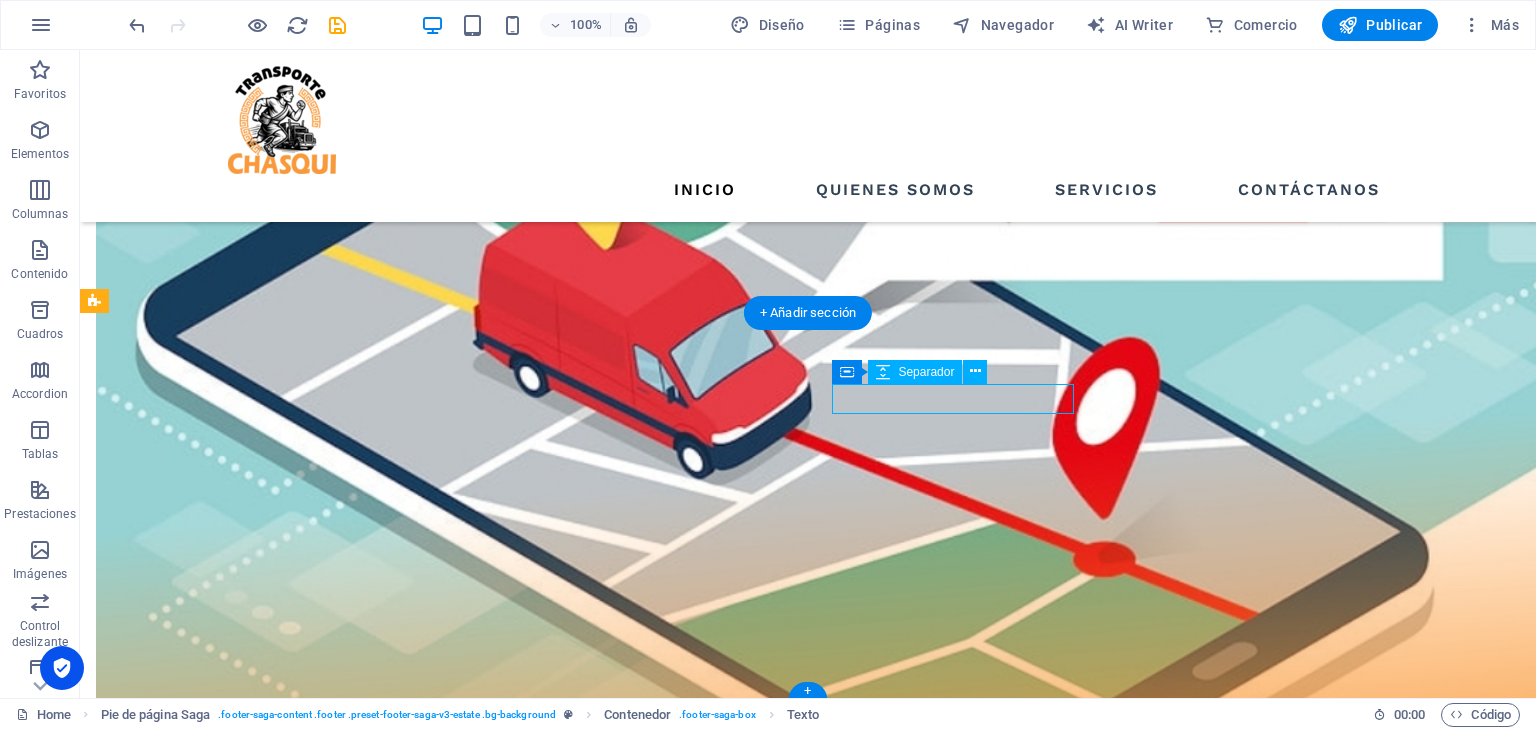 click at bounding box center [217, 7122] 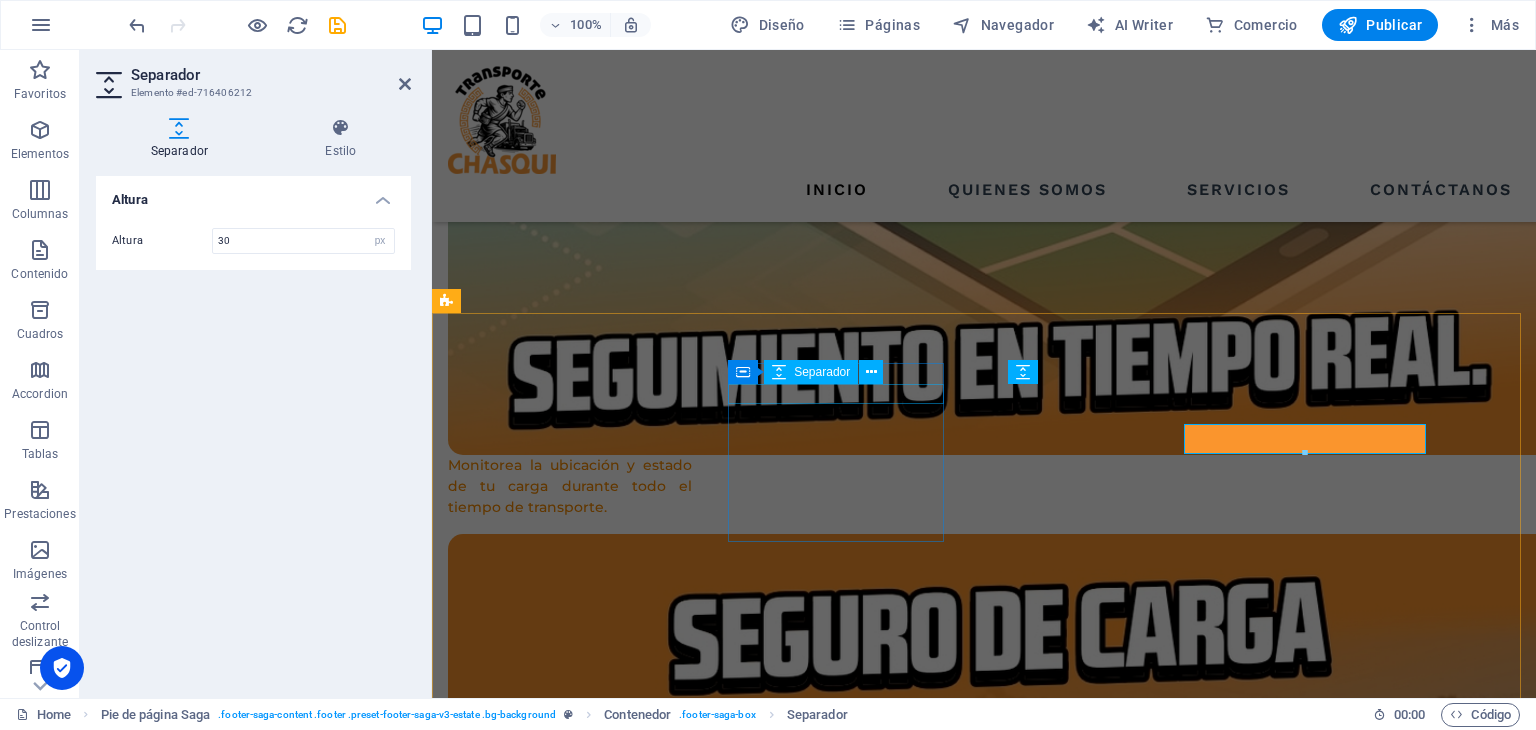 click at bounding box center [558, 5903] 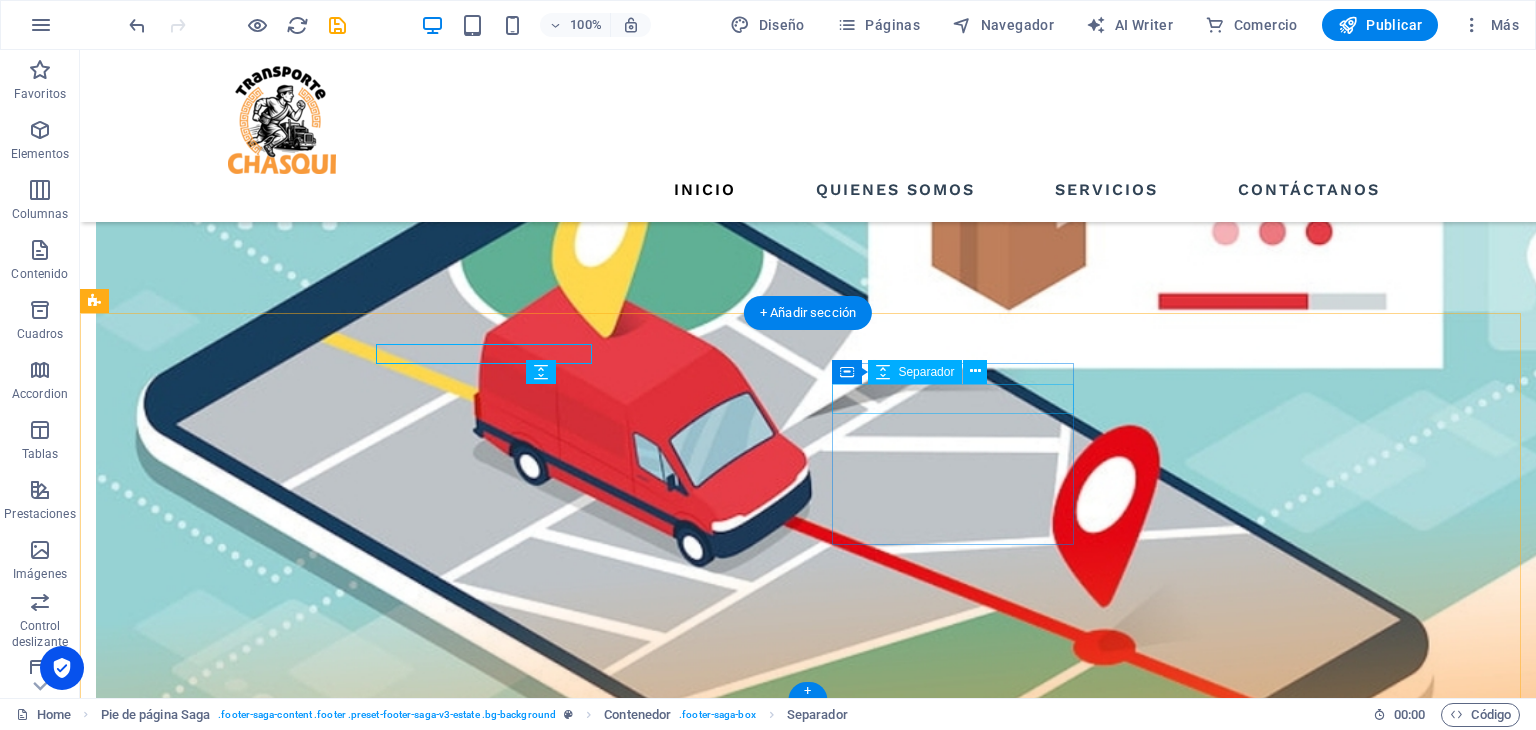 scroll, scrollTop: 3923, scrollLeft: 0, axis: vertical 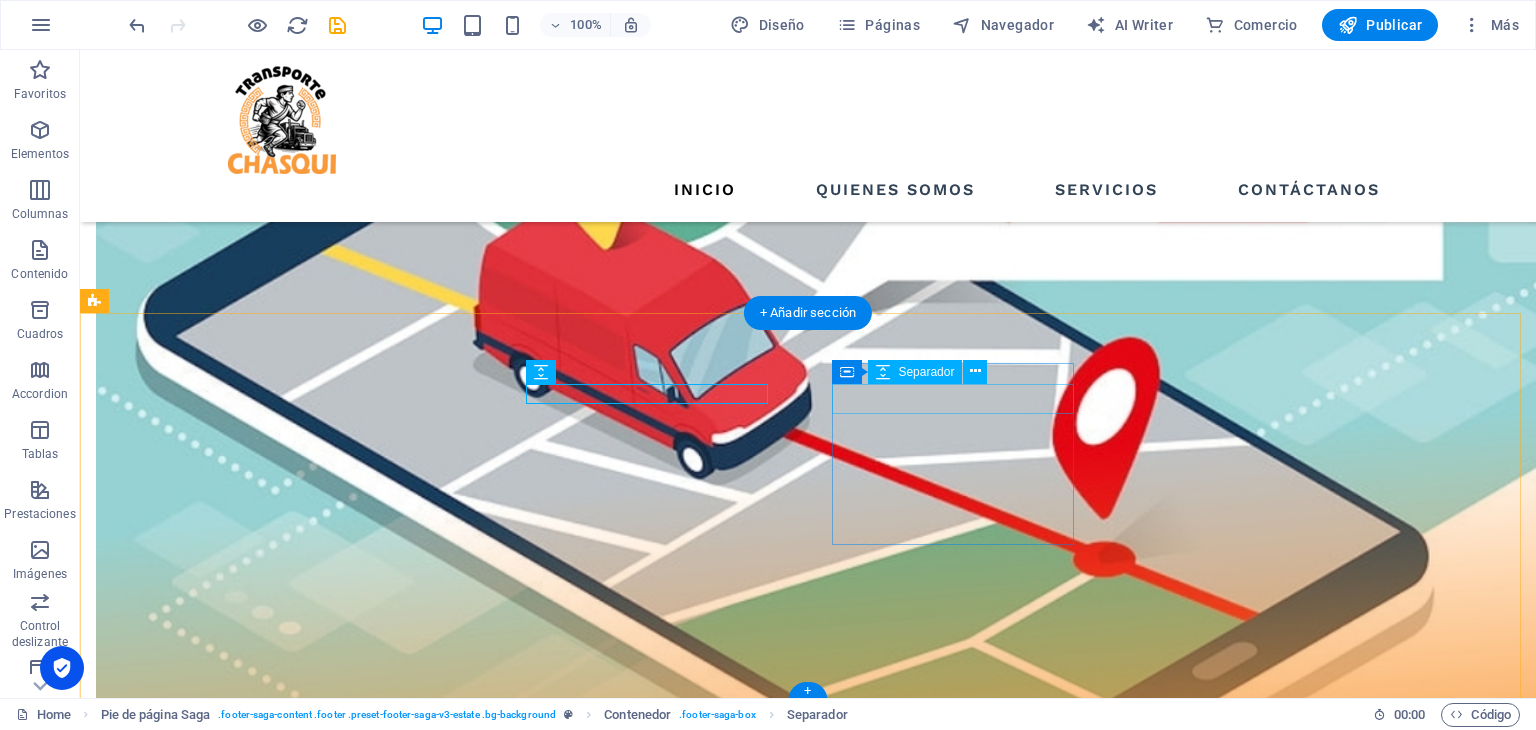 click at bounding box center (217, 7122) 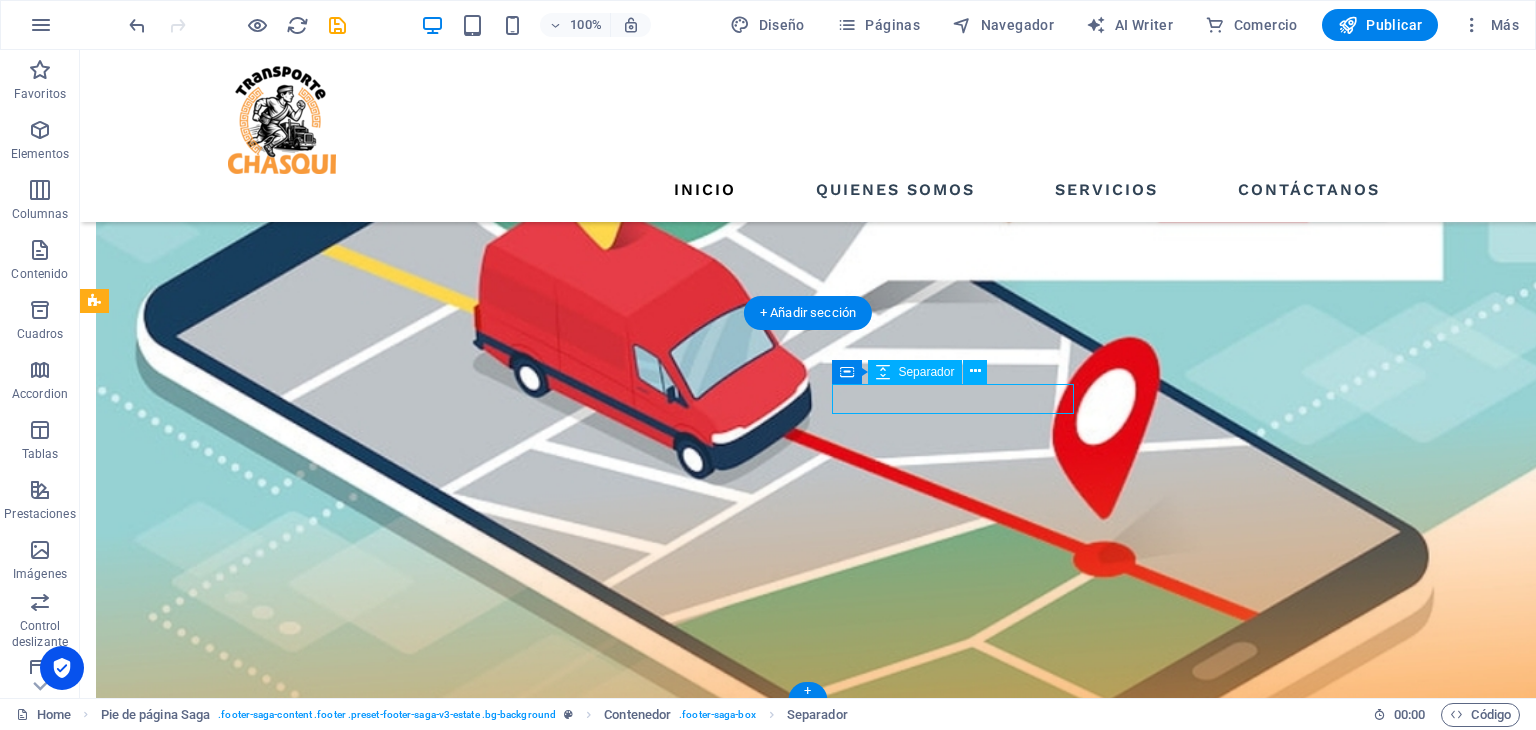 click at bounding box center [217, 7122] 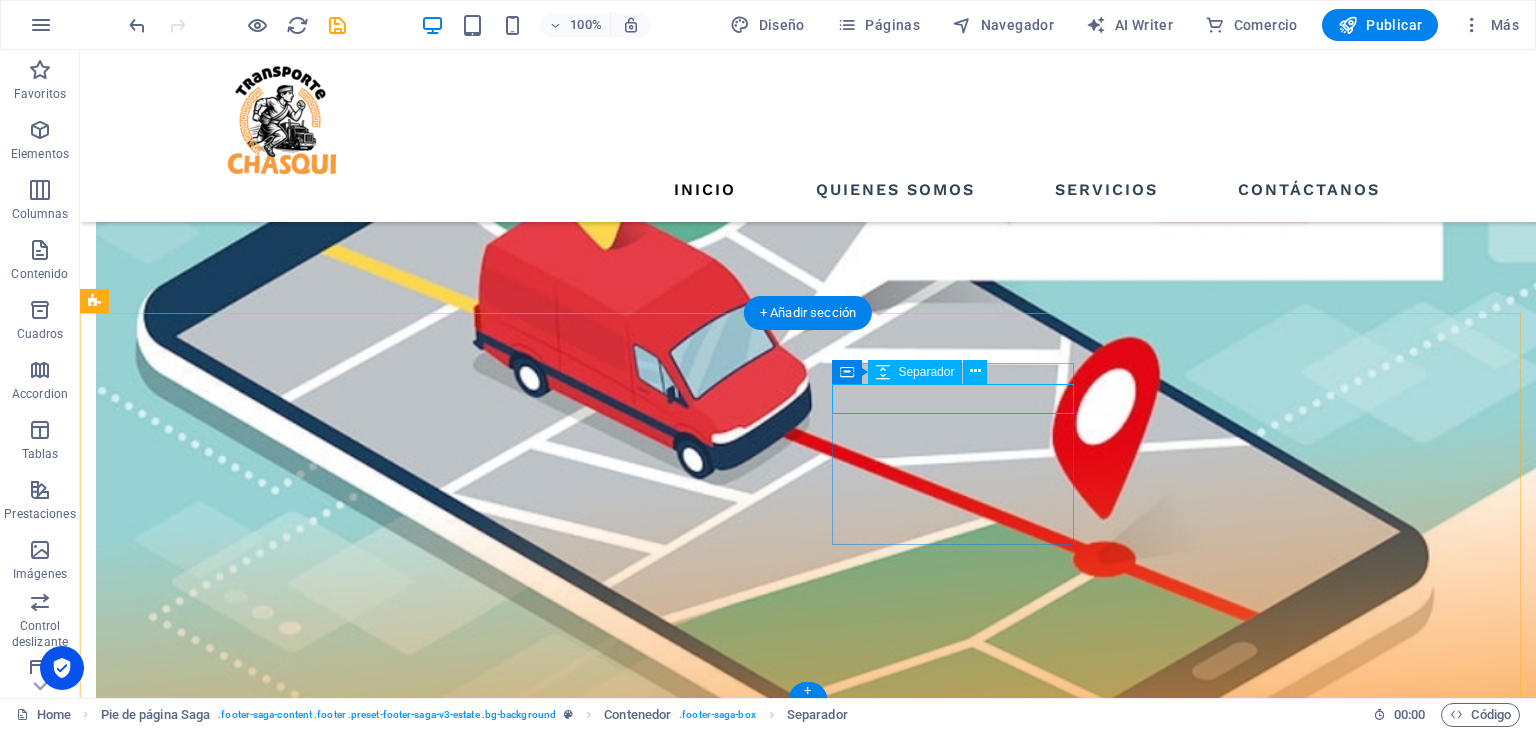 click at bounding box center [217, 7122] 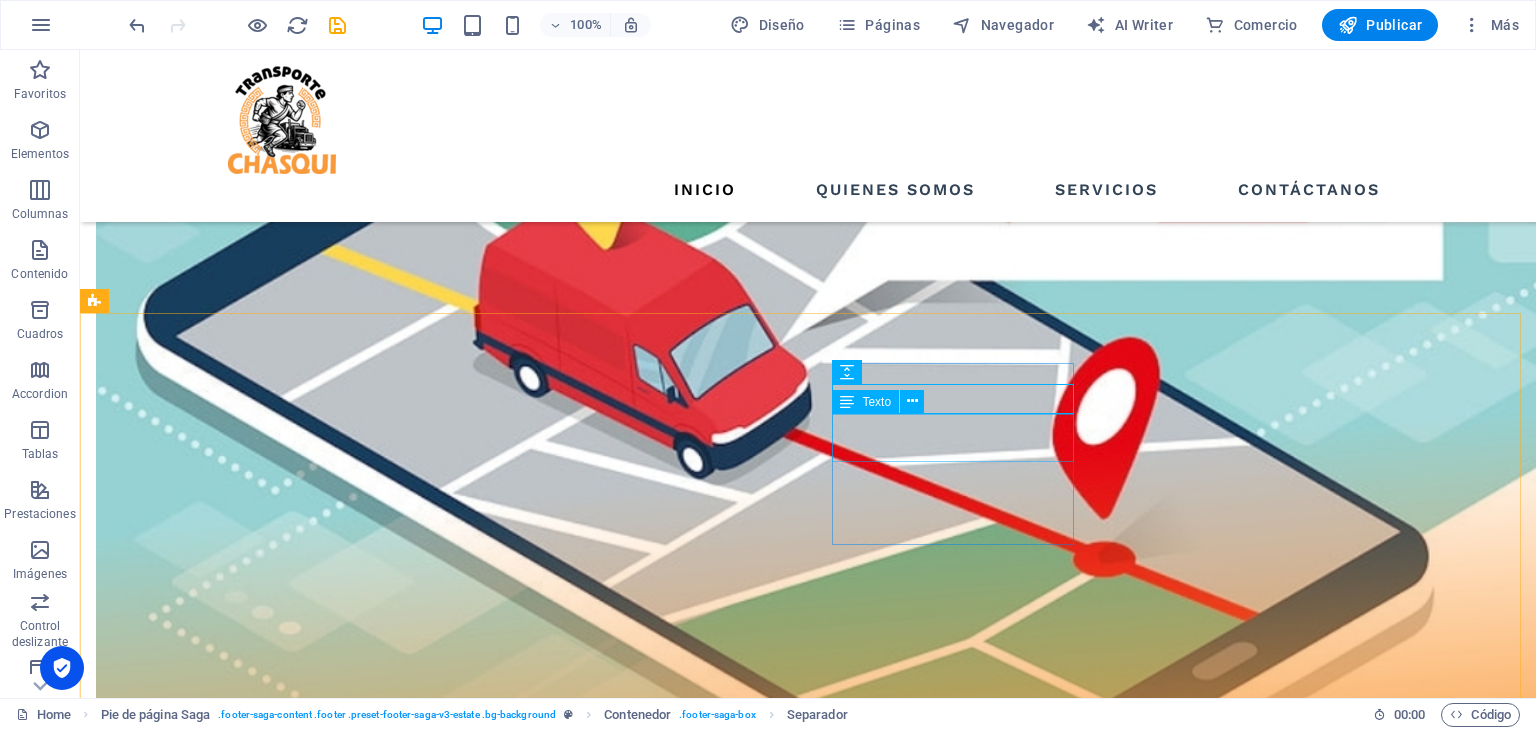 click on "Texto" at bounding box center (876, 402) 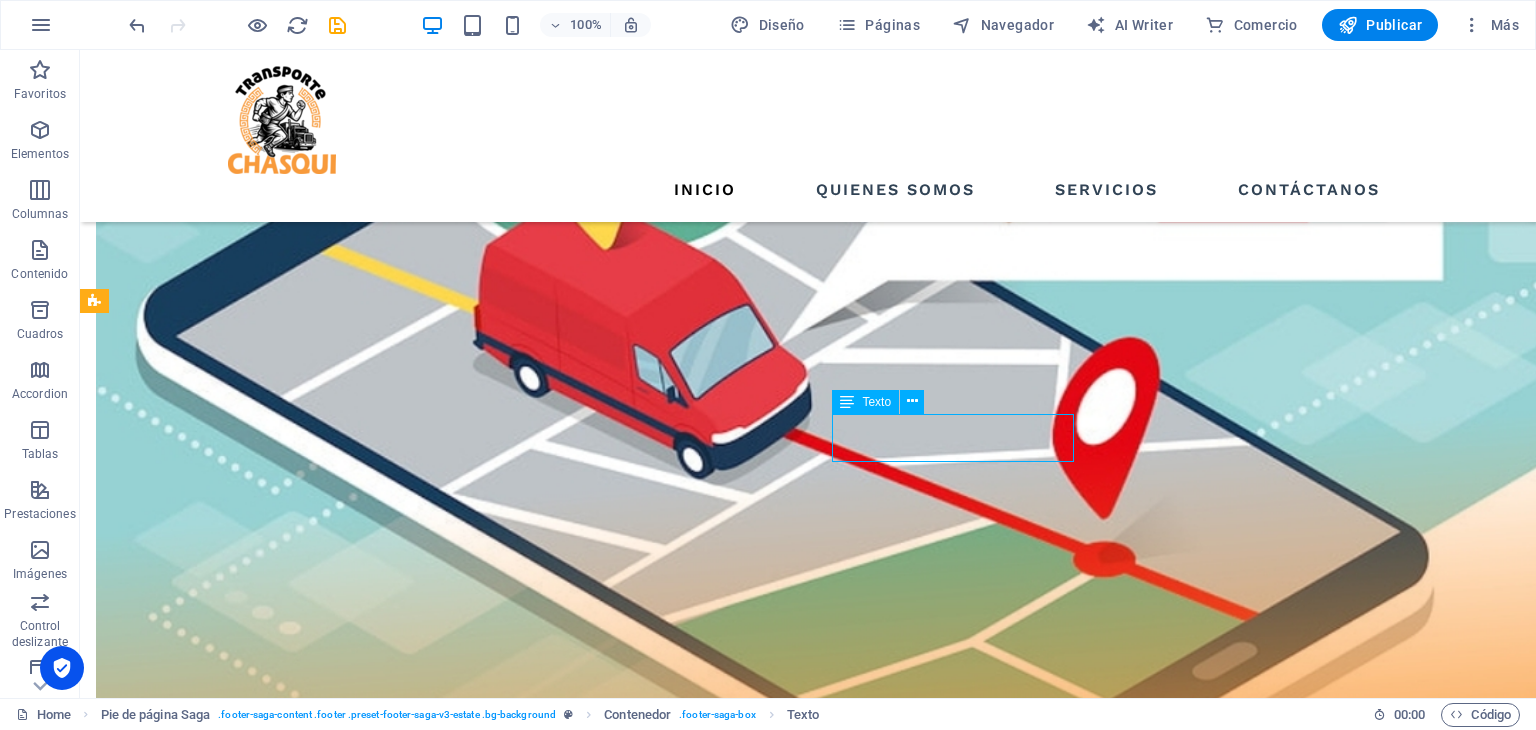 click on "Texto" at bounding box center [876, 402] 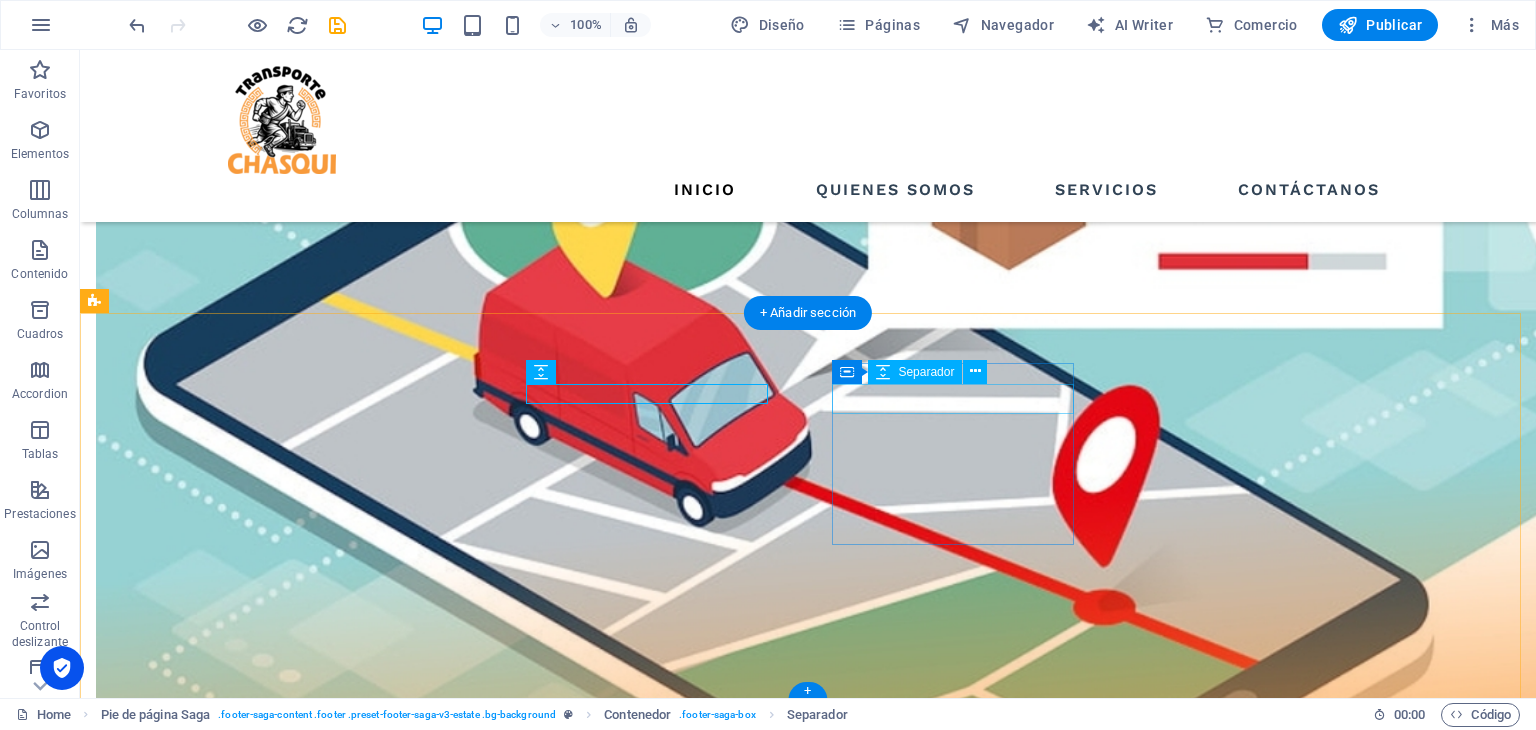 scroll, scrollTop: 3923, scrollLeft: 0, axis: vertical 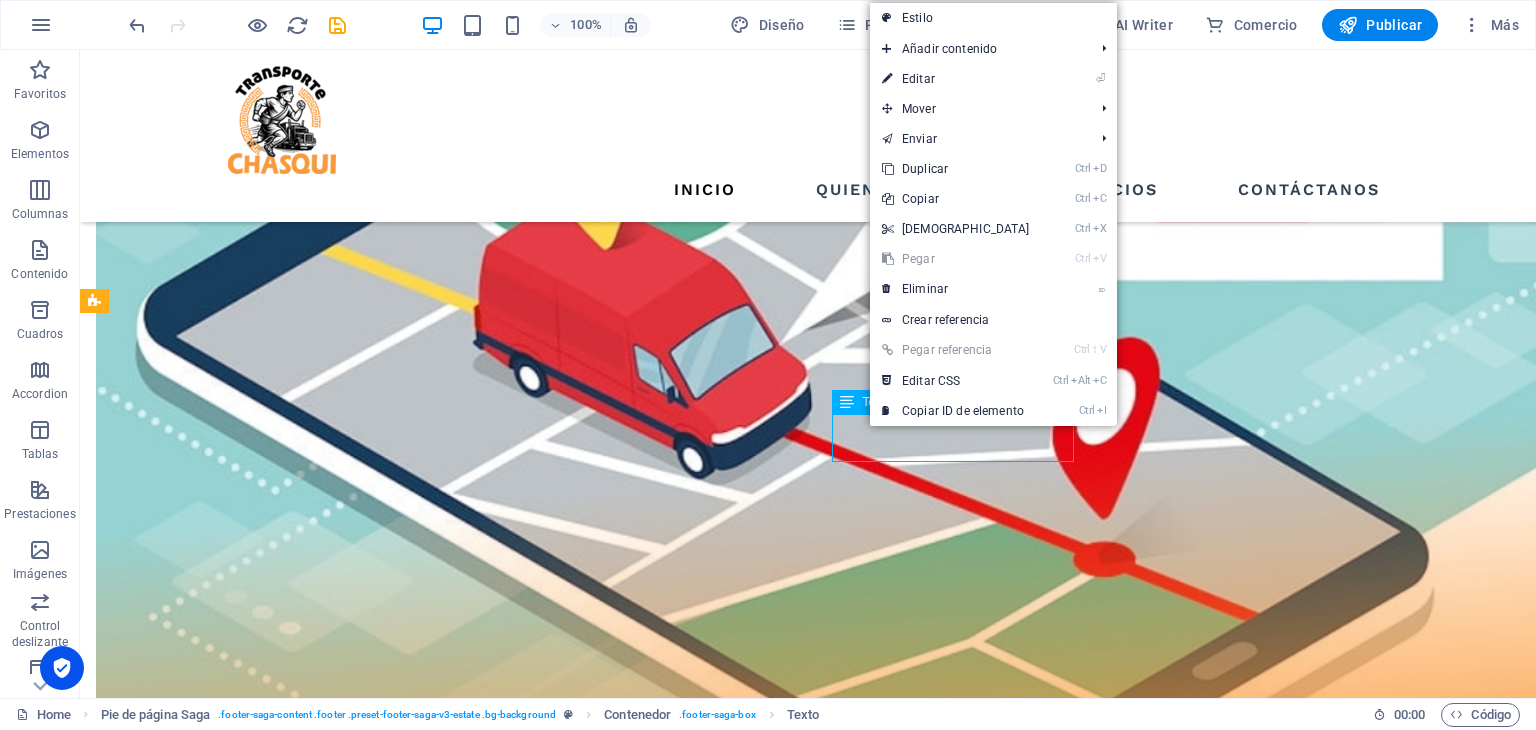 click on "Texto" at bounding box center [865, 402] 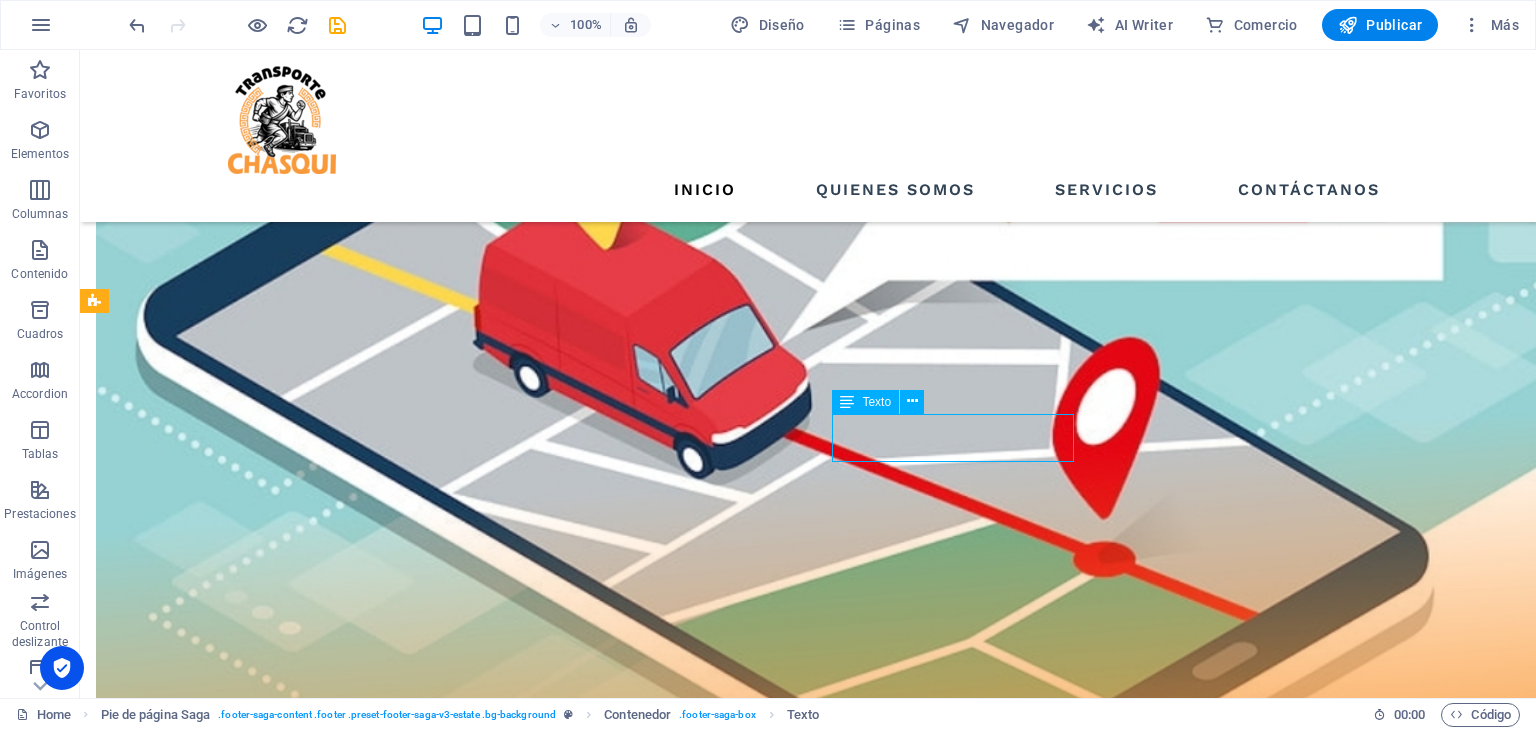 click on "Texto" at bounding box center (876, 402) 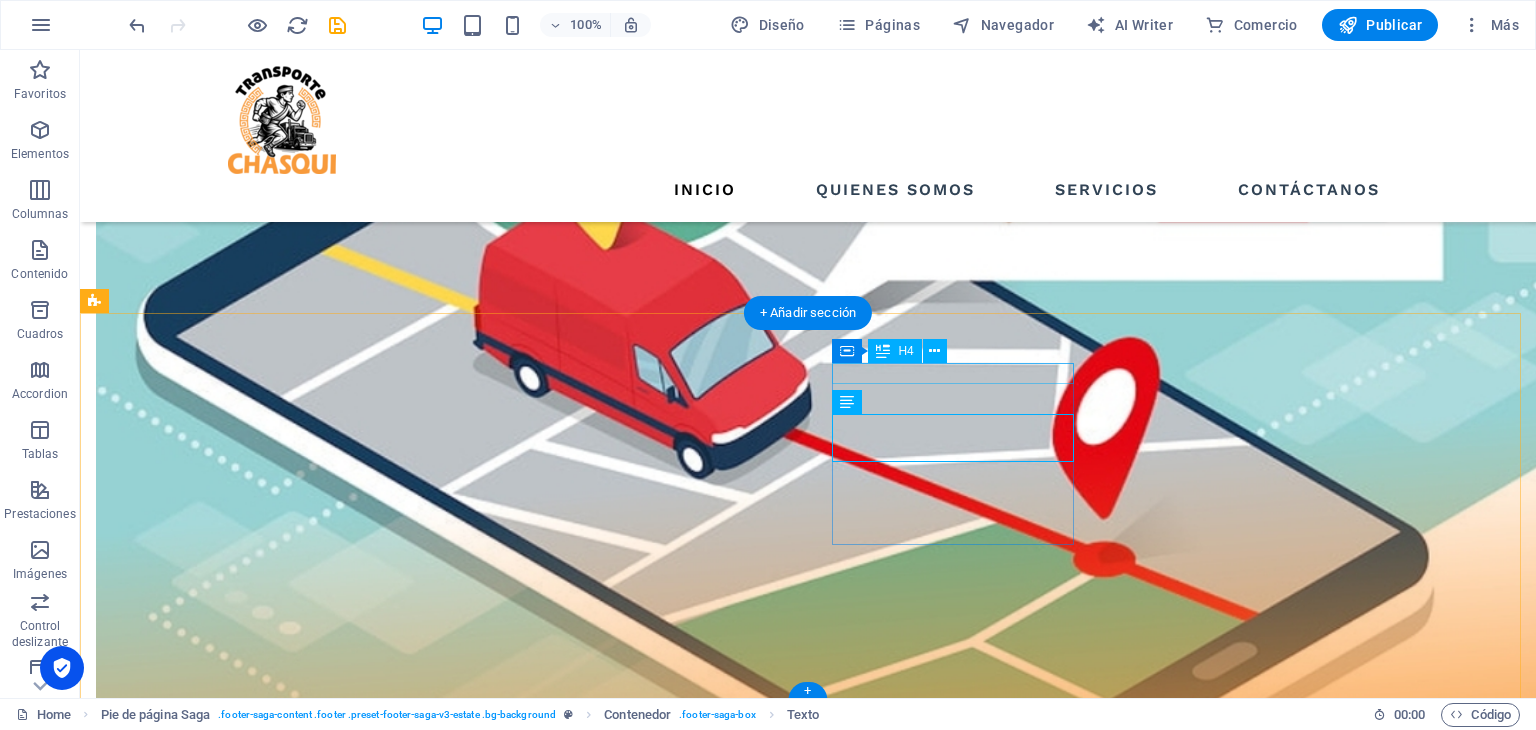 drag, startPoint x: 848, startPoint y: 379, endPoint x: 938, endPoint y: 443, distance: 110.4355 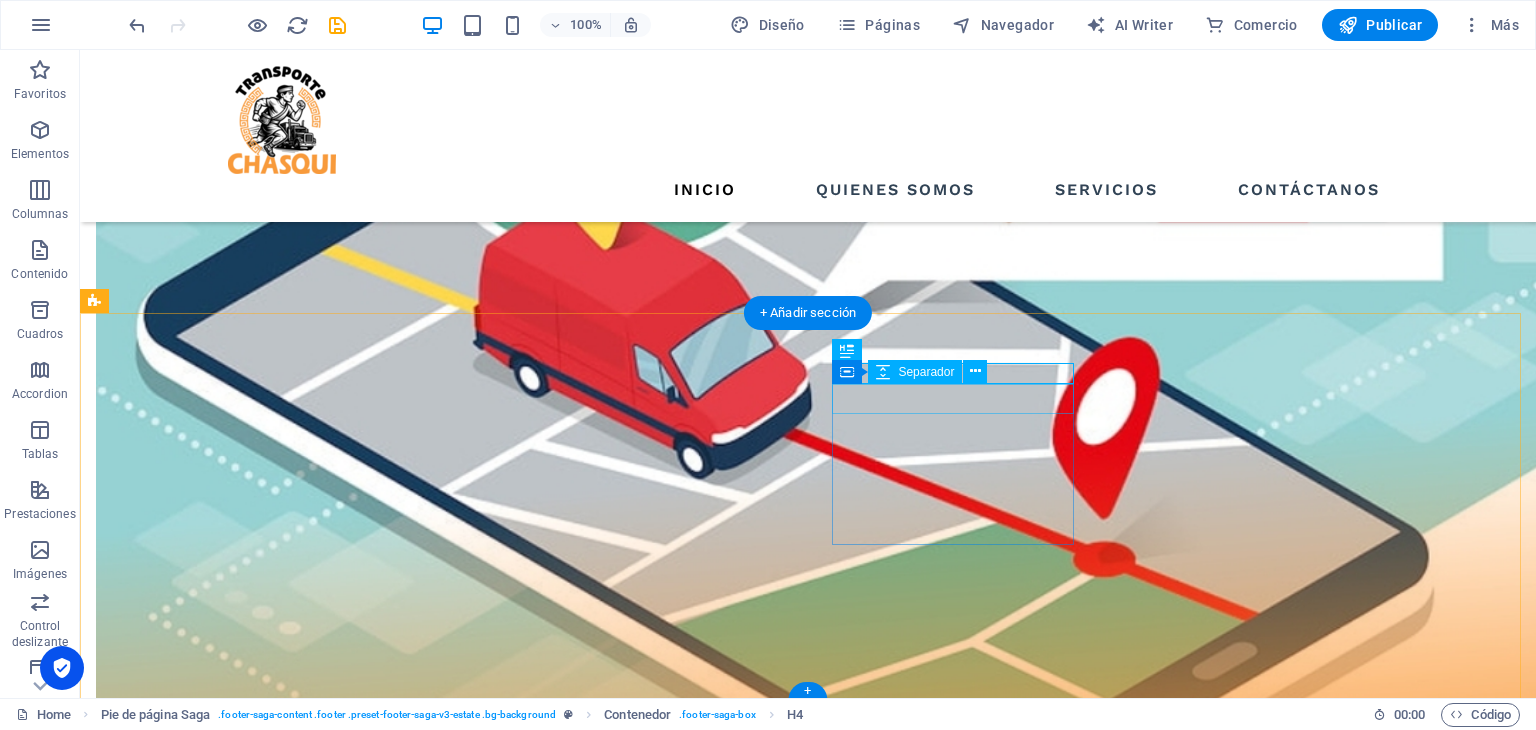 click at bounding box center (217, 7122) 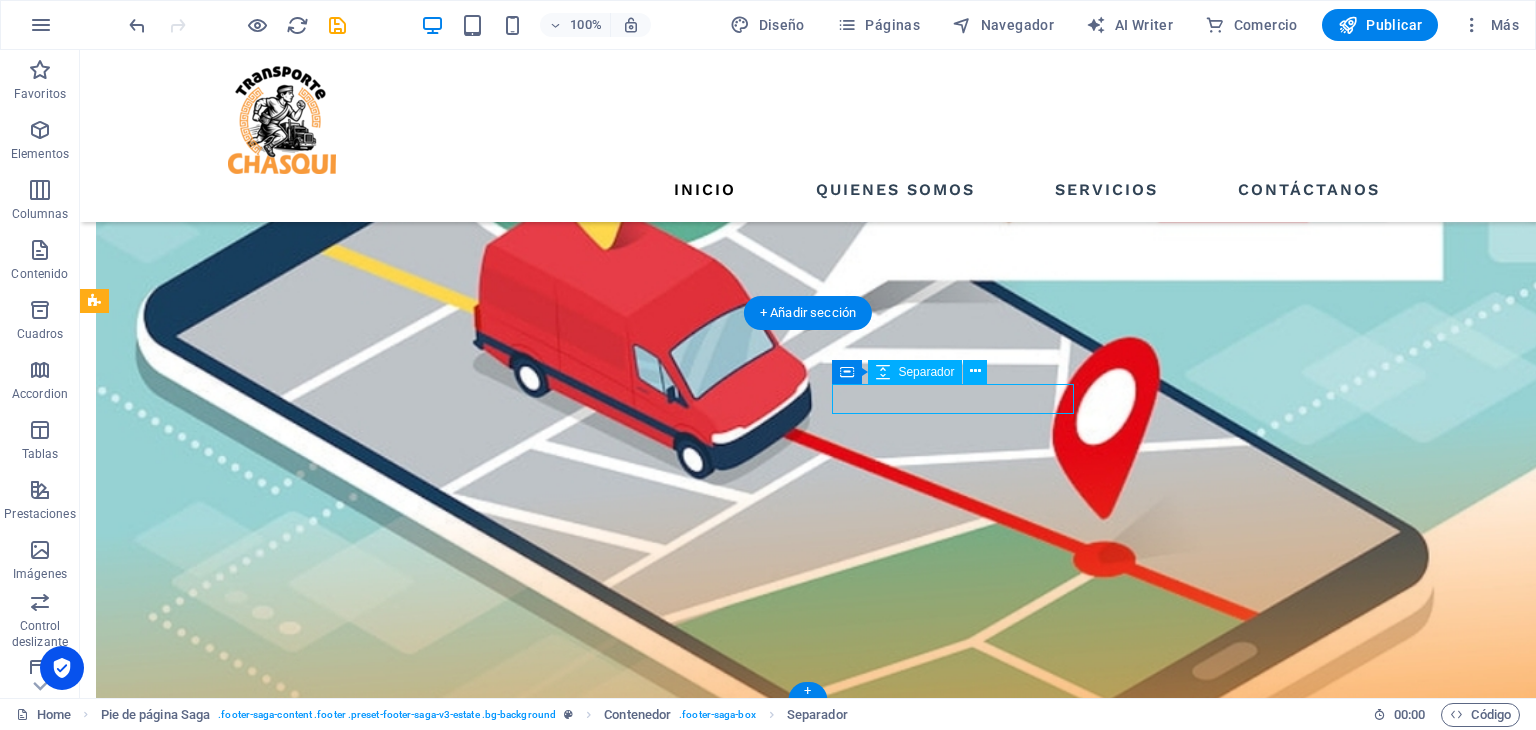 click at bounding box center [217, 7122] 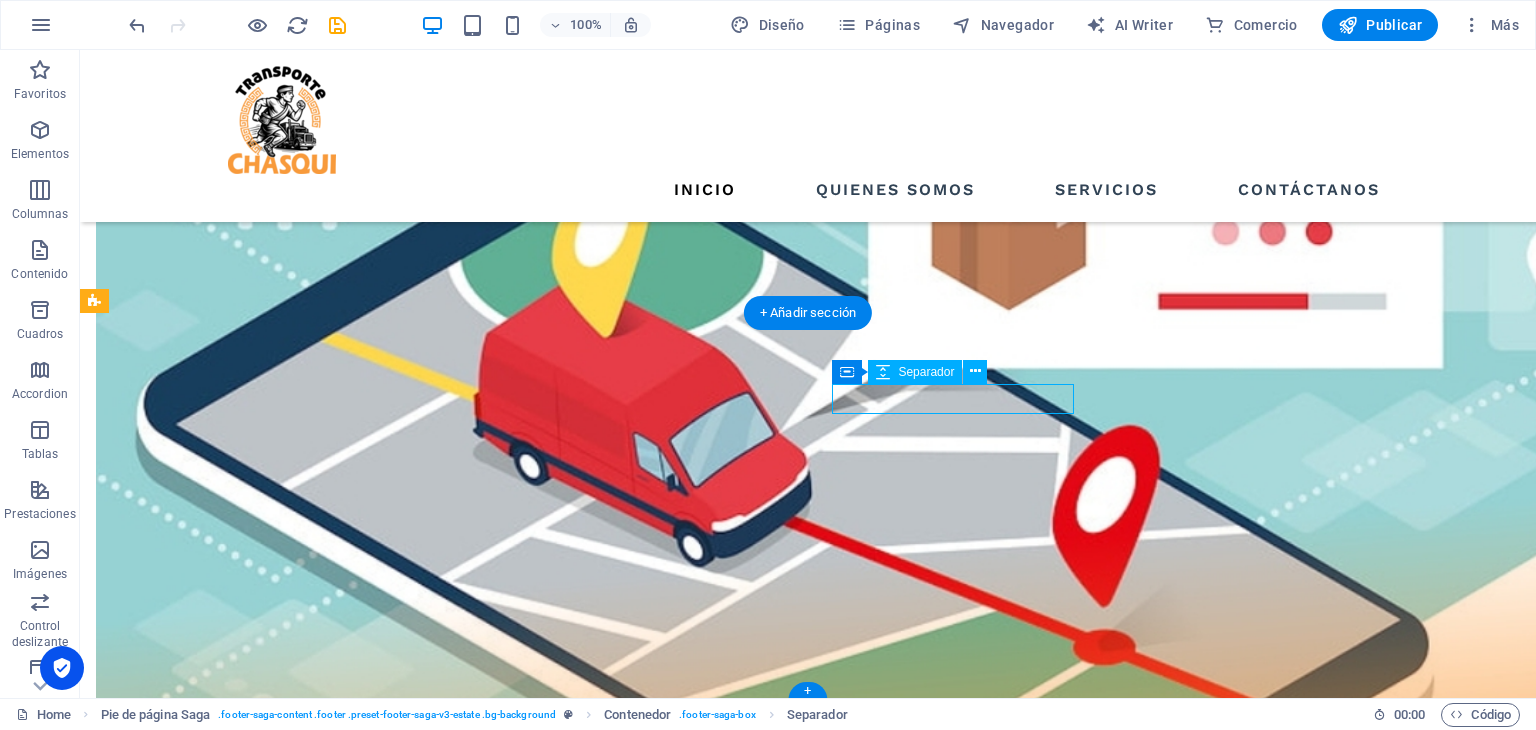 select on "px" 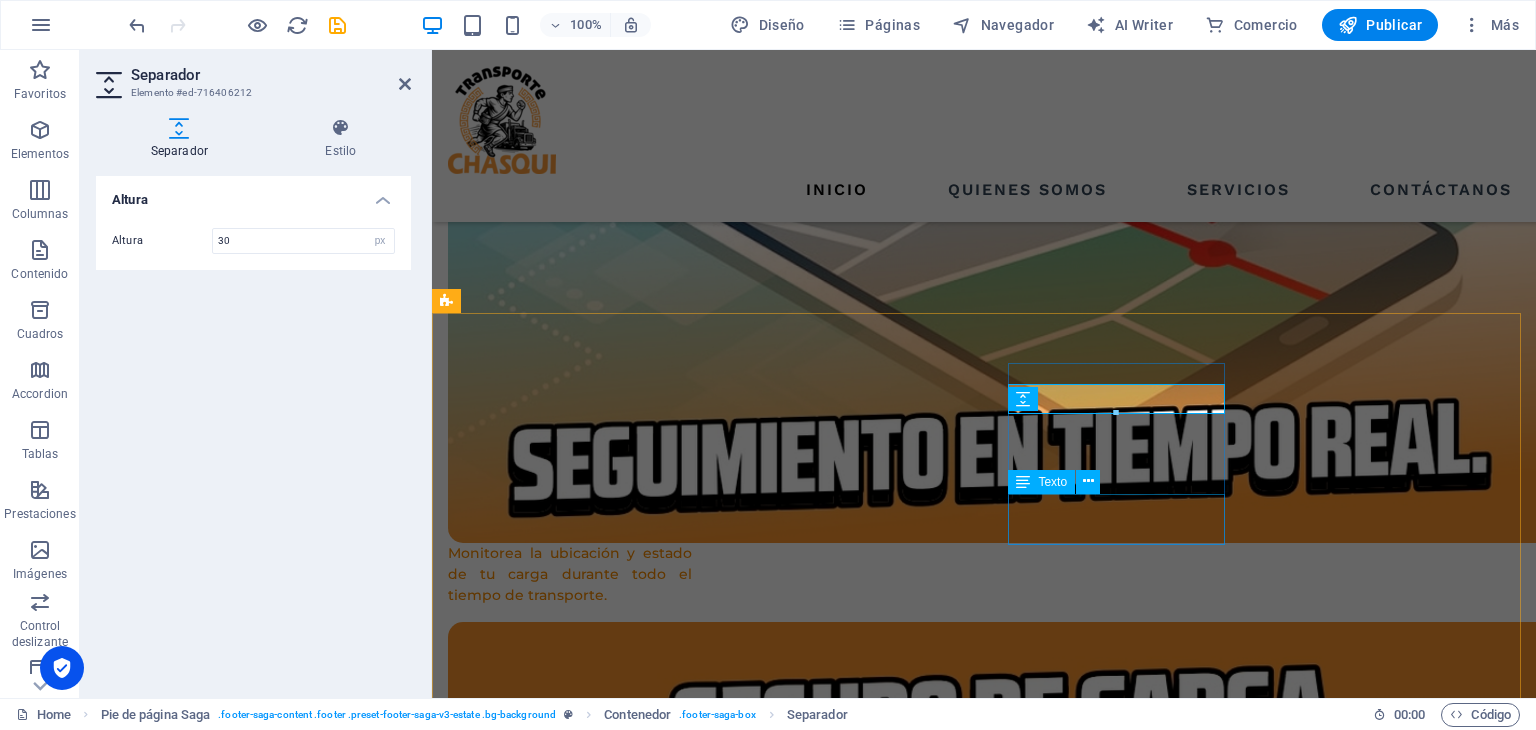 click on "NÚMERO DE TELÉFONO:
+51 993 229027" at bounding box center (558, 6303) 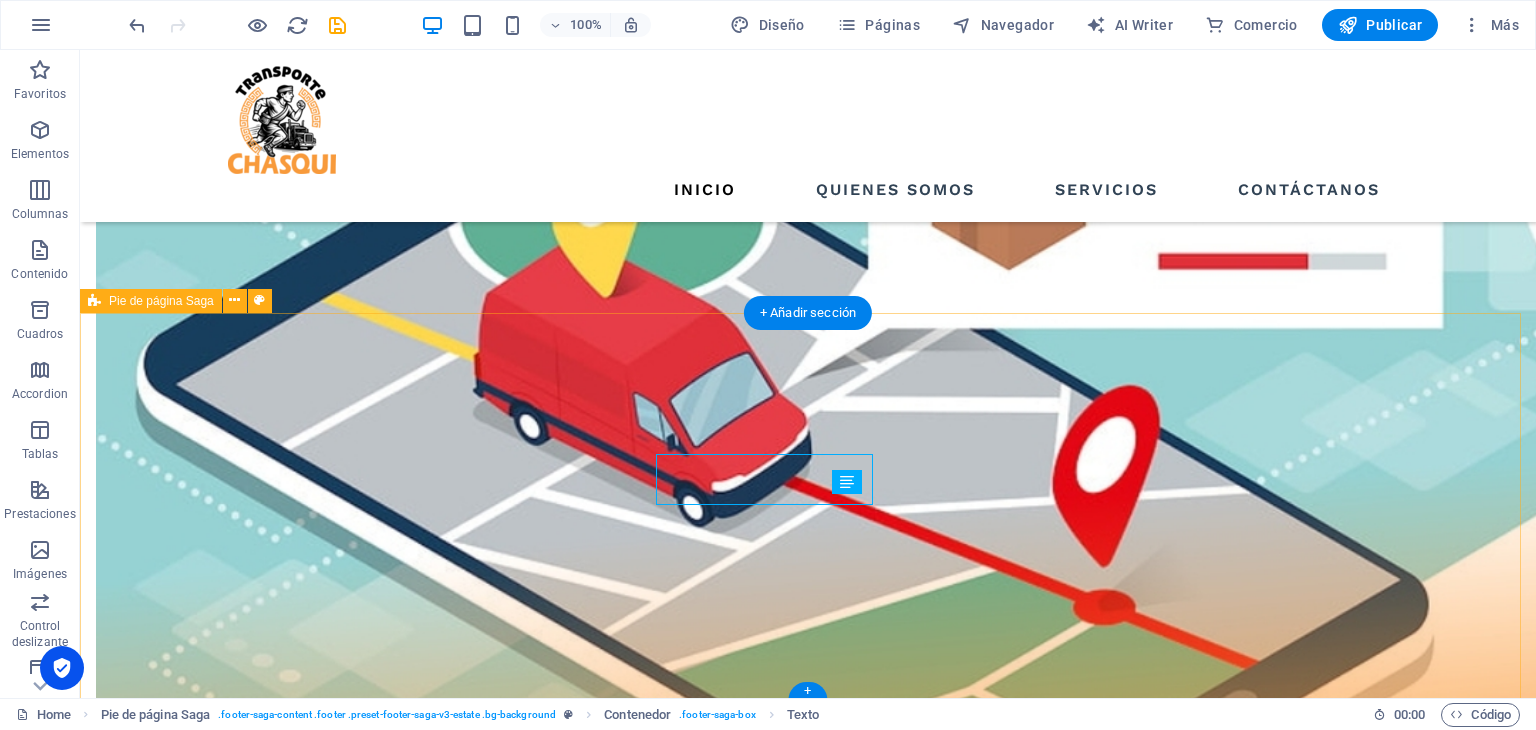scroll, scrollTop: 3923, scrollLeft: 0, axis: vertical 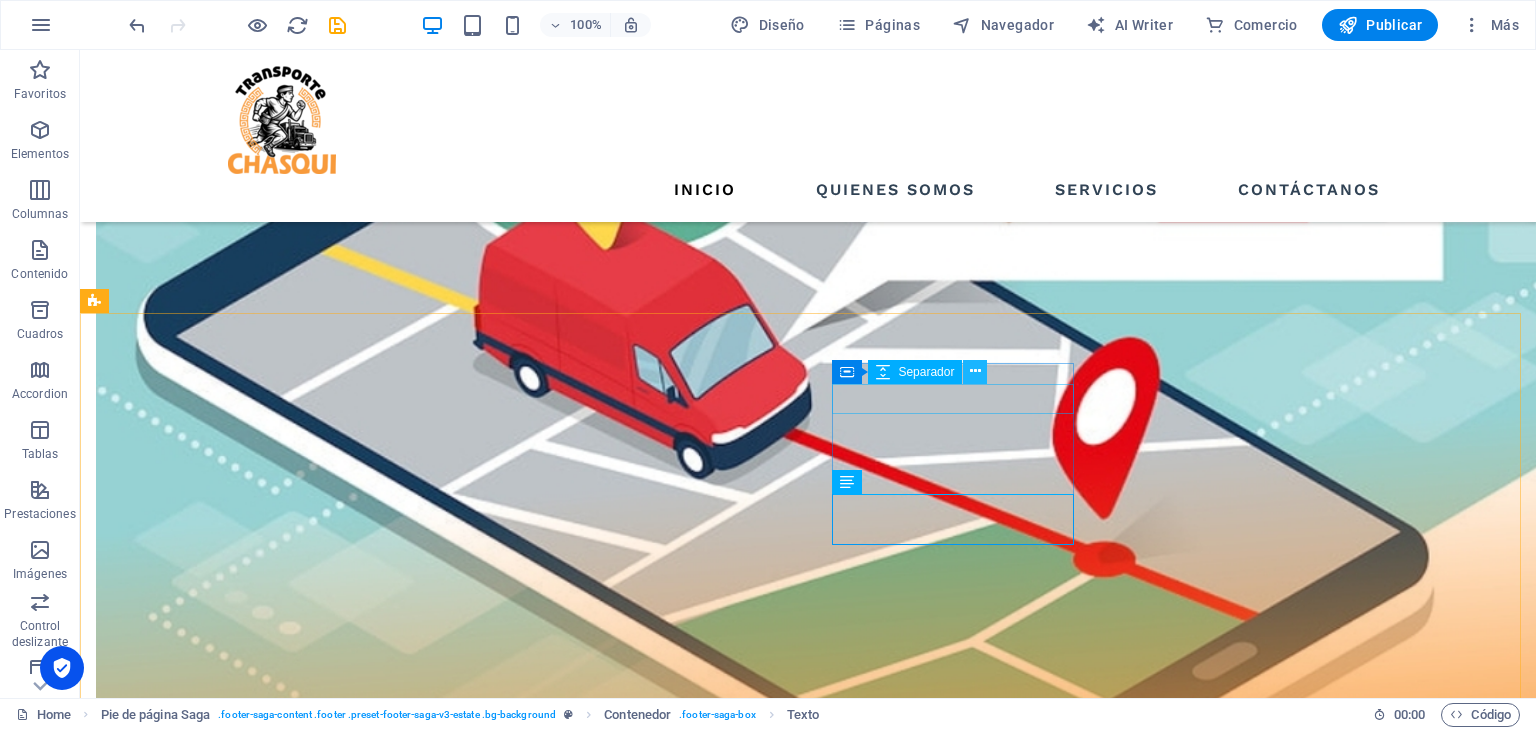 click at bounding box center [975, 371] 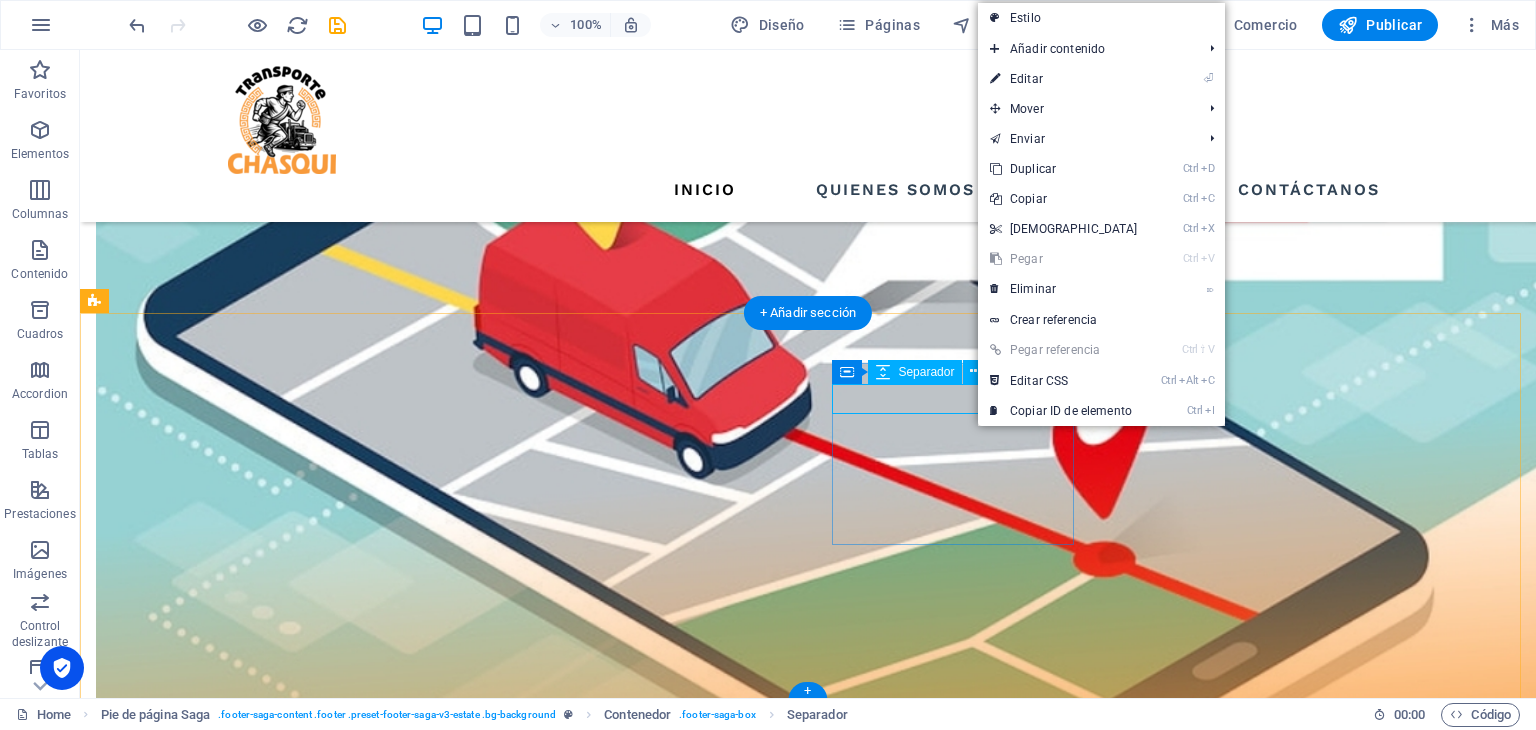 click at bounding box center [217, 7122] 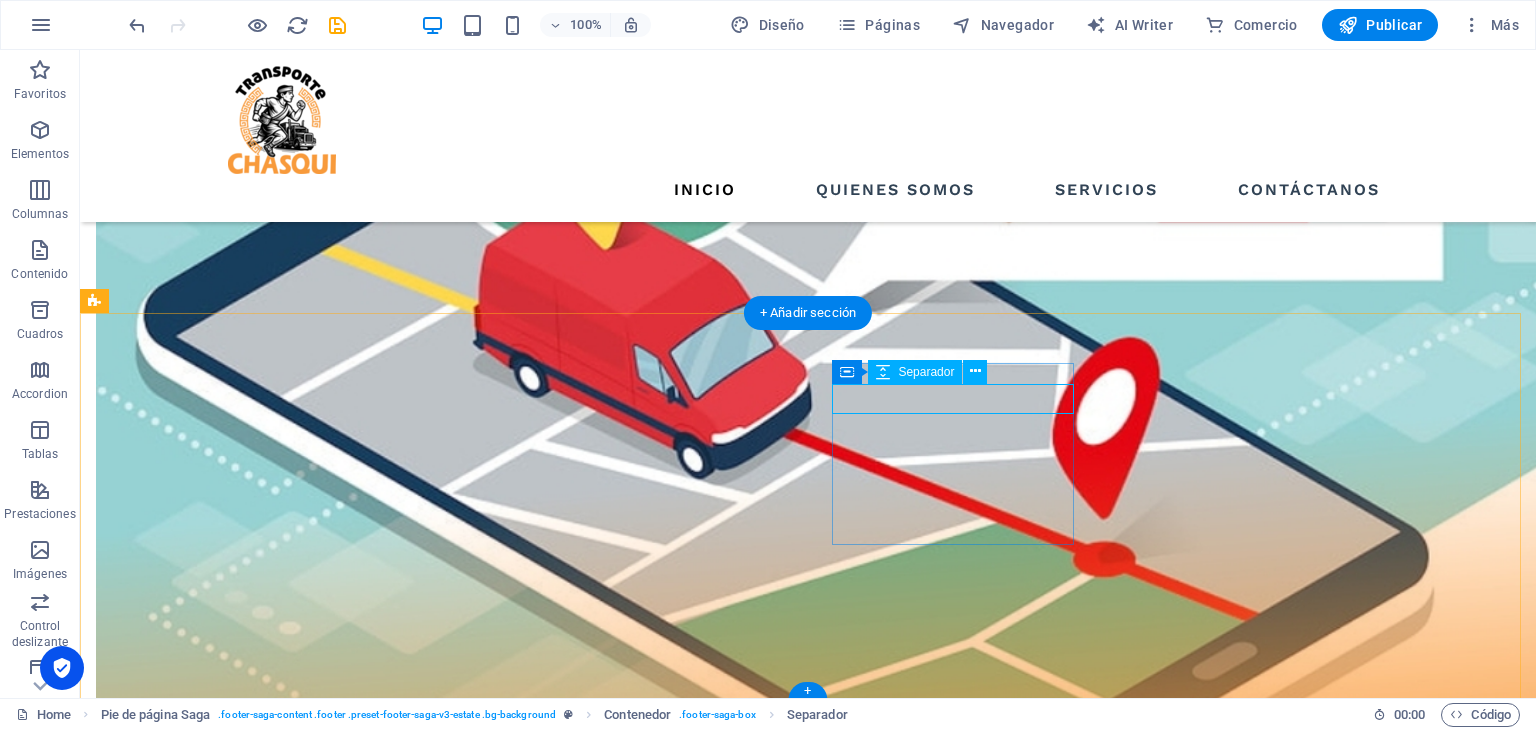 click at bounding box center [217, 7122] 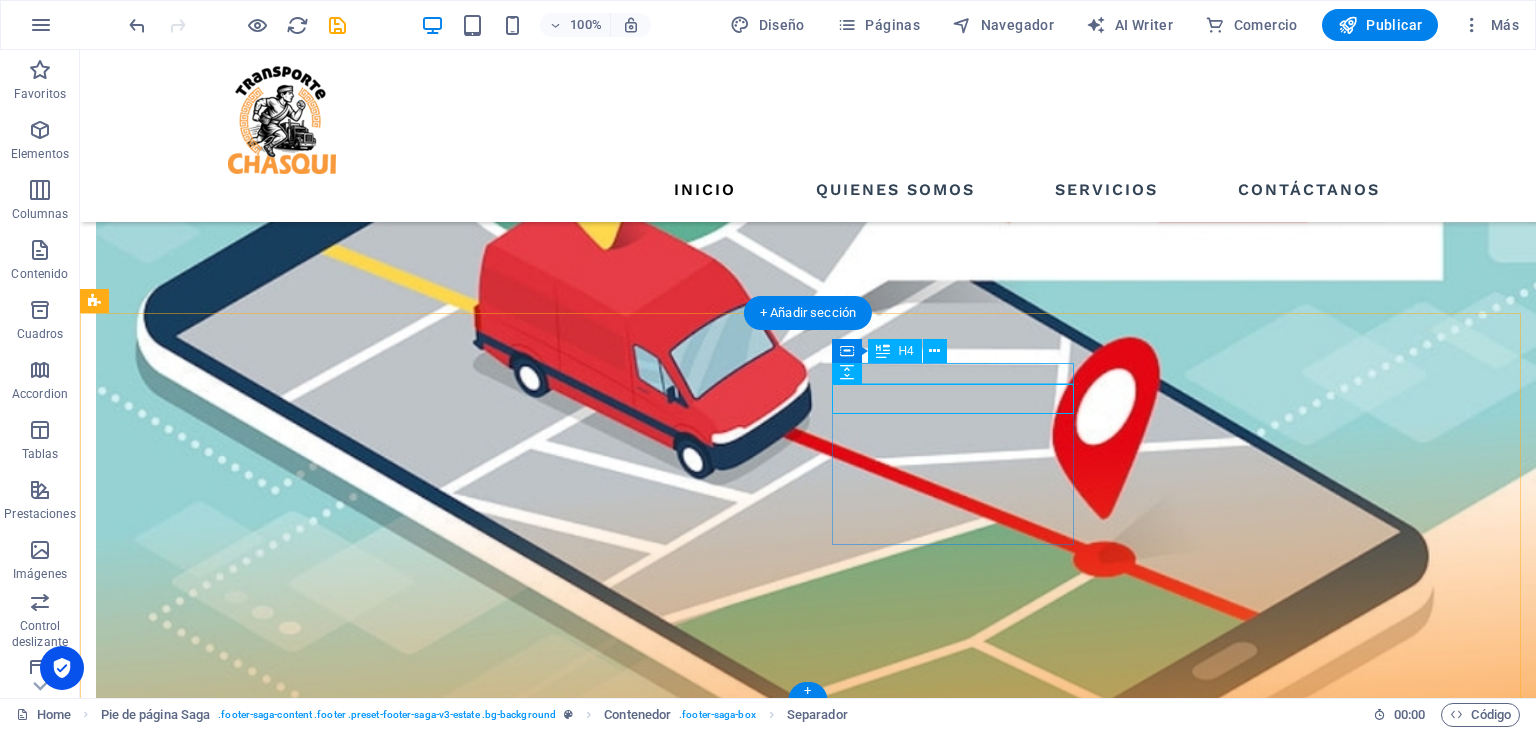 click on "Contacto" at bounding box center [217, 7097] 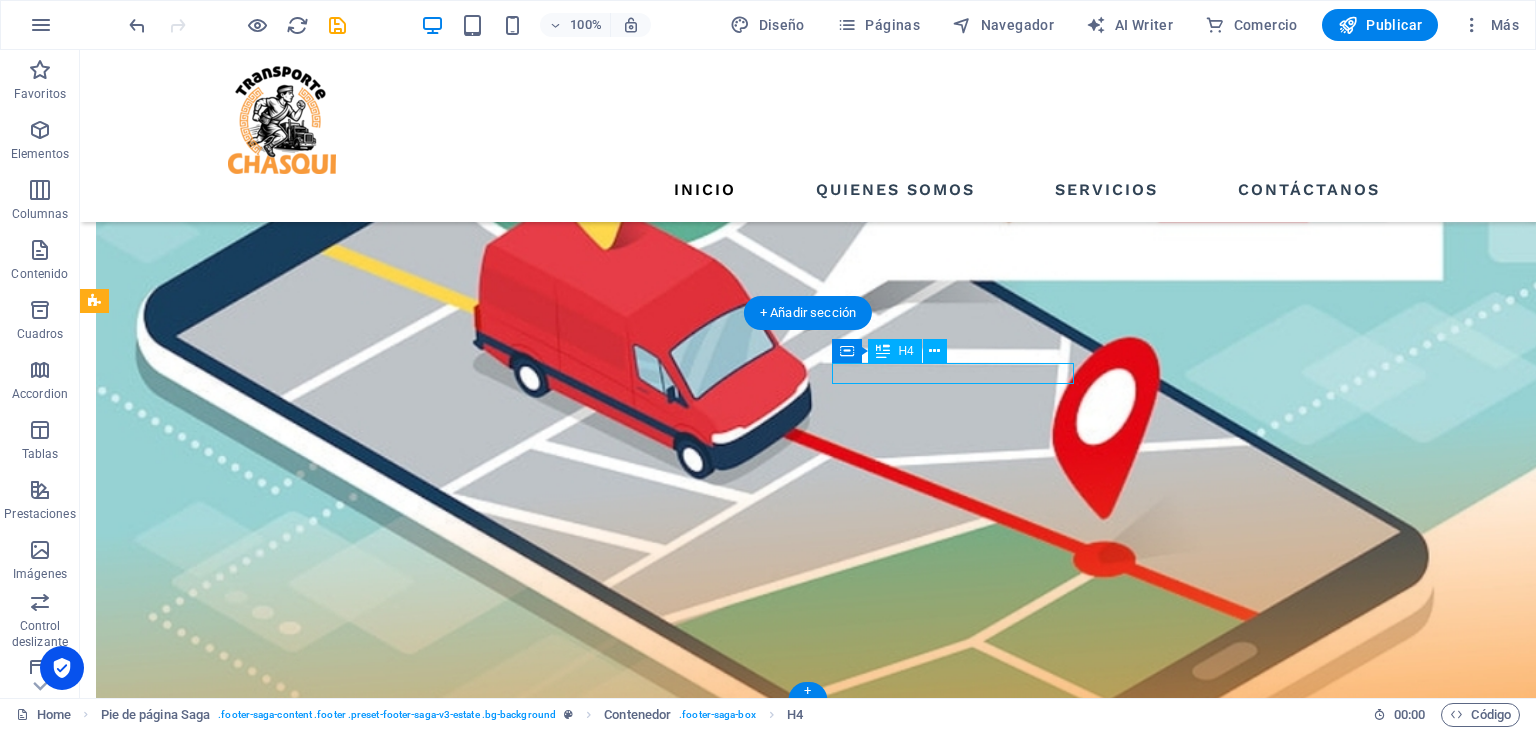 click on "Contacto" at bounding box center [217, 7097] 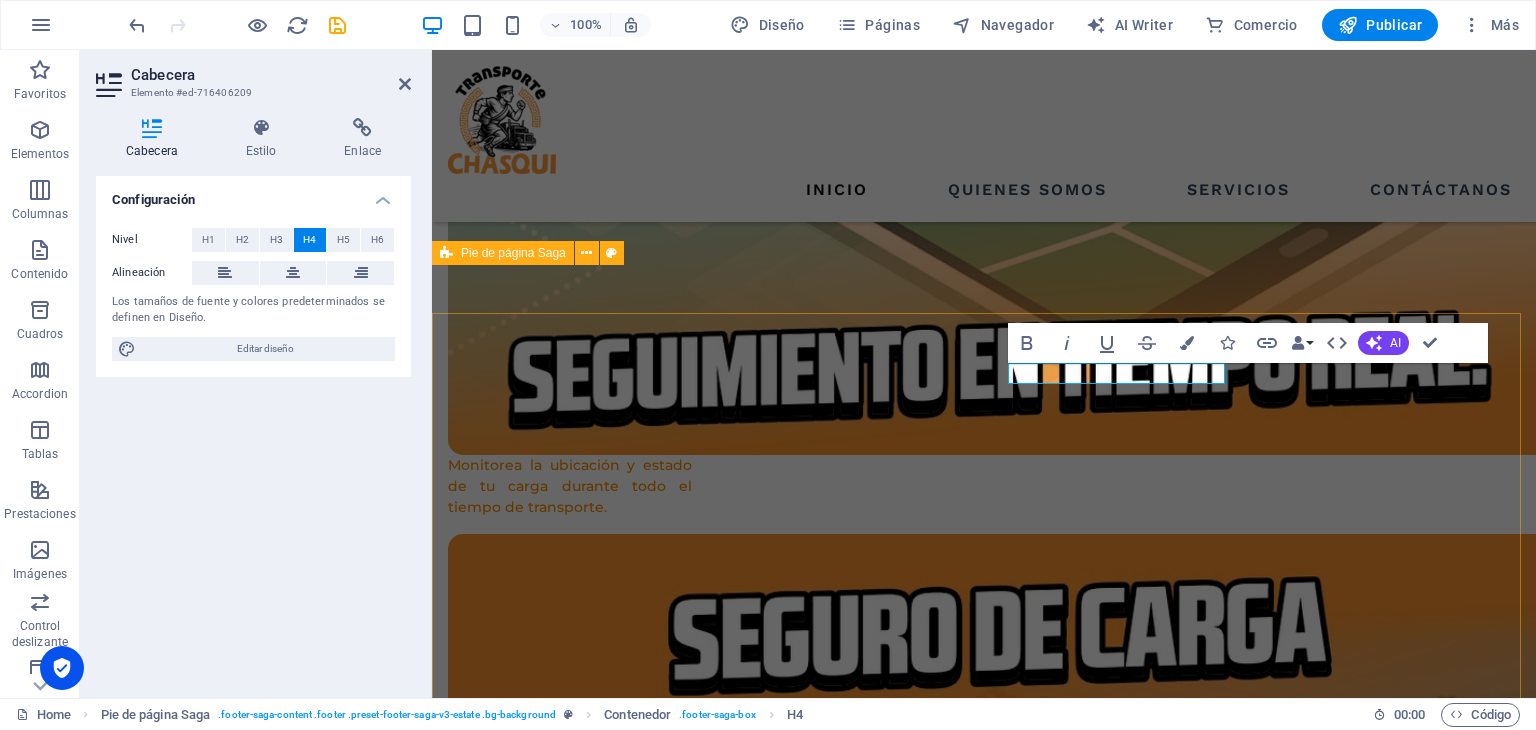 scroll, scrollTop: 3834, scrollLeft: 0, axis: vertical 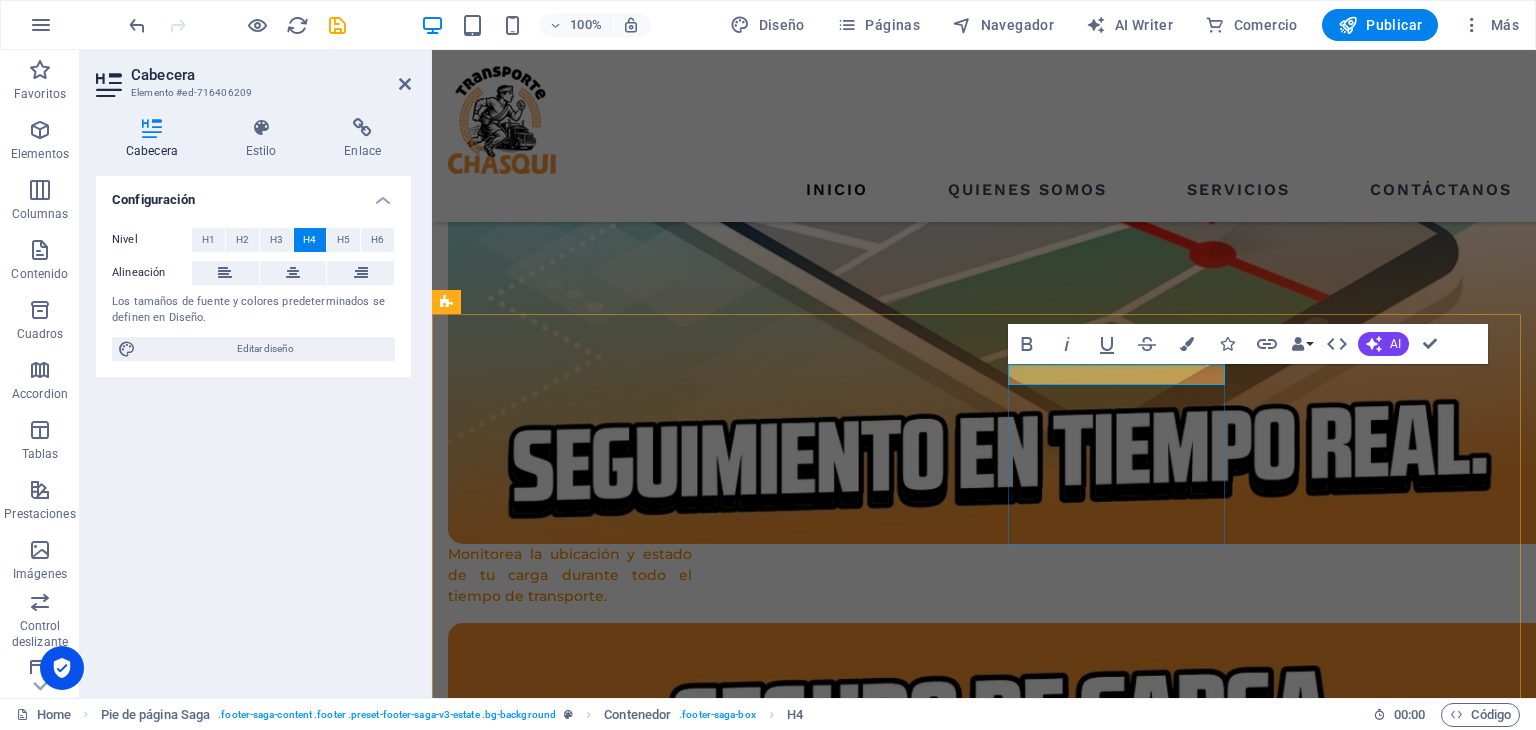 click on "Contacto" at bounding box center (558, 6134) 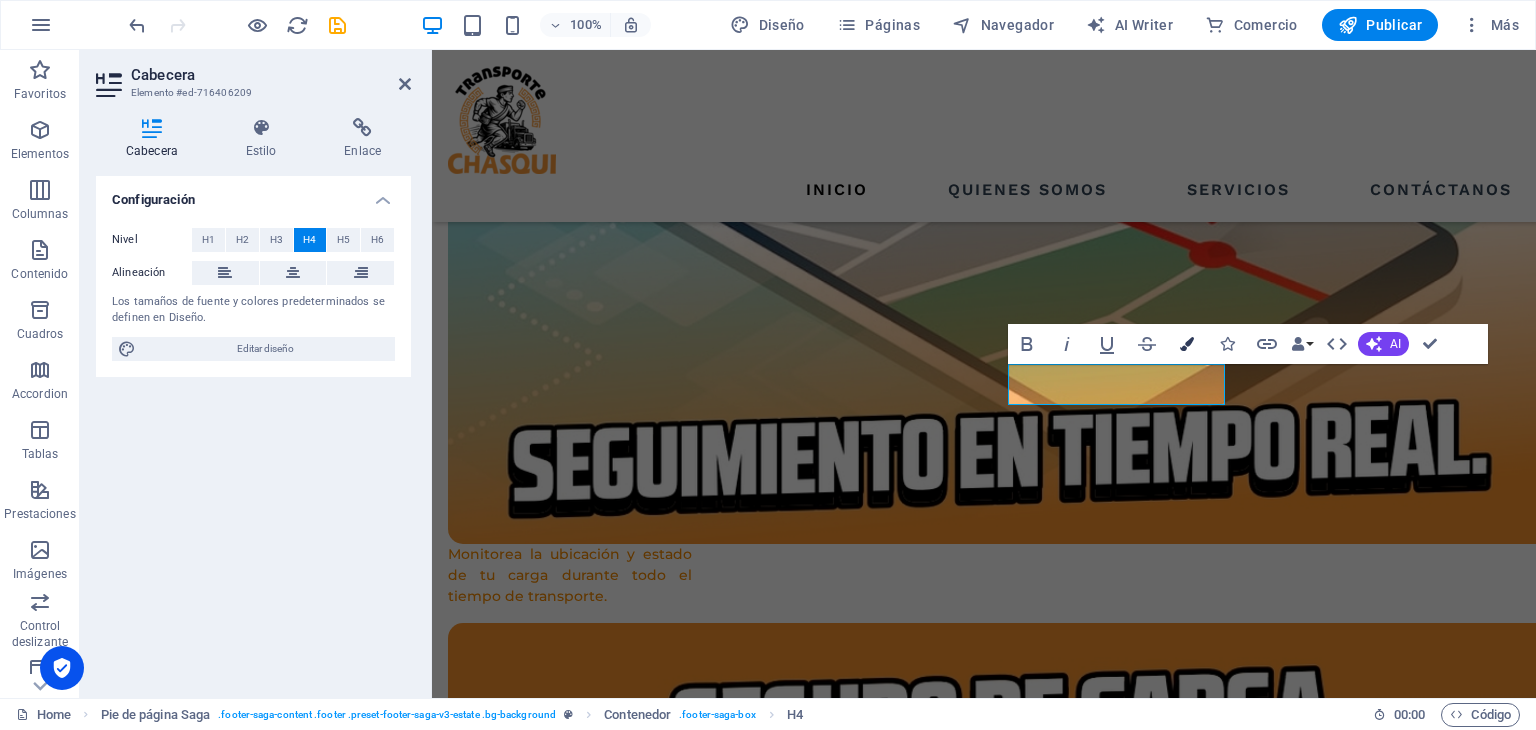 click at bounding box center (1187, 344) 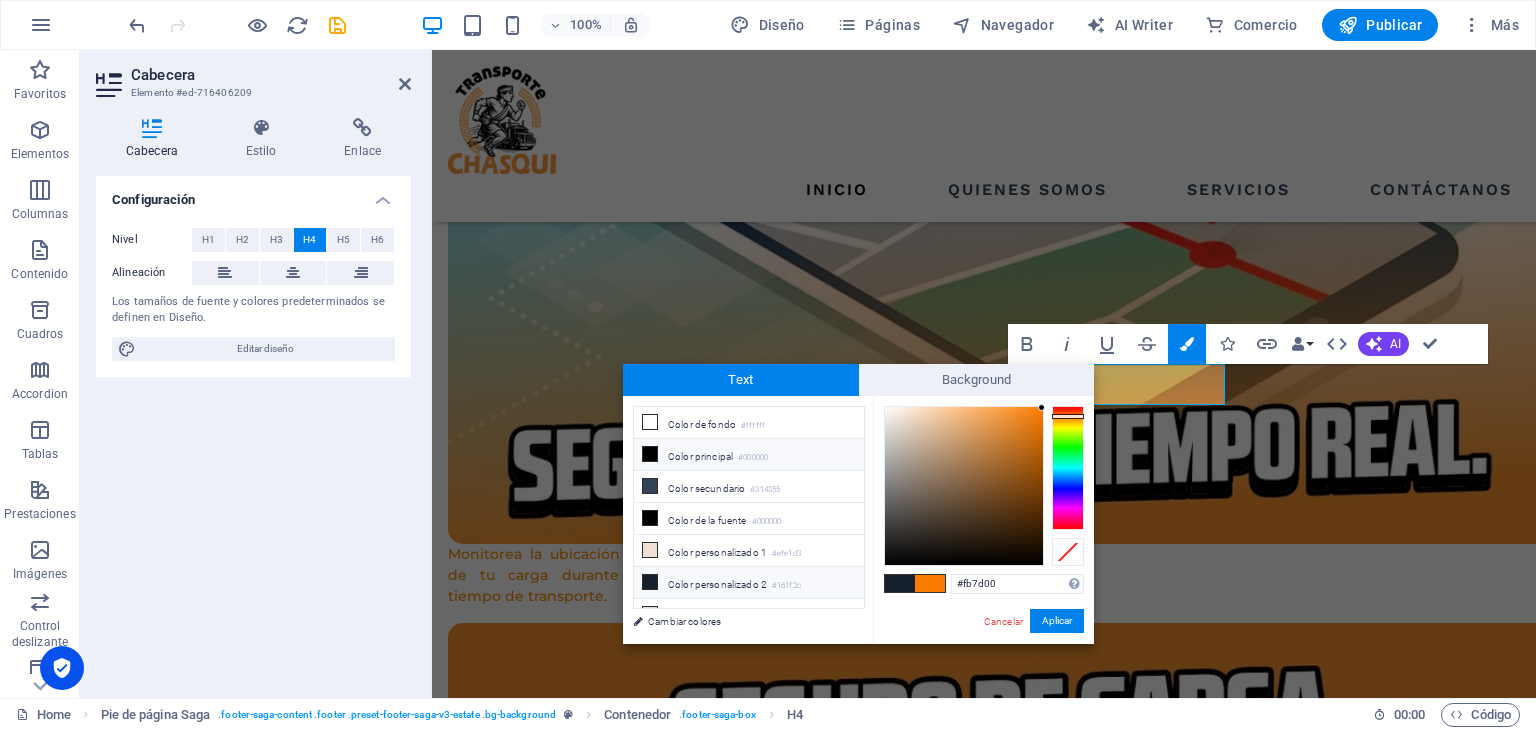 click on "Color principal
#000000" at bounding box center [749, 455] 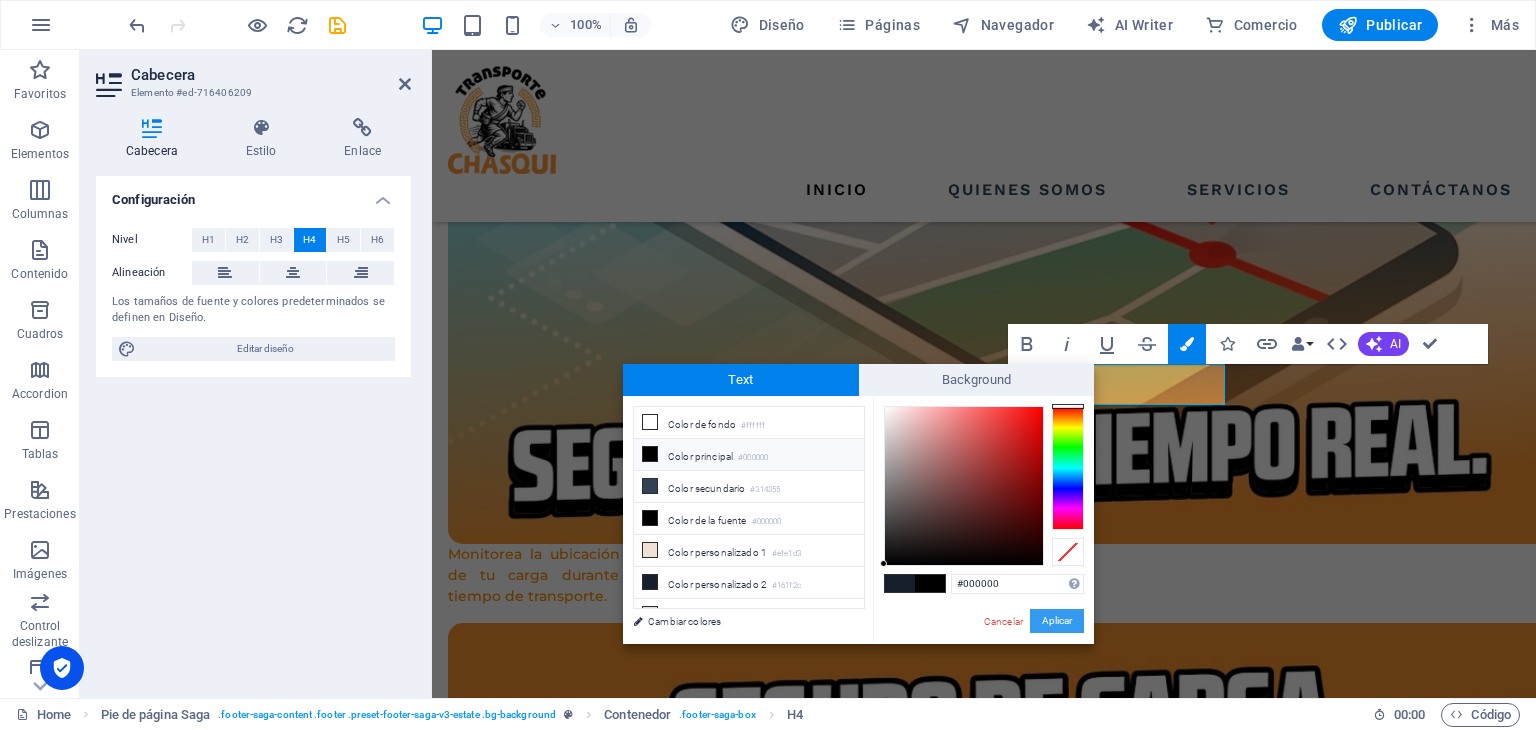 click on "Aplicar" at bounding box center [1057, 621] 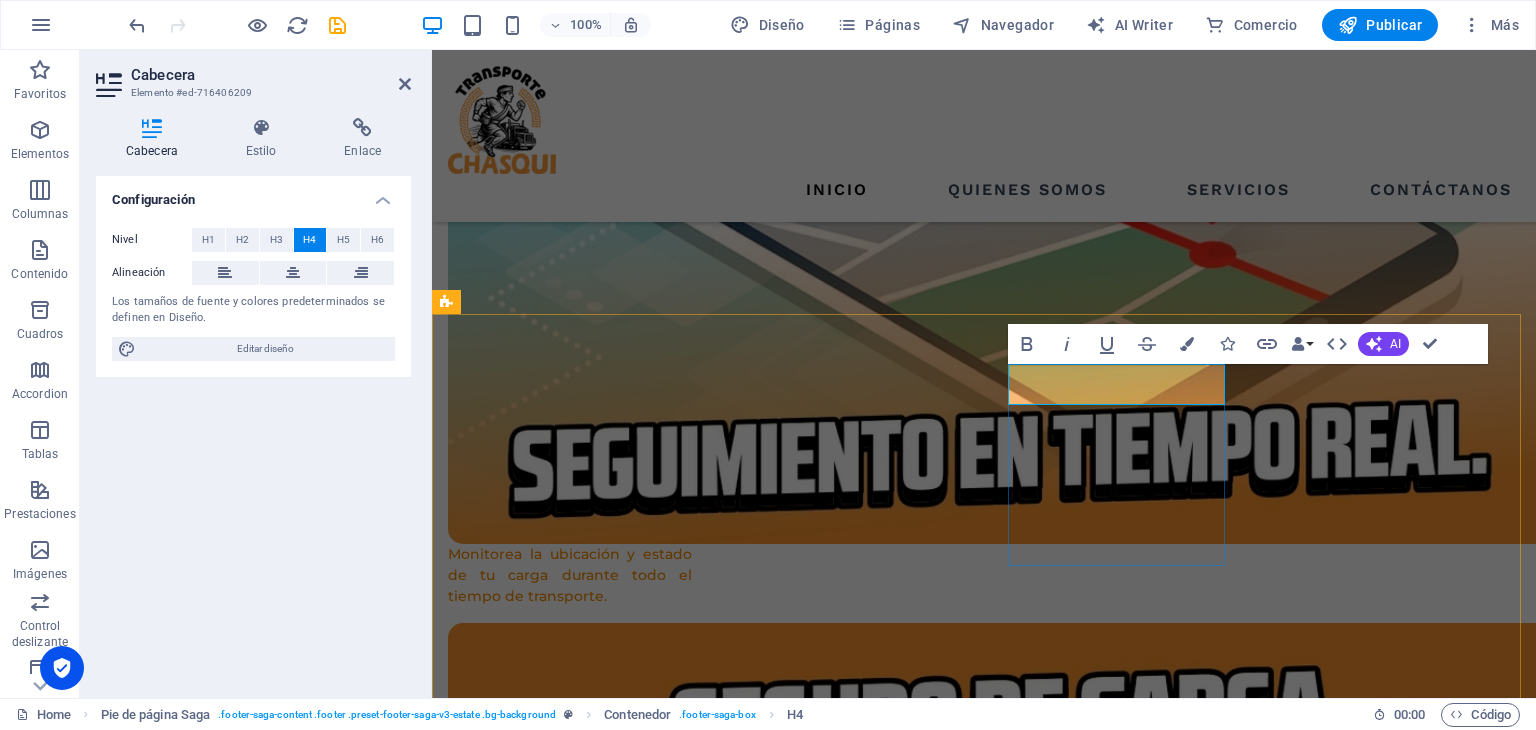 click on "Contacto: ‌S" at bounding box center [494, 6144] 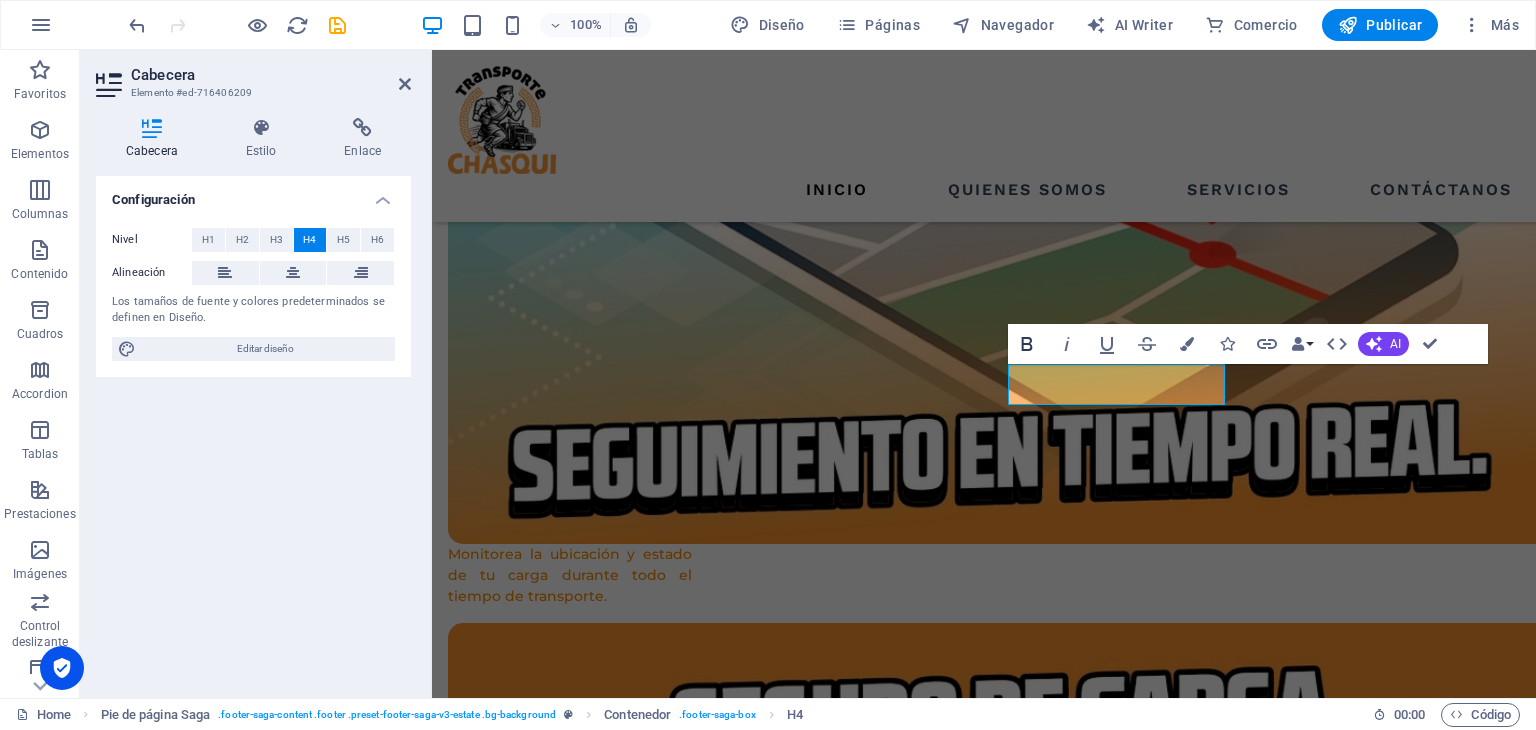 click 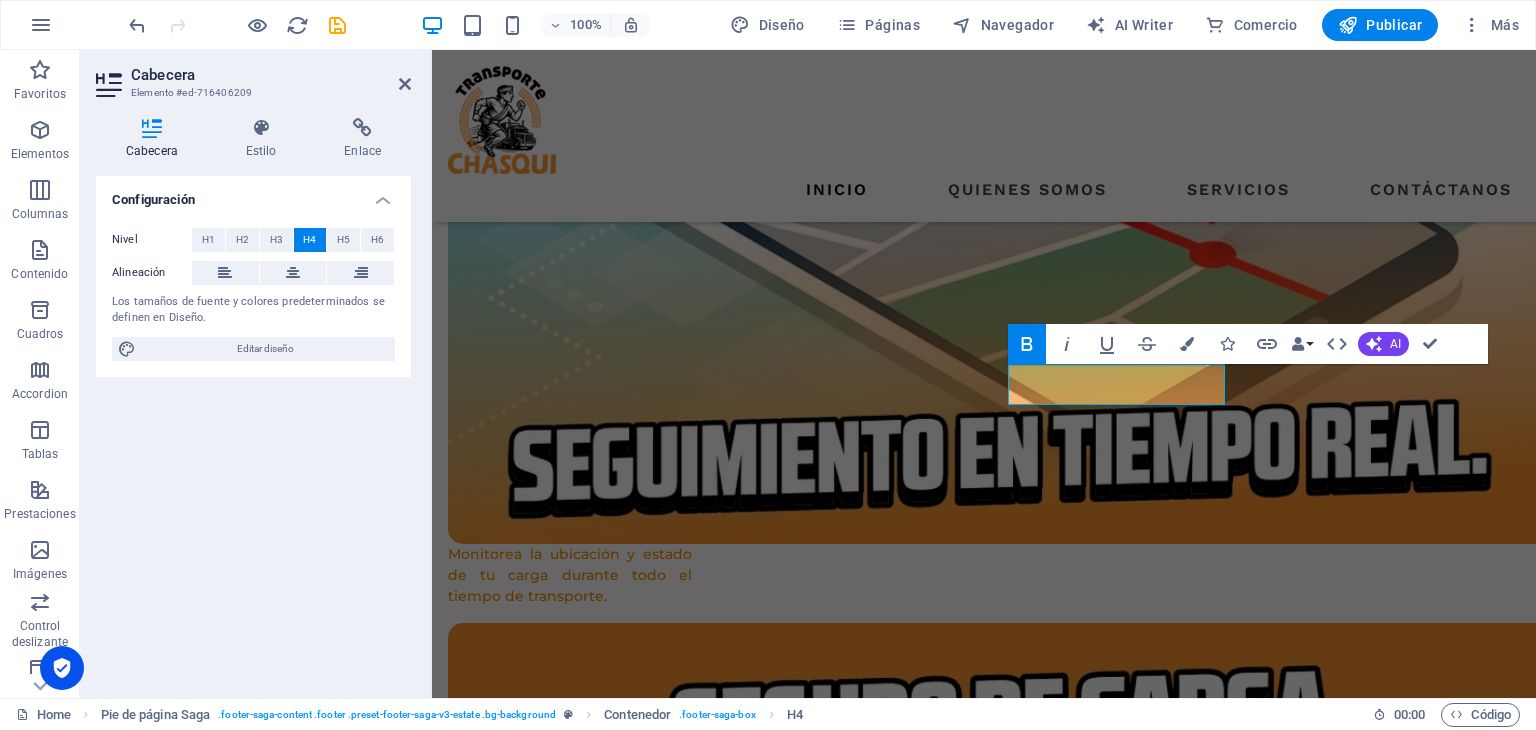 click 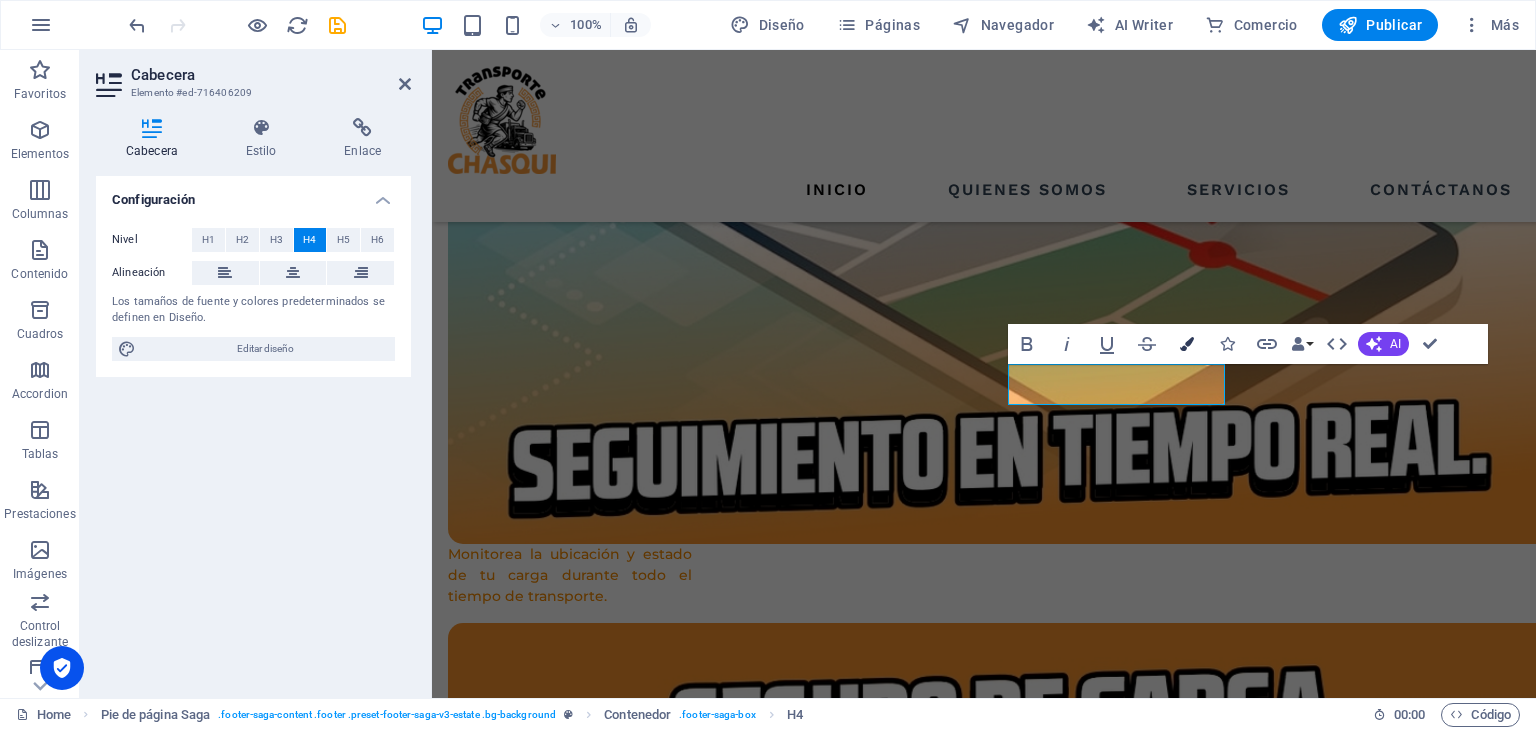 click at bounding box center [1187, 344] 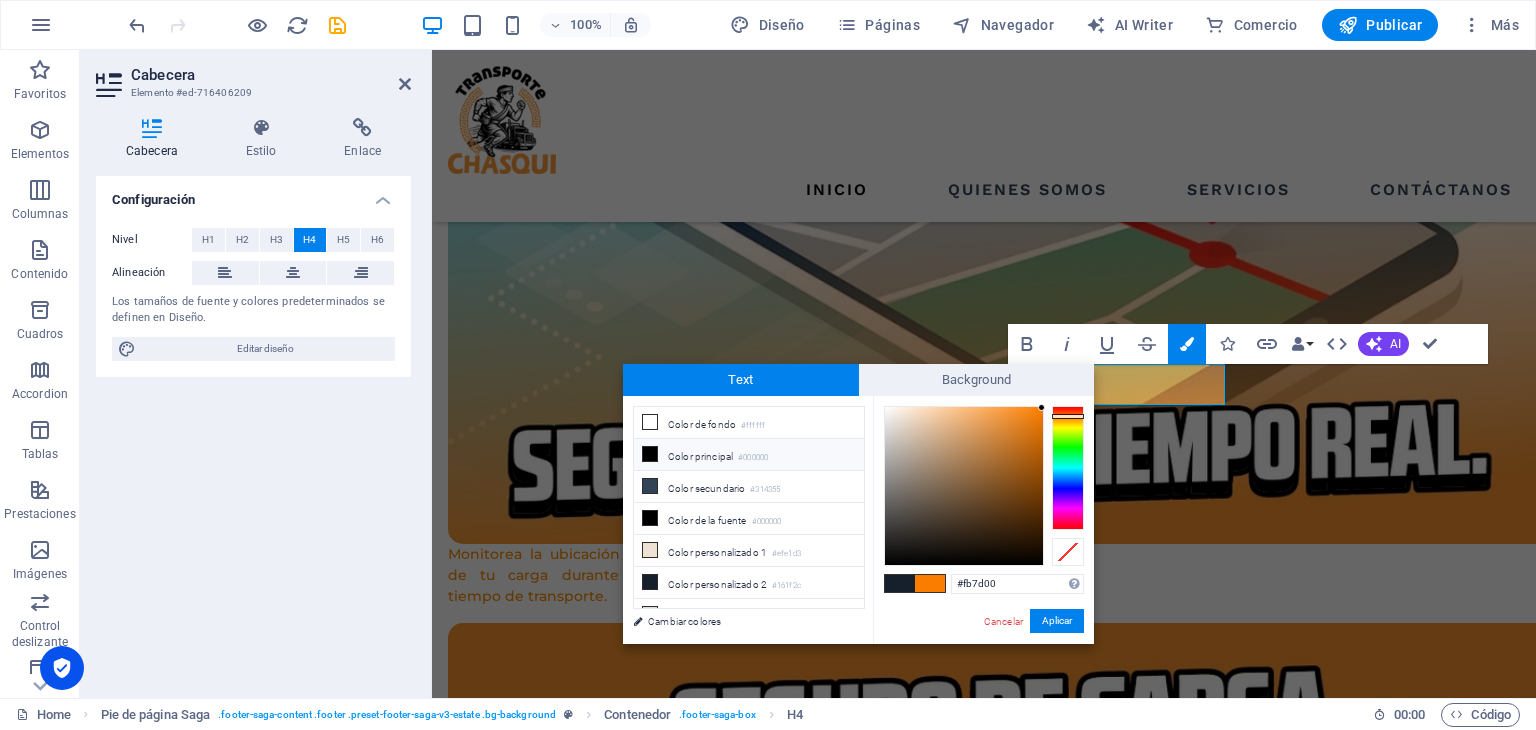 click at bounding box center [930, 583] 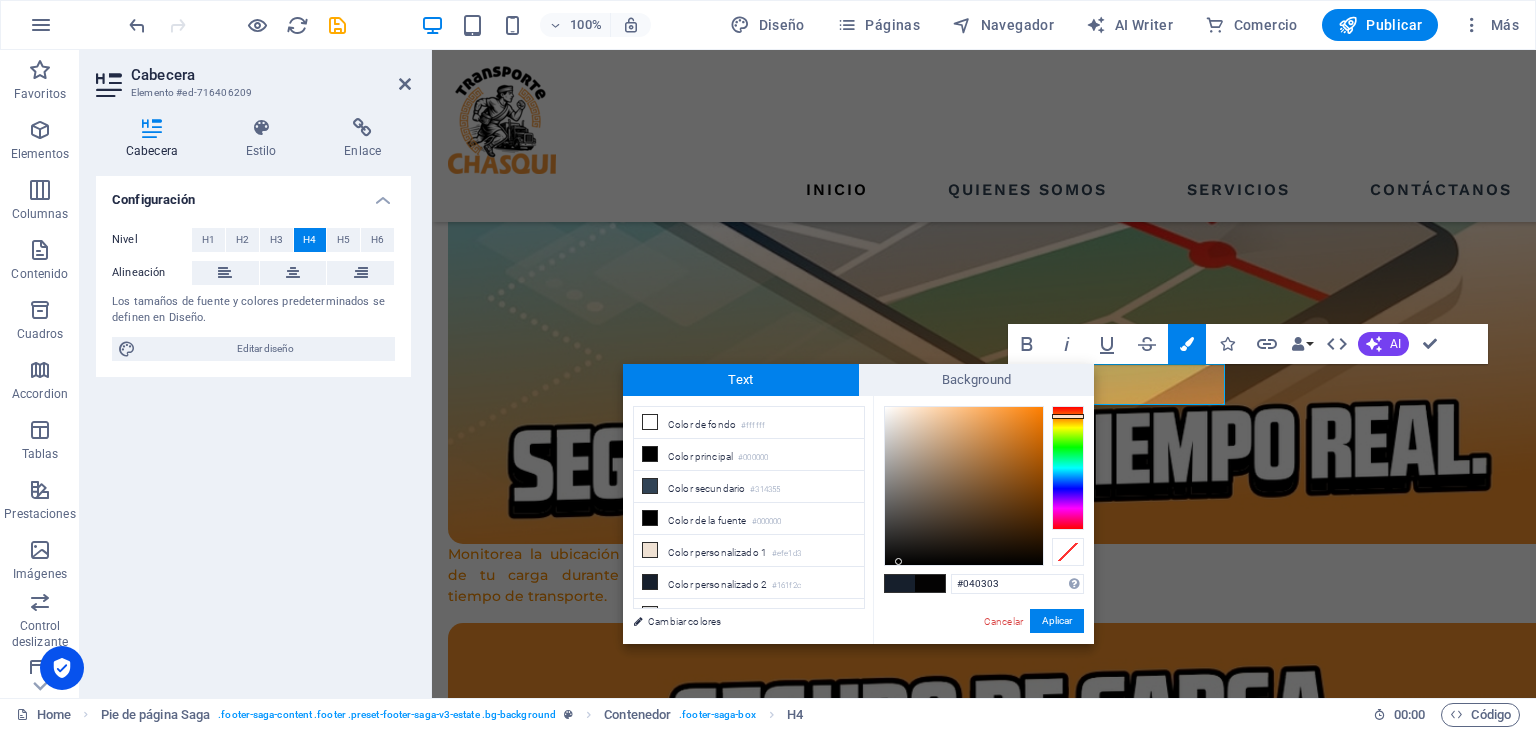 type on "#050505" 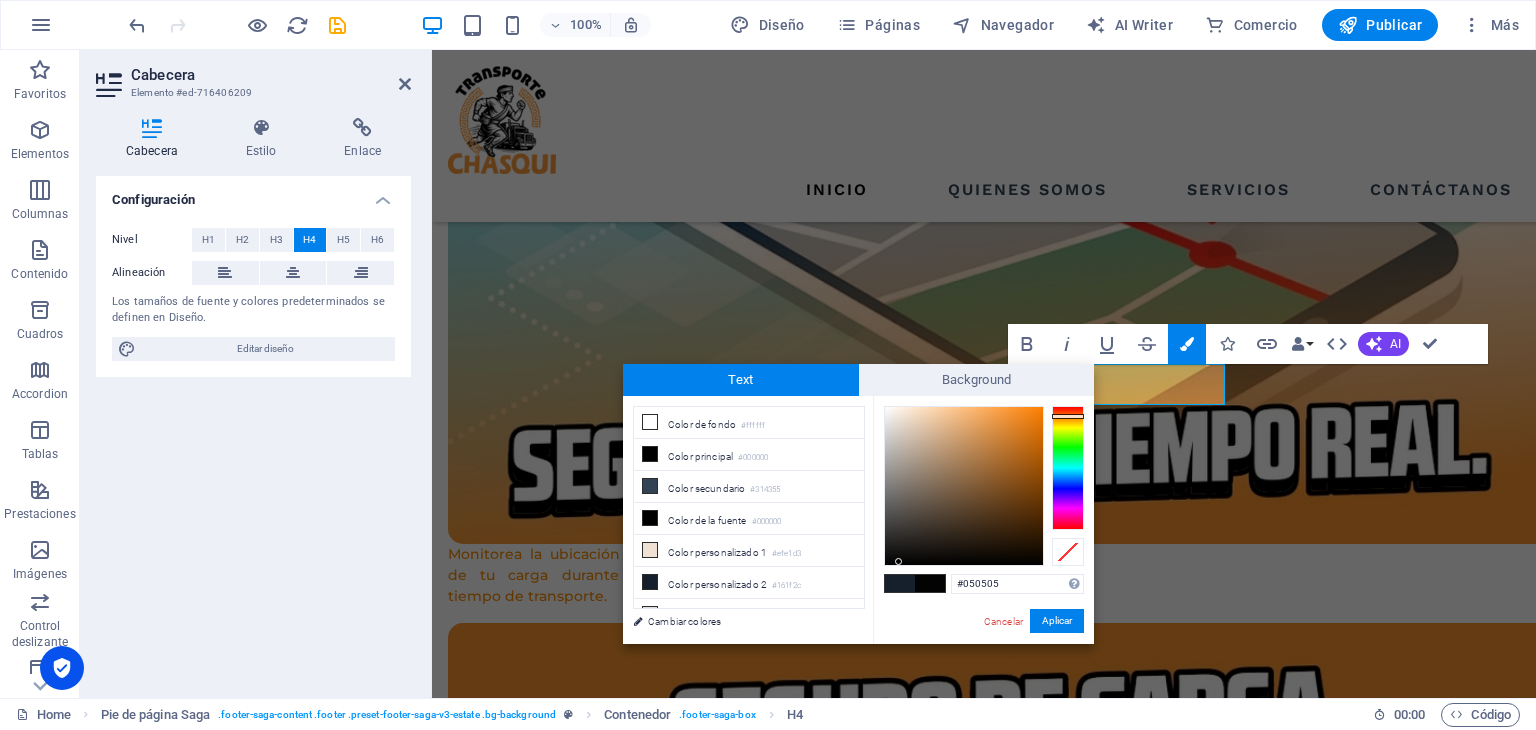 drag, startPoint x: 1044, startPoint y: 407, endPoint x: 899, endPoint y: 561, distance: 211.52069 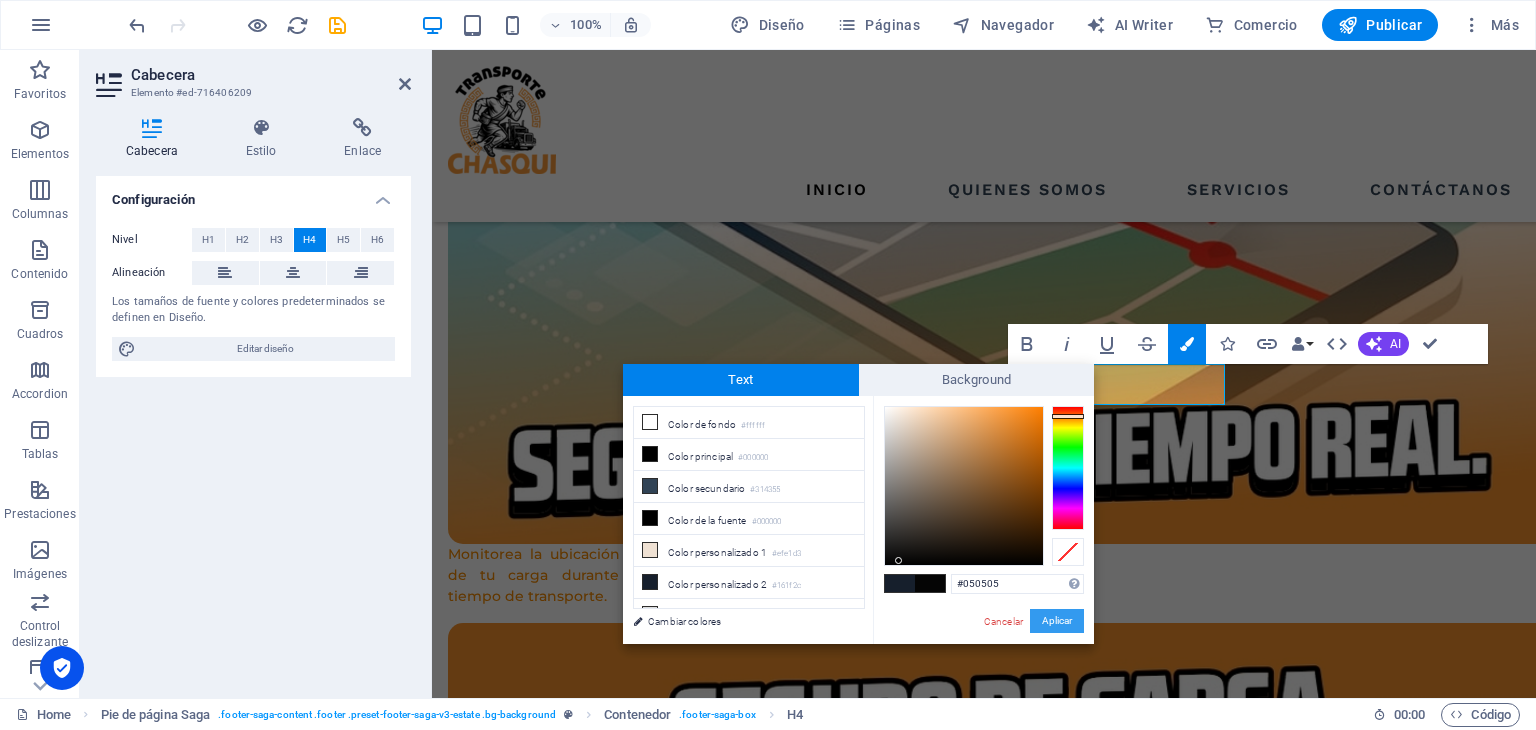 click on "Aplicar" at bounding box center (1057, 621) 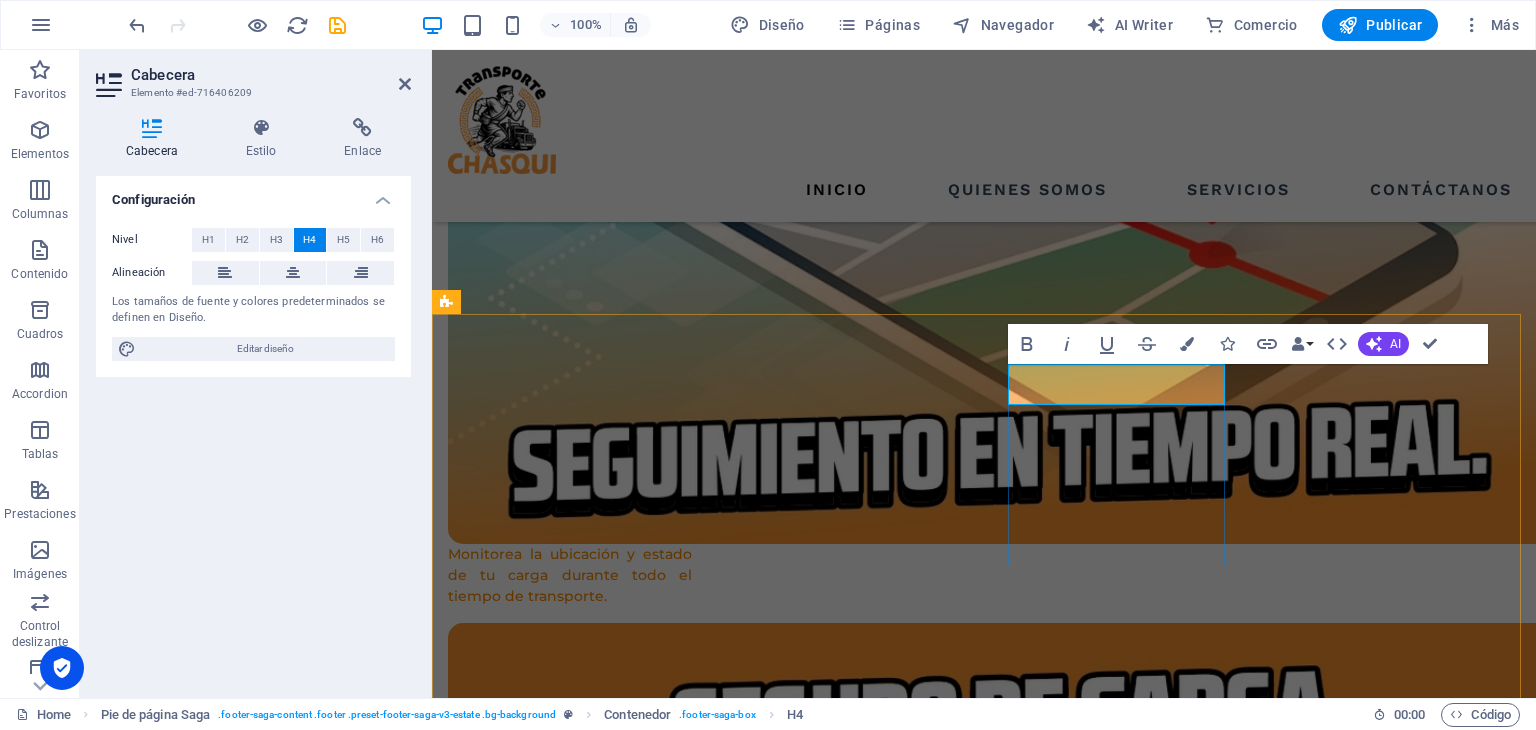 click on "Contacto: ‌ ​ ​" at bounding box center [558, 6145] 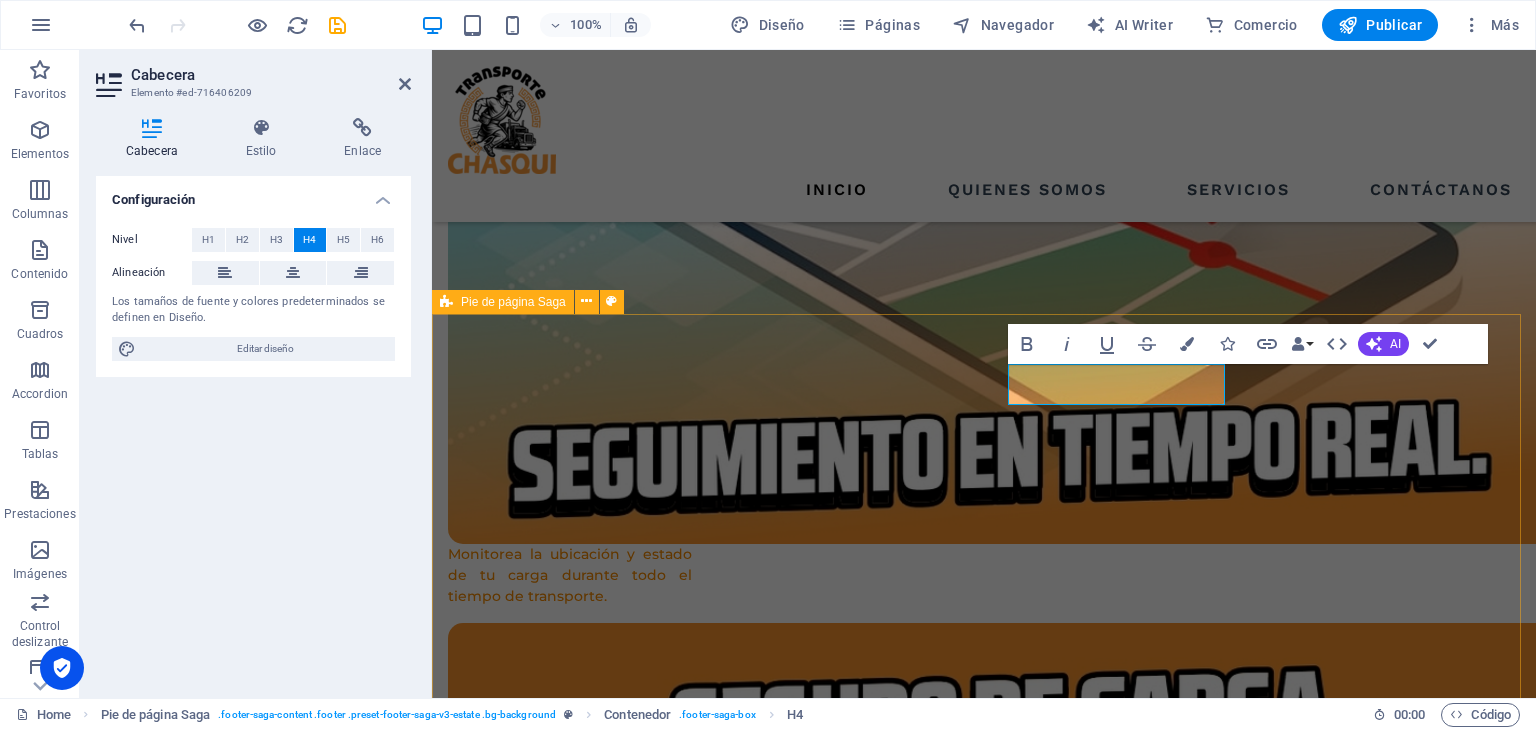 click on "páginas Inicio Quienes somos Servicios Contáctanos Contacto: ‌ ​ ​ UBICACIÓN: Lima-Perú   NÚMERO DE TELÉFONO:
+51 993 229027 Redes sociales Creado por Dedais Corporation SAC
Política de privacidad    |    aviso legal" at bounding box center [984, 6203] 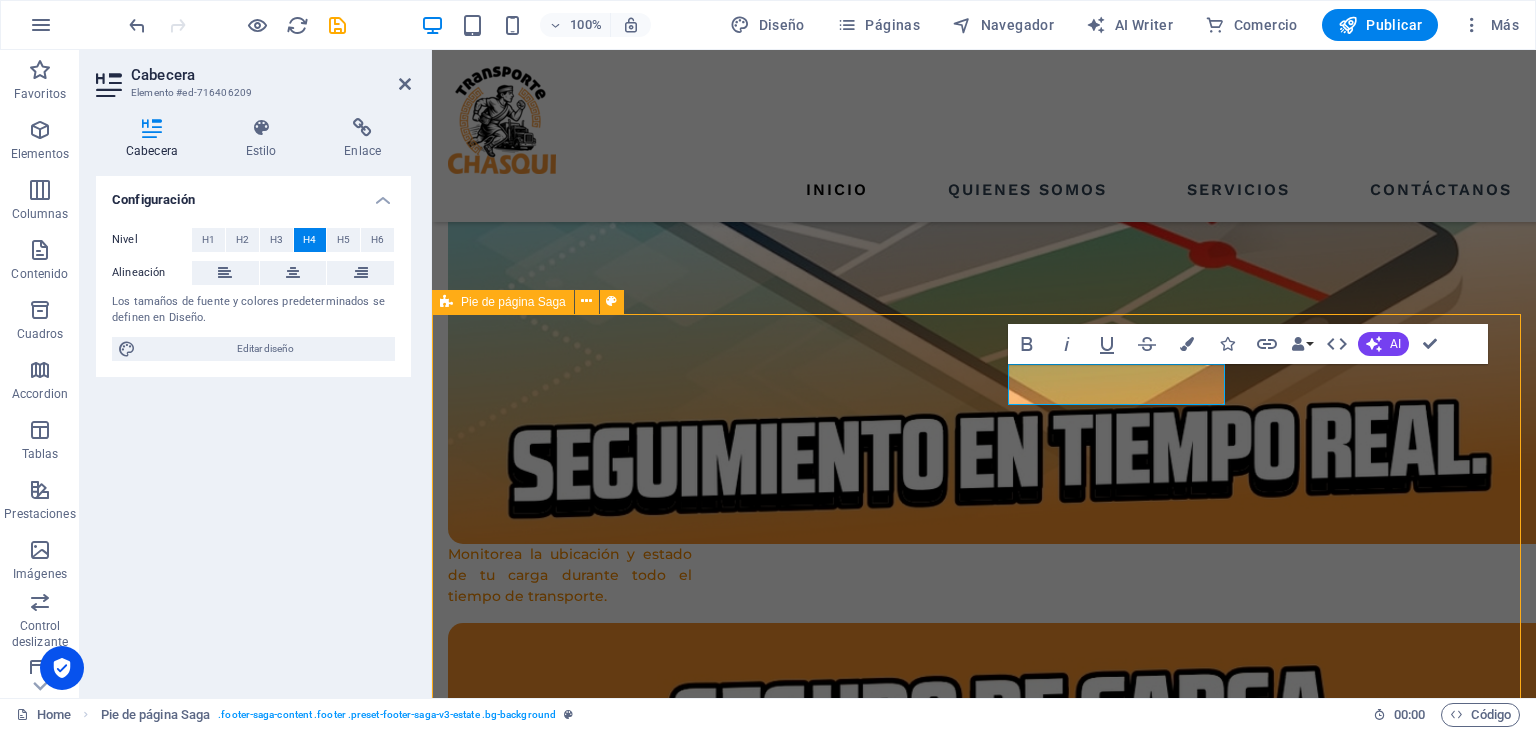 scroll, scrollTop: 3922, scrollLeft: 0, axis: vertical 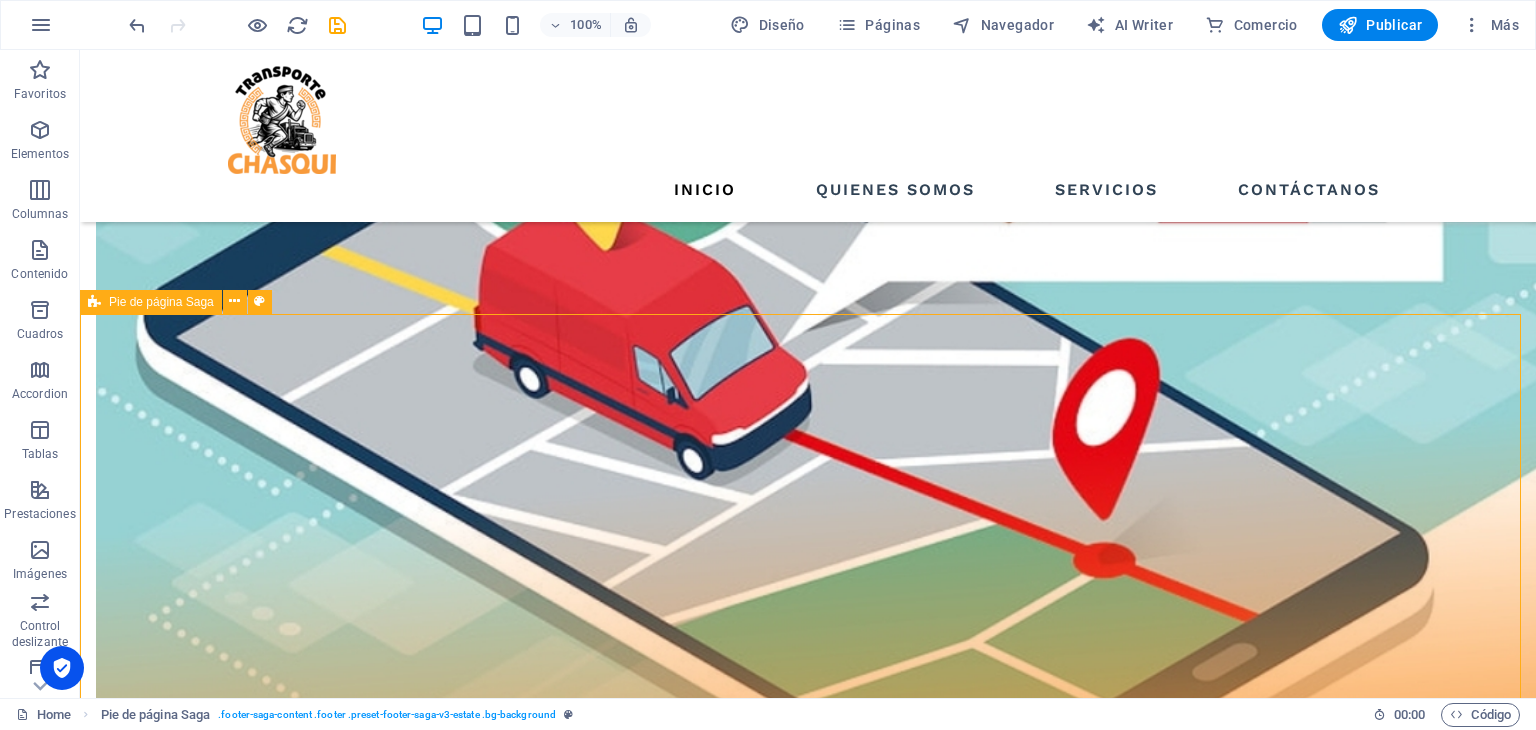 click on "páginas Inicio Quienes somos Servicios Contáctanos Contacto: UBICACIÓN: Lima-Perú   NÚMERO DE TELÉFONO:
+51 993 229027 Redes sociales Creado por Dedais Corporation SAC
Política de privacidad    |    aviso legal" at bounding box center (808, 7156) 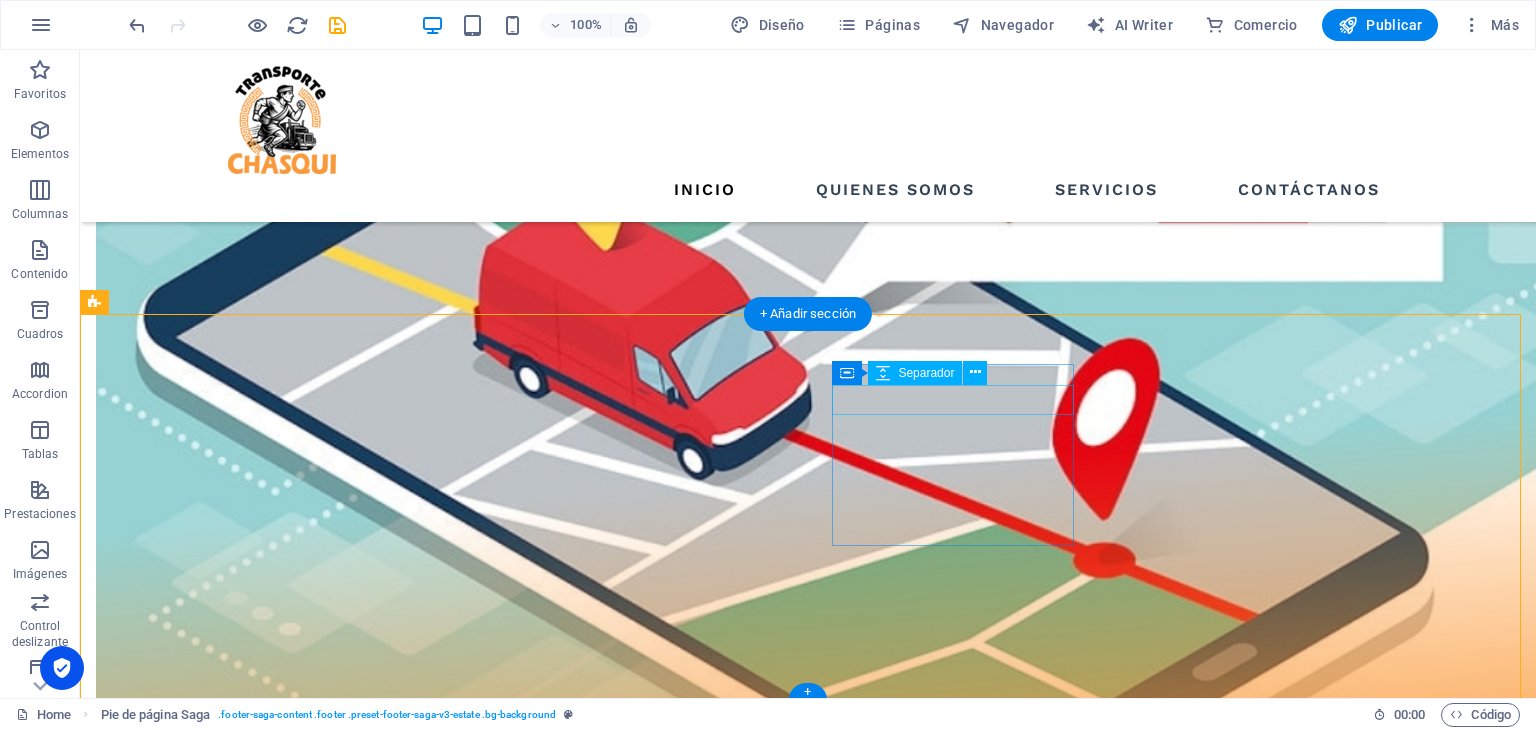 click at bounding box center (217, 7123) 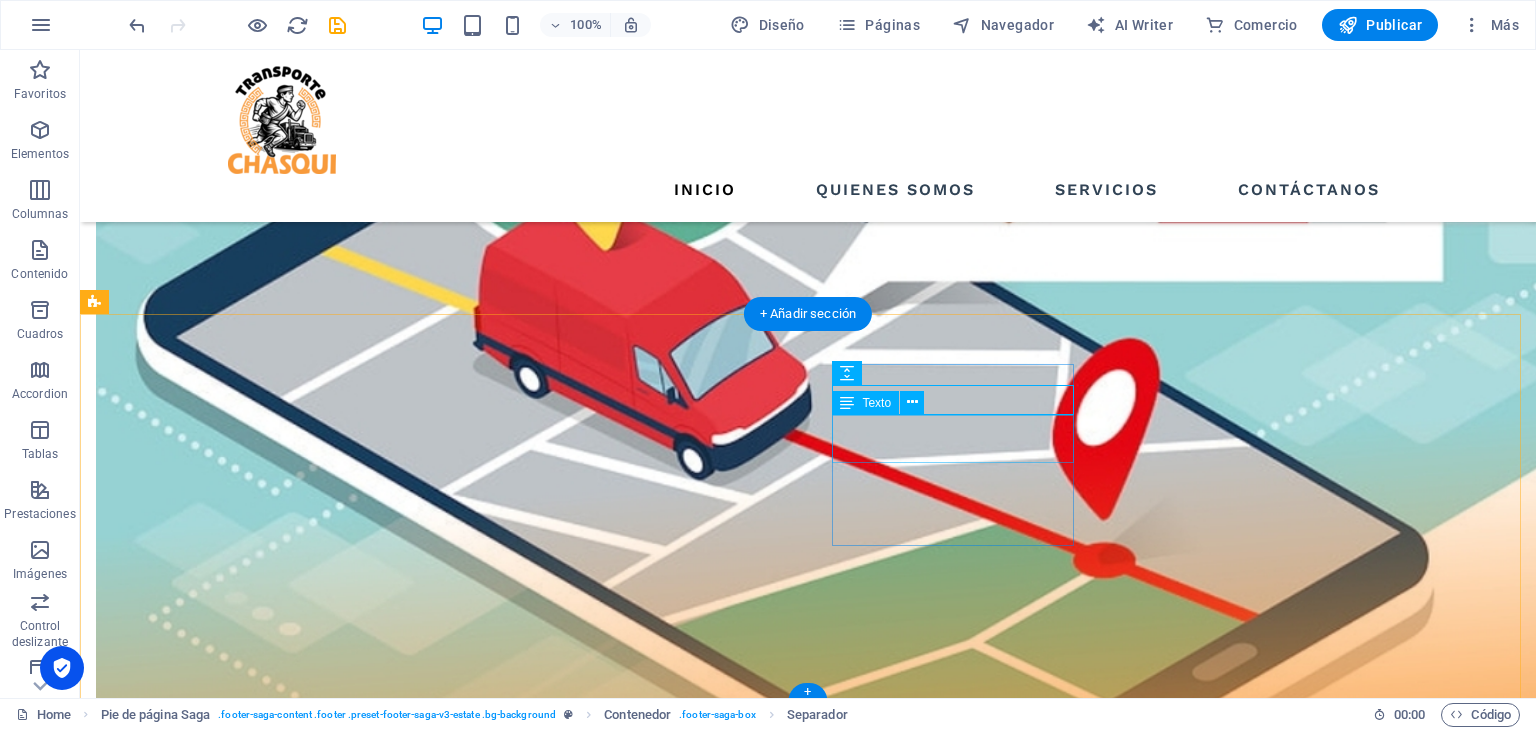 click on "UBICACIÓN: Lima-Perú" at bounding box center (217, 7174) 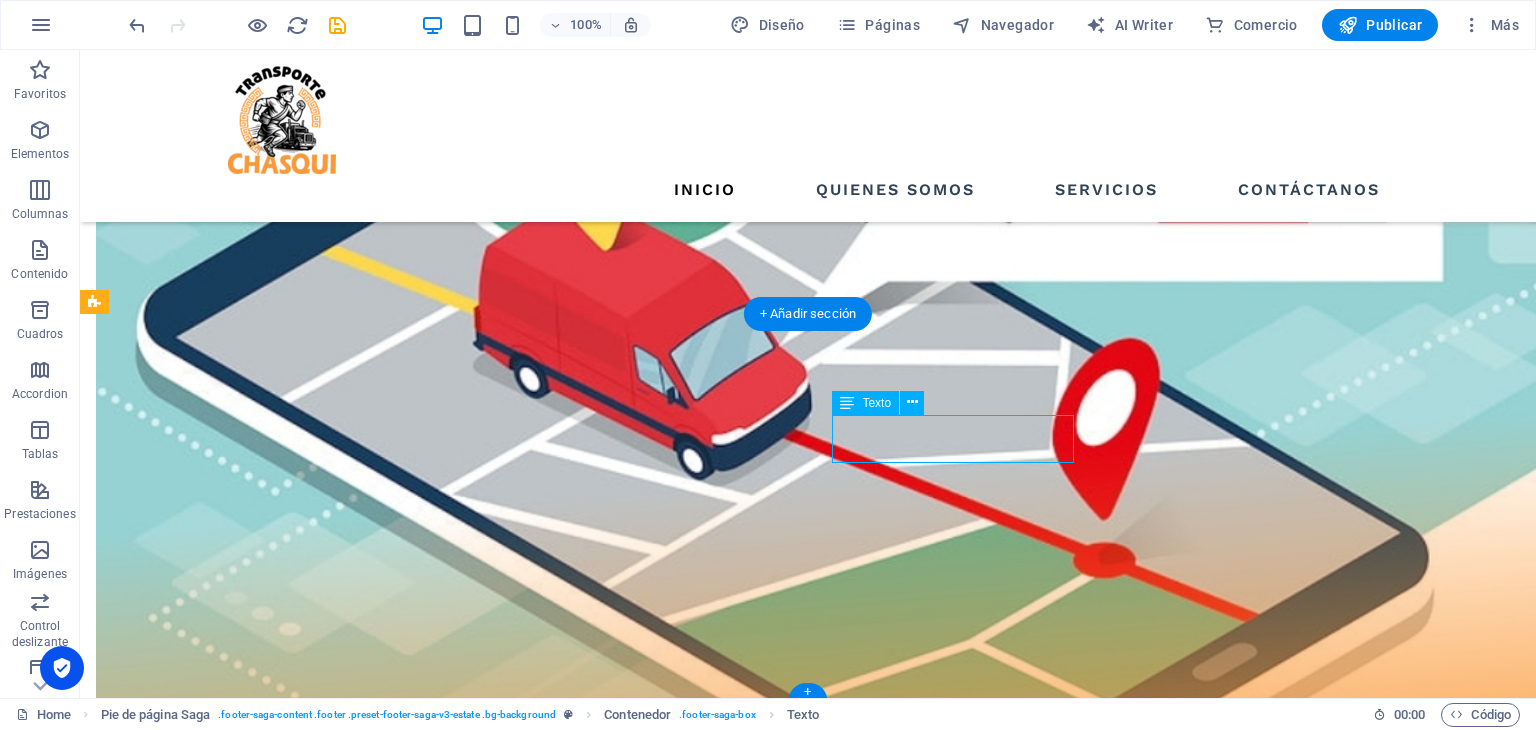 click on "UBICACIÓN: Lima-Perú" at bounding box center (217, 7174) 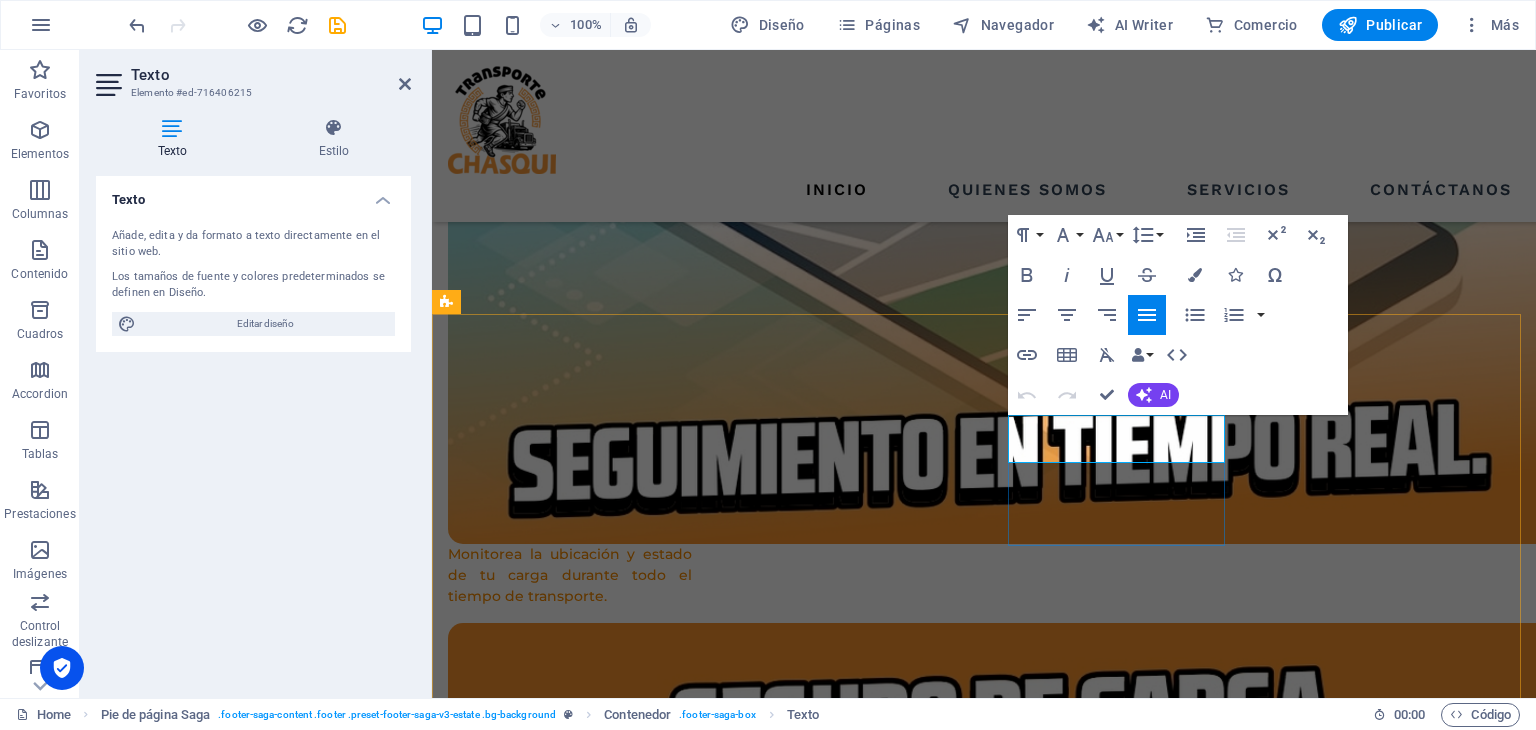 click on "UBICACIÓN:" at bounding box center (497, 6186) 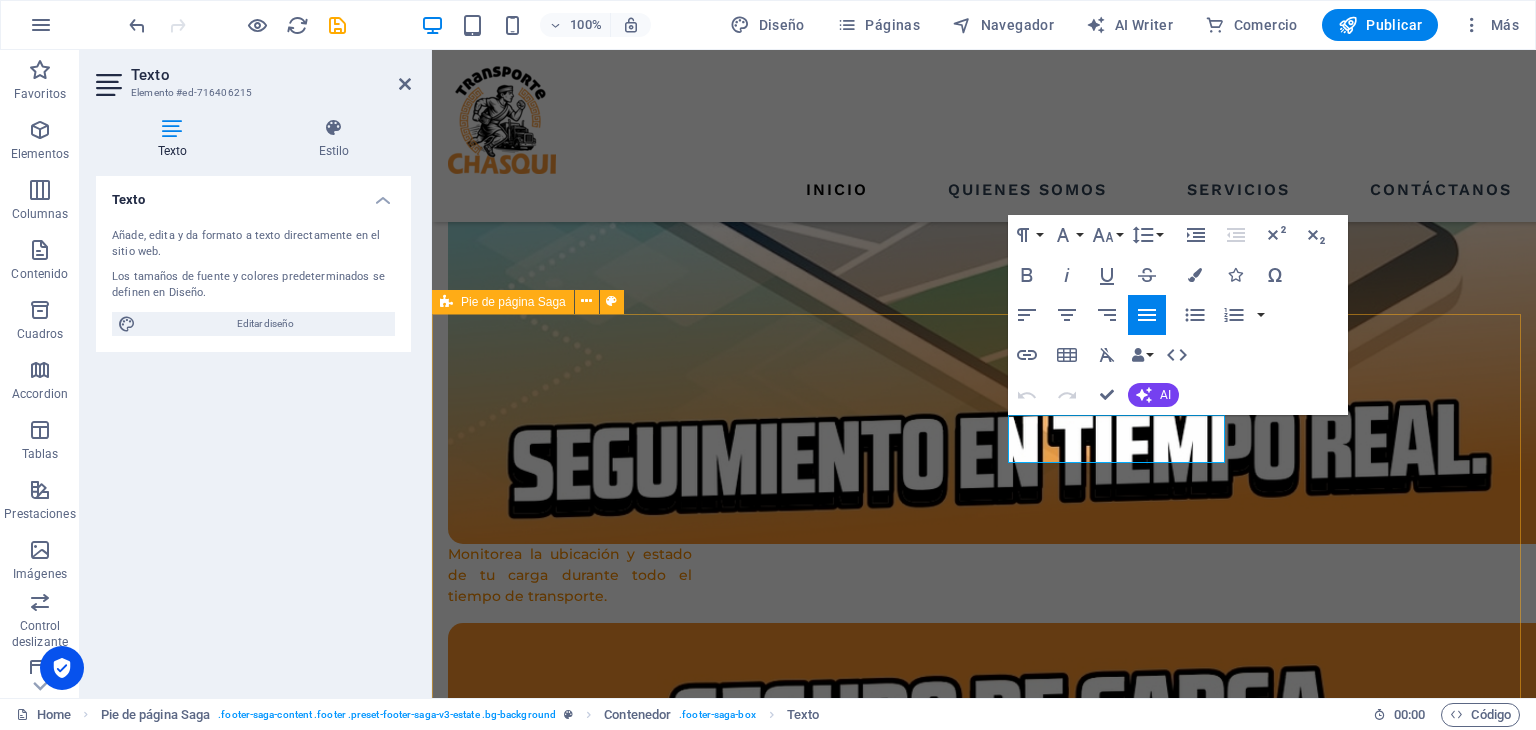 drag, startPoint x: 1112, startPoint y: 448, endPoint x: 1005, endPoint y: 419, distance: 110.860275 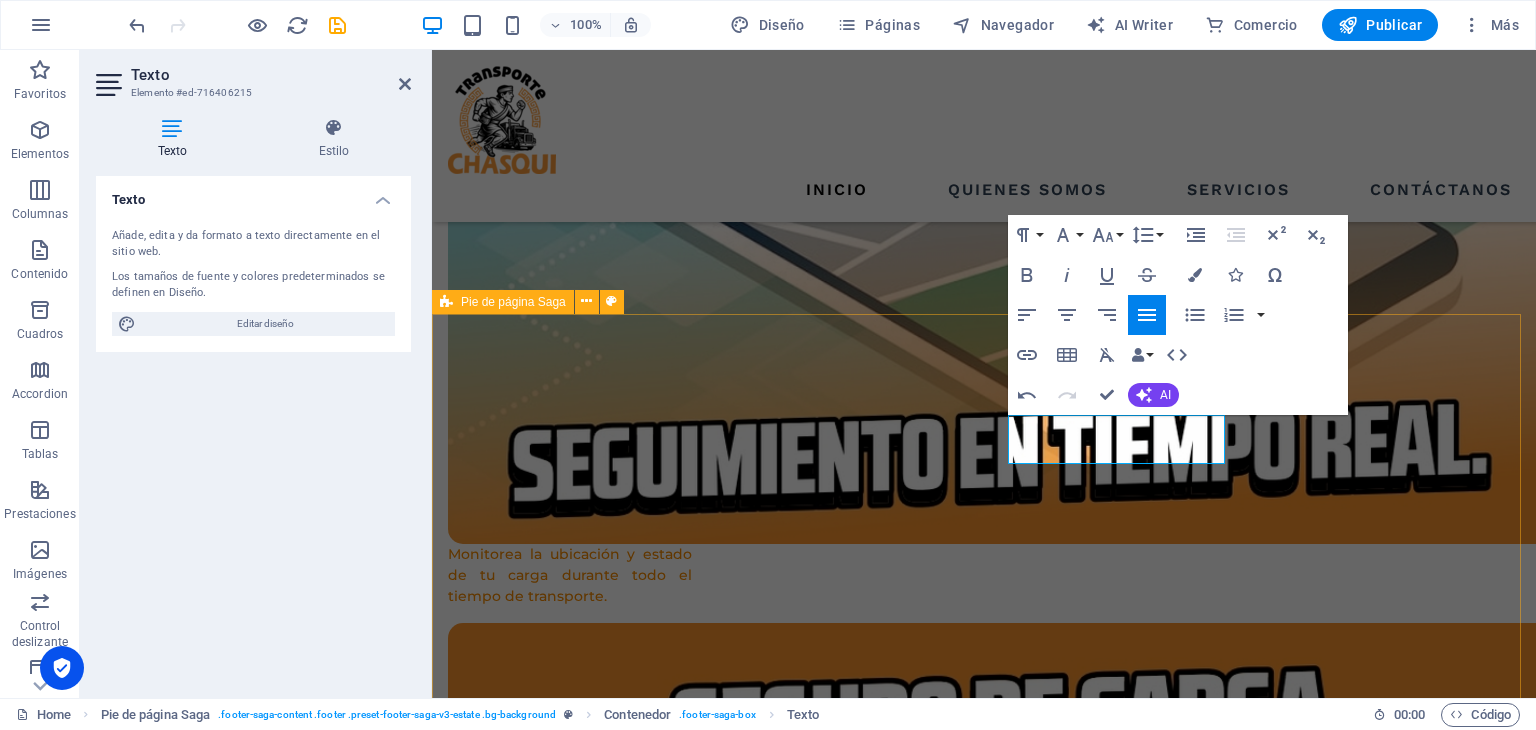 click on "páginas Inicio Quienes somos Servicios Contáctanos Contacto: sales@chasquisperu.com info@chasquisperu.com NÚMERO DE TELÉFONO:
+51 993 229027 Redes sociales Creado por Dedais Corporation SAC
Política de privacidad    |    aviso legal" at bounding box center [984, 6181] 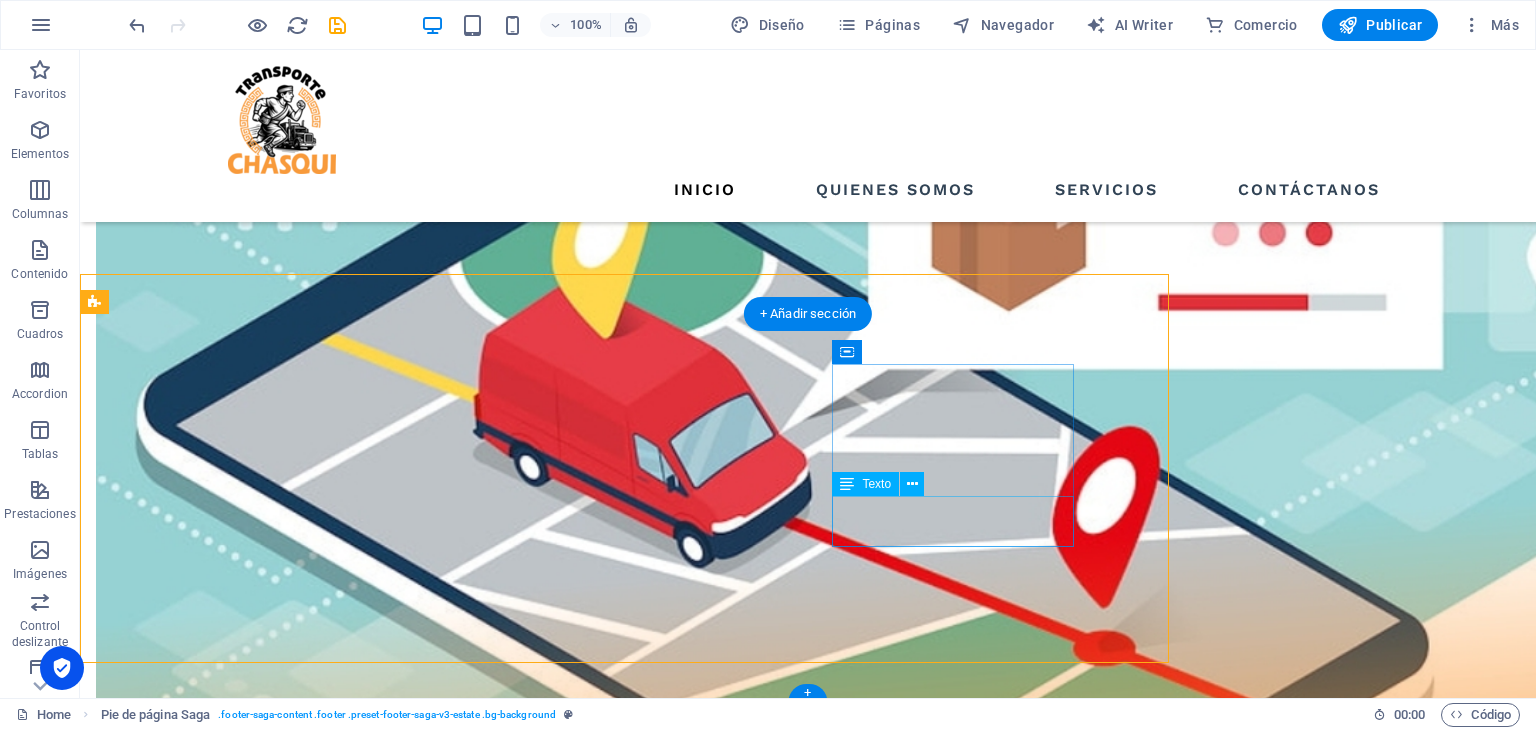 scroll, scrollTop: 3922, scrollLeft: 0, axis: vertical 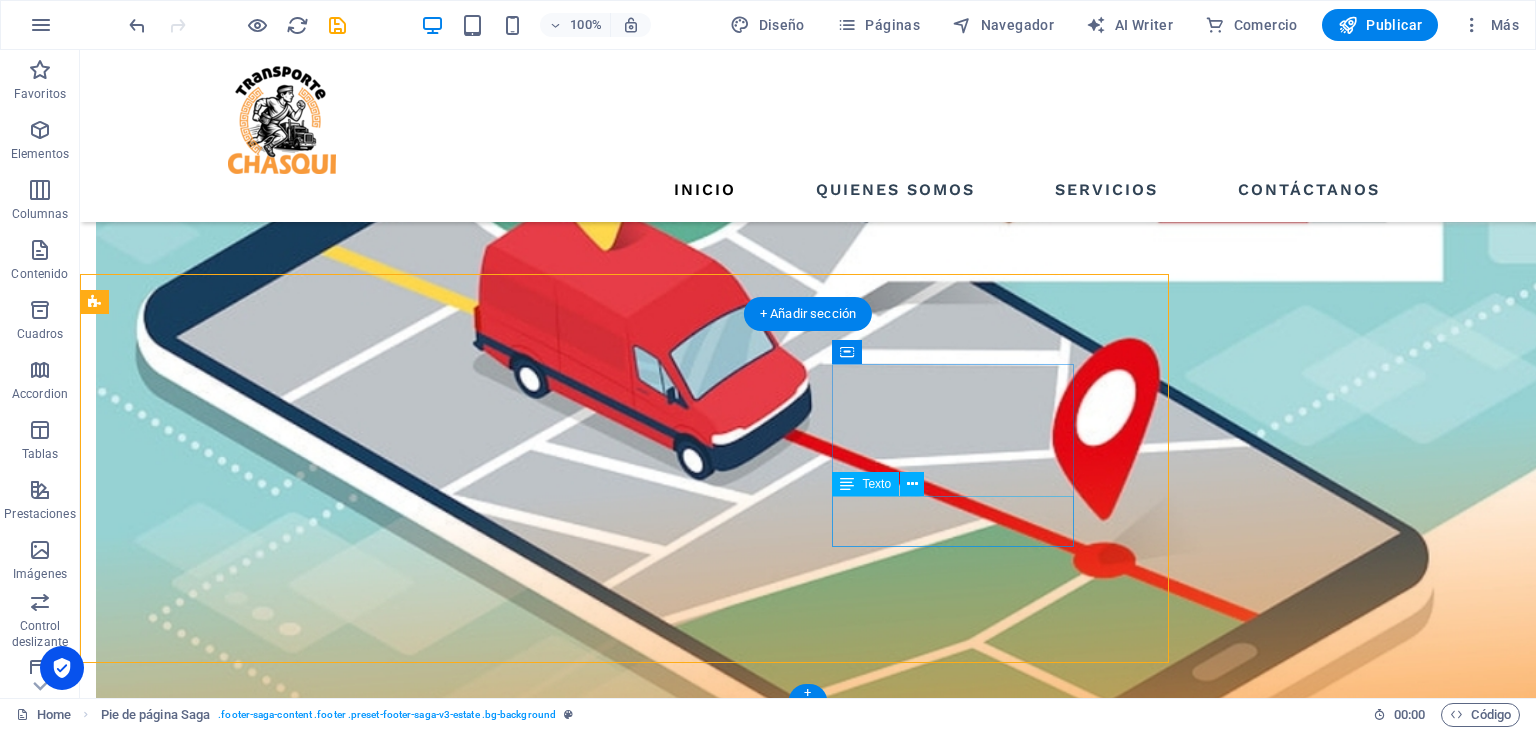 click on "NÚMERO DE TELÉFONO:
+51 993 229027" at bounding box center (217, 7197) 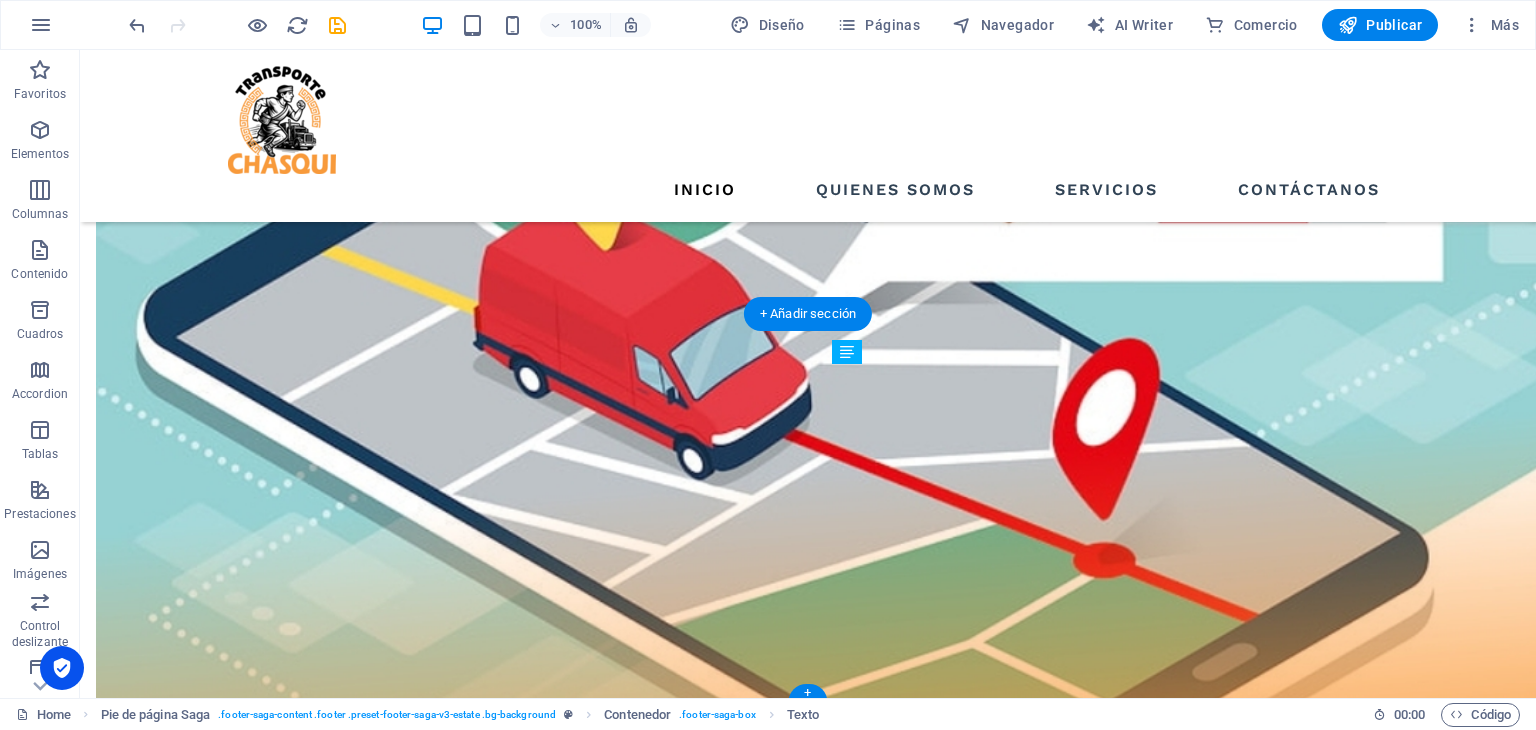 drag, startPoint x: 892, startPoint y: 430, endPoint x: 892, endPoint y: 395, distance: 35 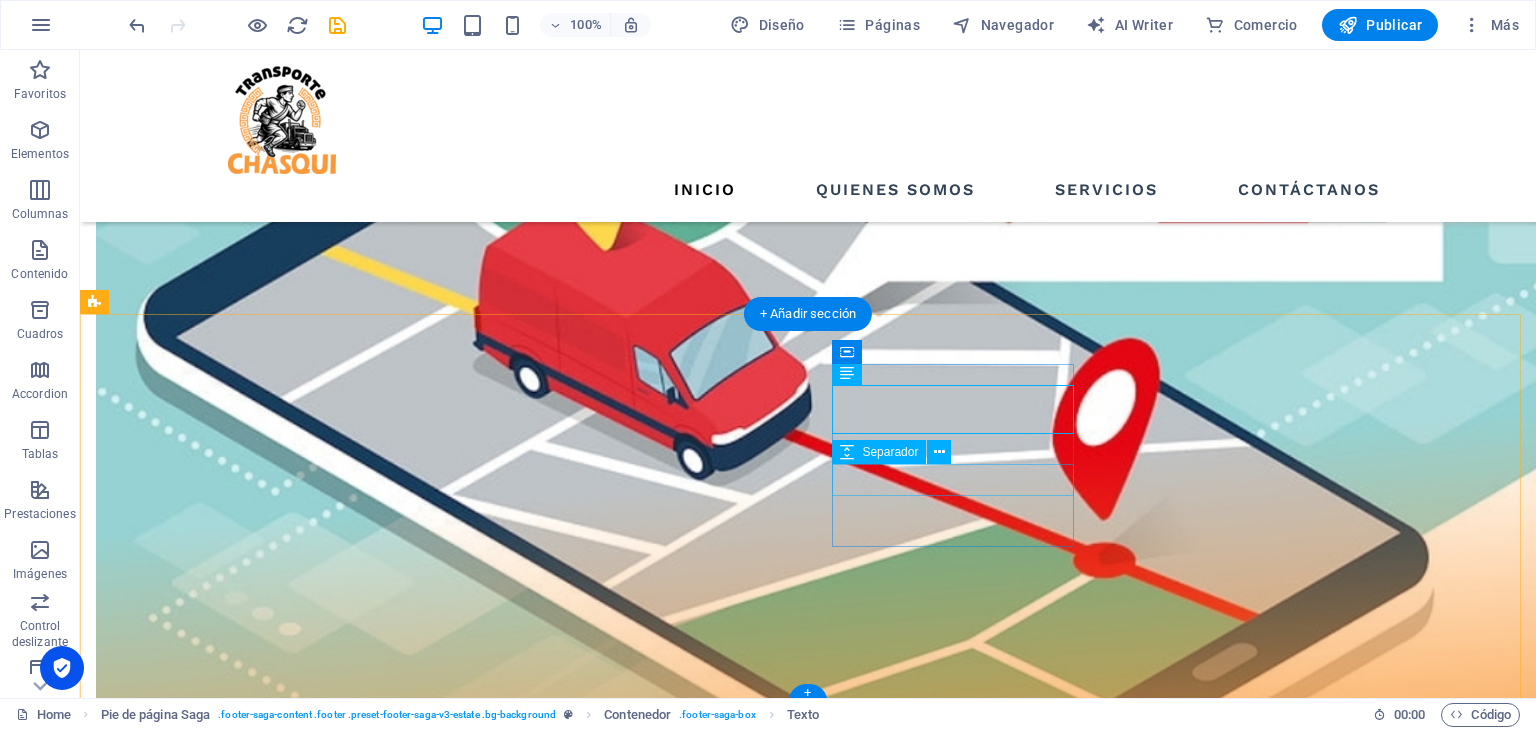 click at bounding box center [217, 7204] 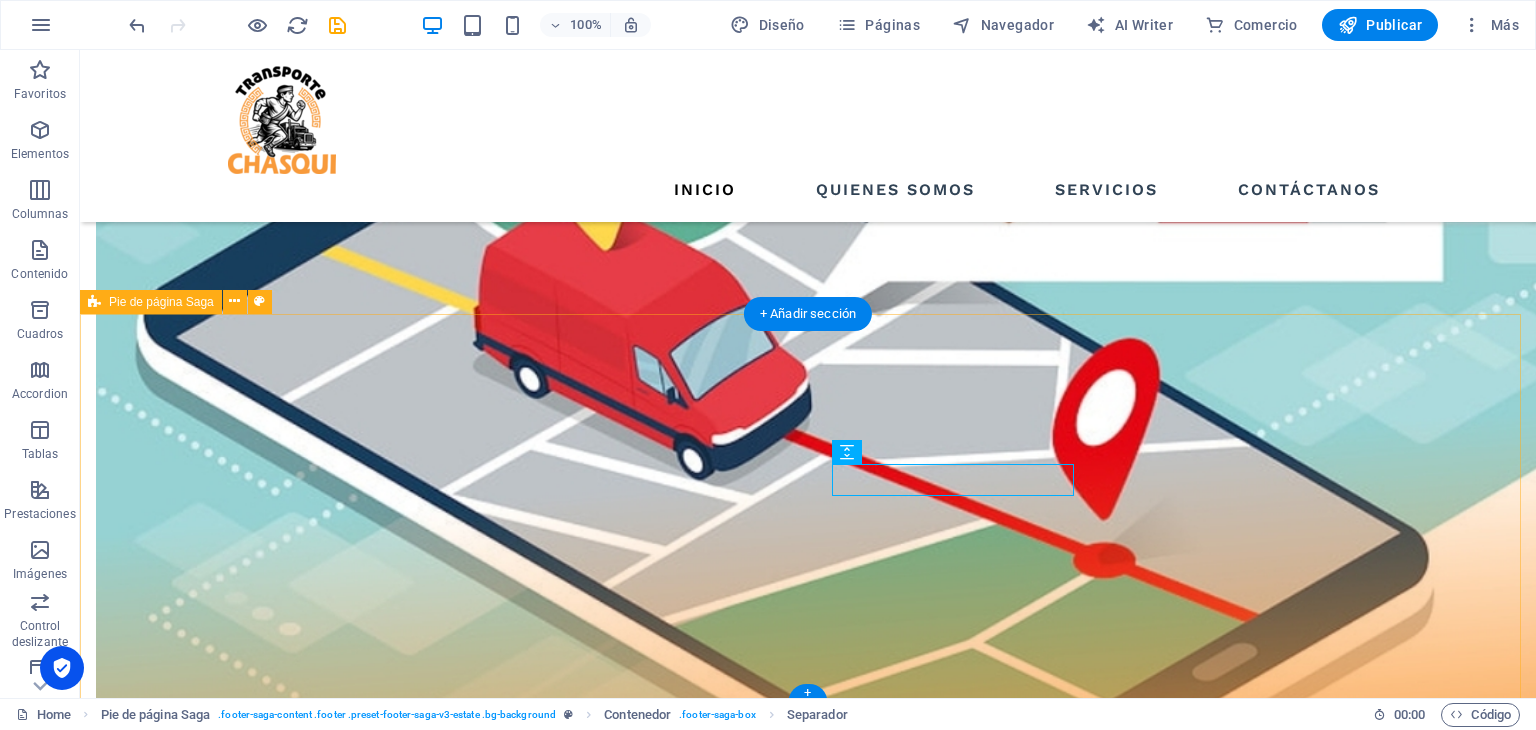 click on "páginas Inicio Quienes somos Servicios Contáctanos Contacto: sales@chasquisperu.com info@chasquisperu.com NÚMERO DE TELÉFONO:
+51 993 229027 Redes sociales Creado por Dedais Corporation SAC
Política de privacidad    |    aviso legal" at bounding box center (808, 7145) 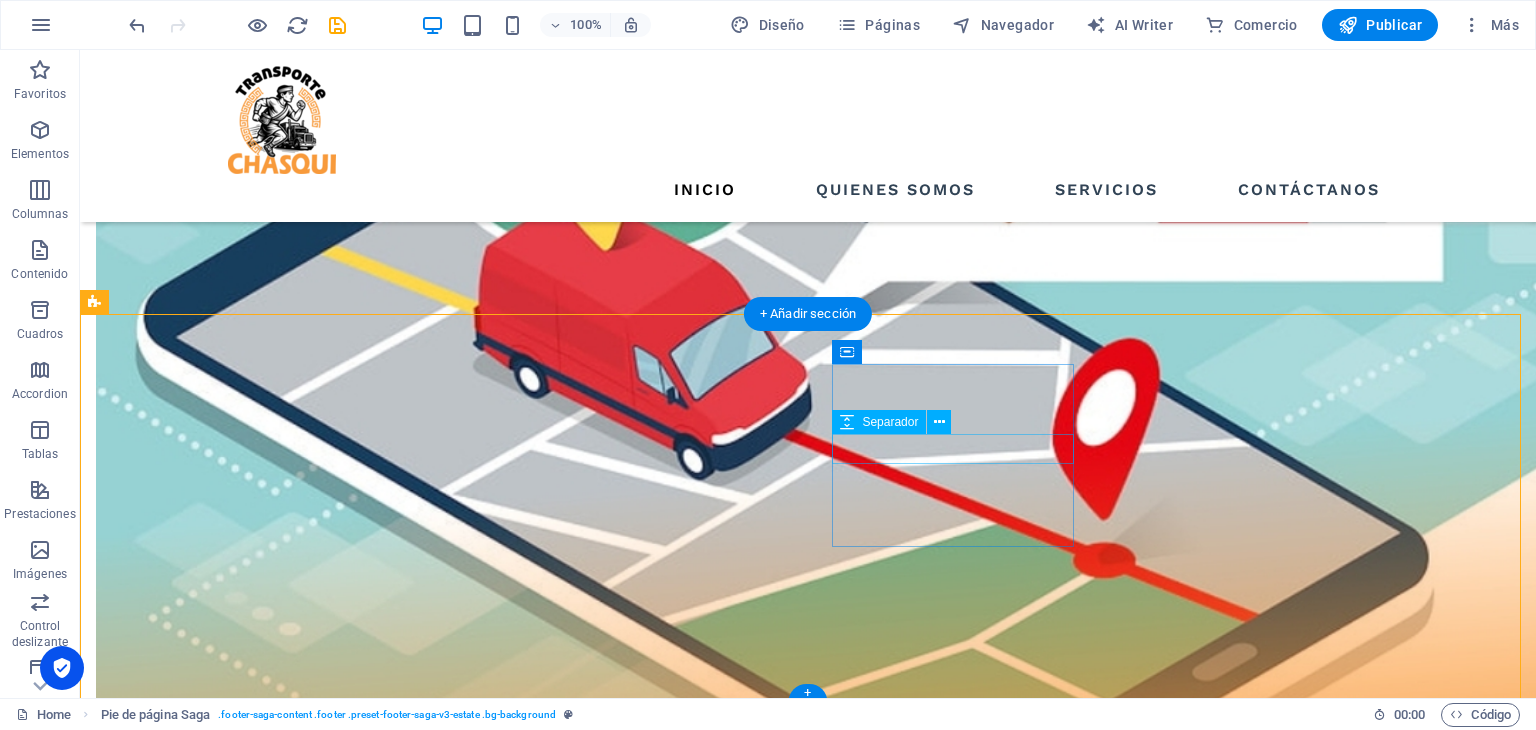 click at bounding box center (217, 7173) 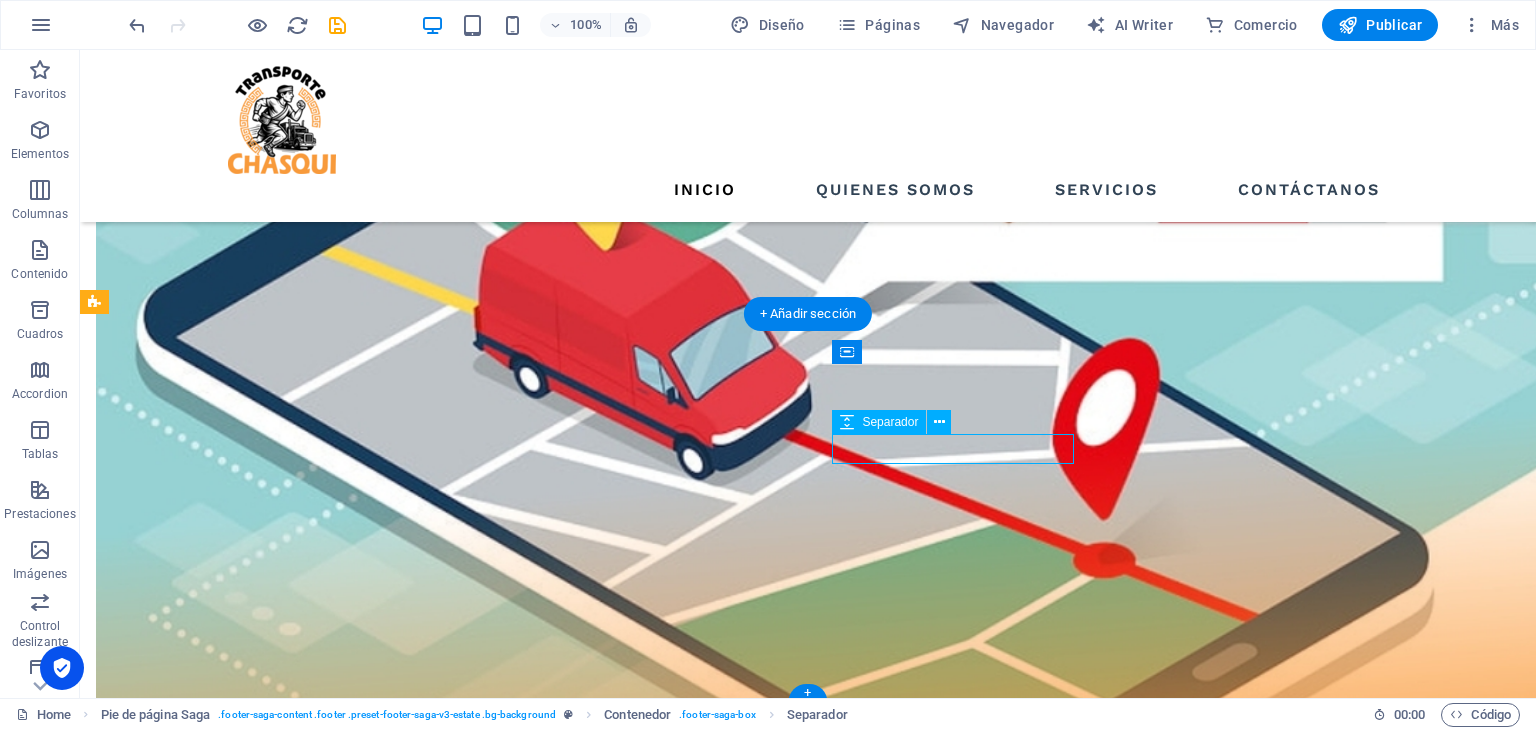 click at bounding box center [217, 7173] 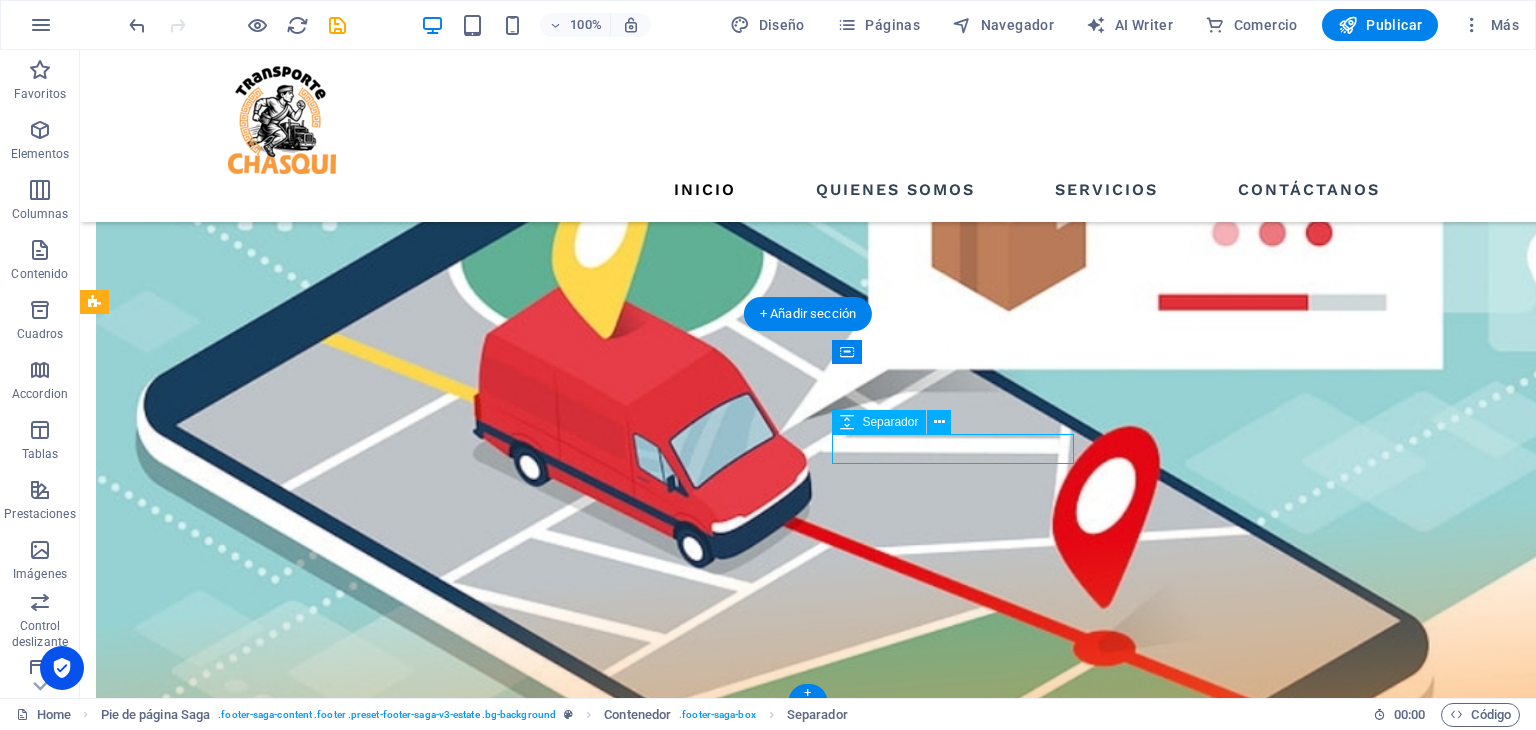 select on "px" 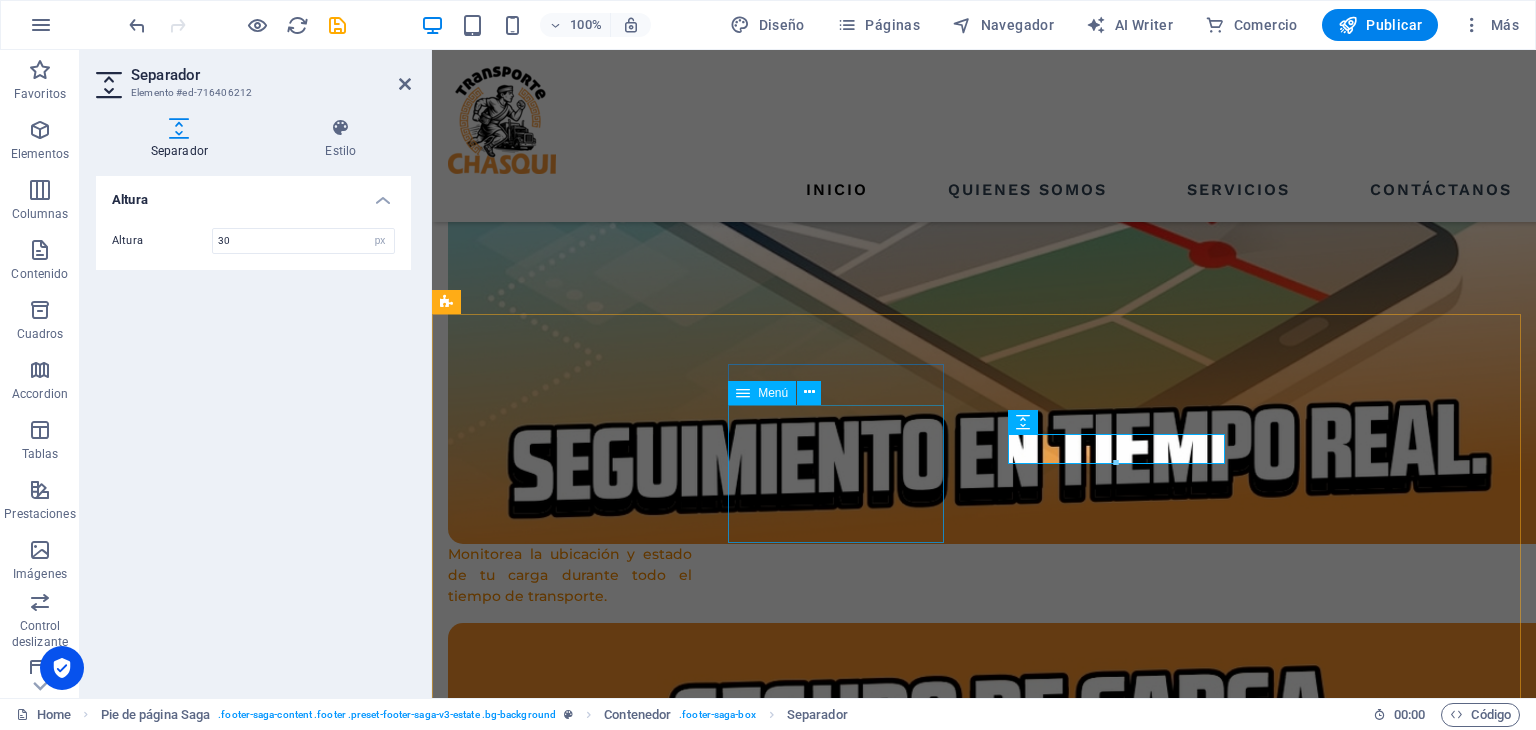click on "Inicio Quienes somos Servicios Contáctanos" at bounding box center [558, 6023] 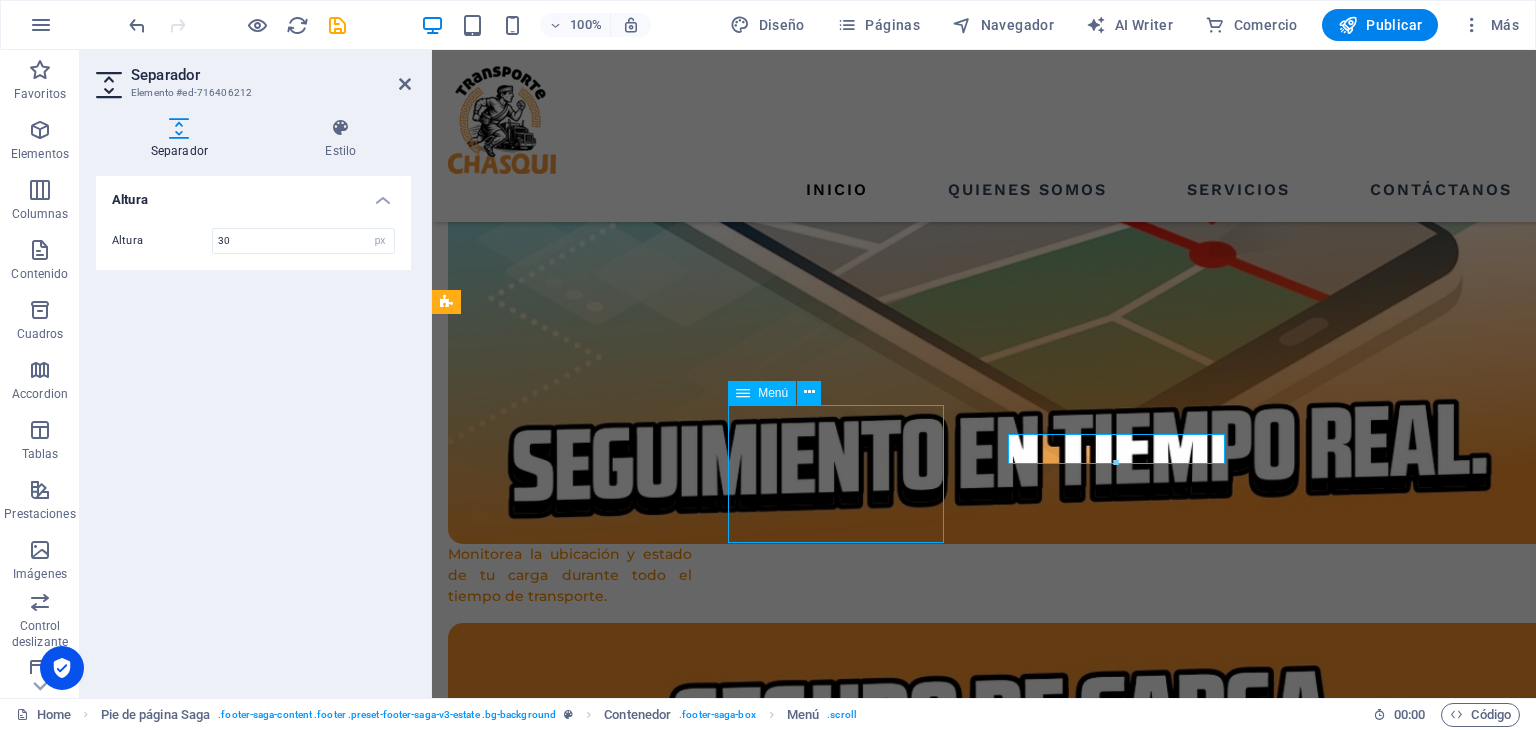 scroll, scrollTop: 3922, scrollLeft: 0, axis: vertical 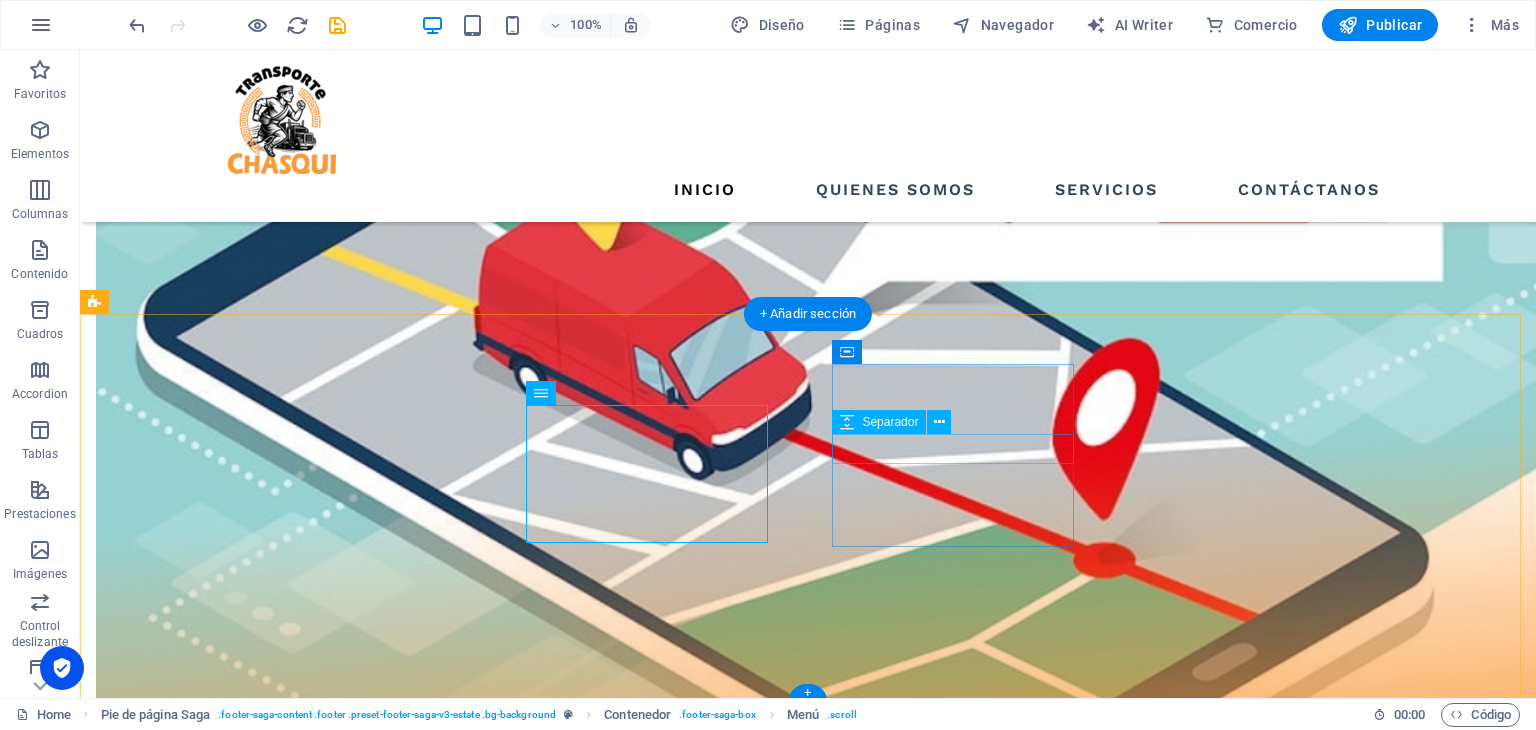 click at bounding box center (217, 7173) 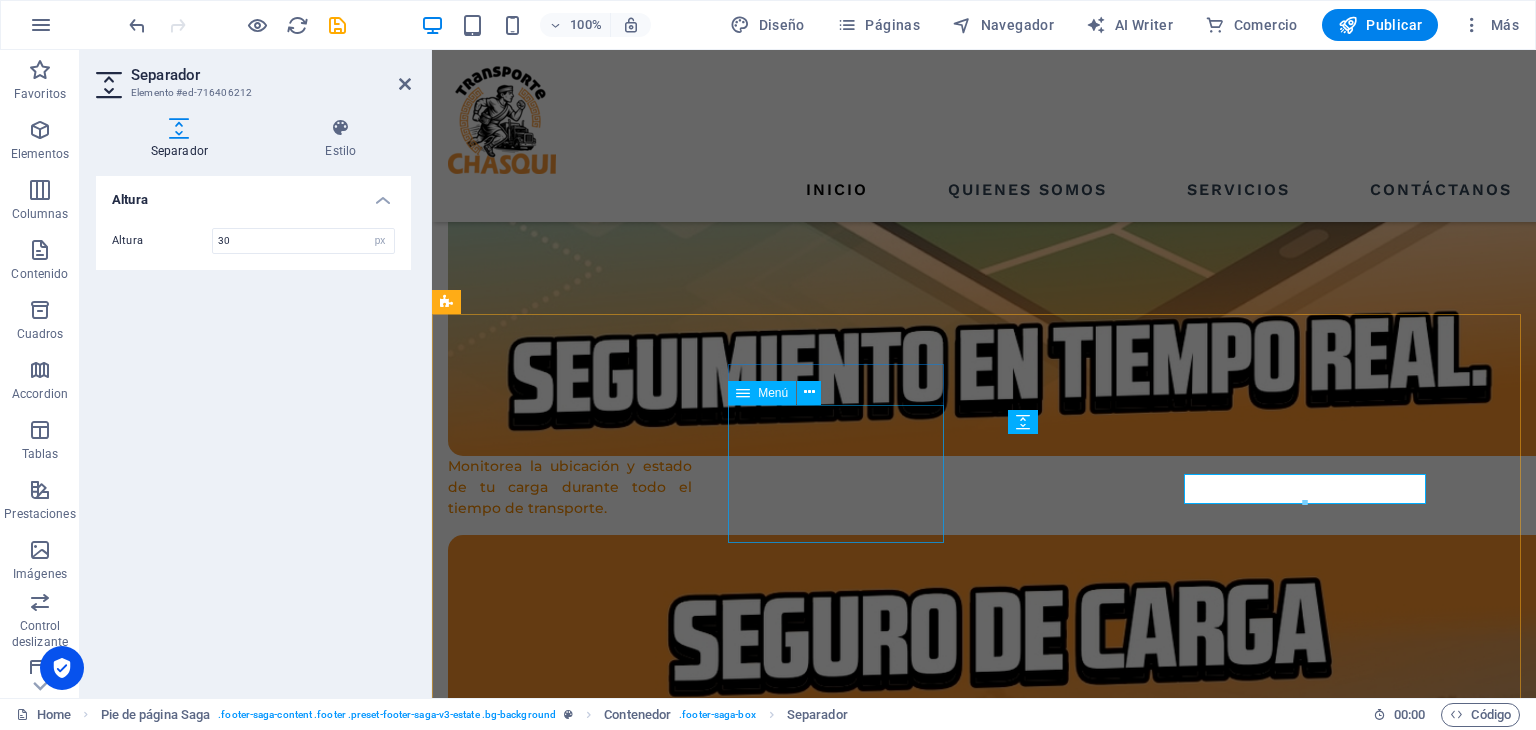 scroll, scrollTop: 3834, scrollLeft: 0, axis: vertical 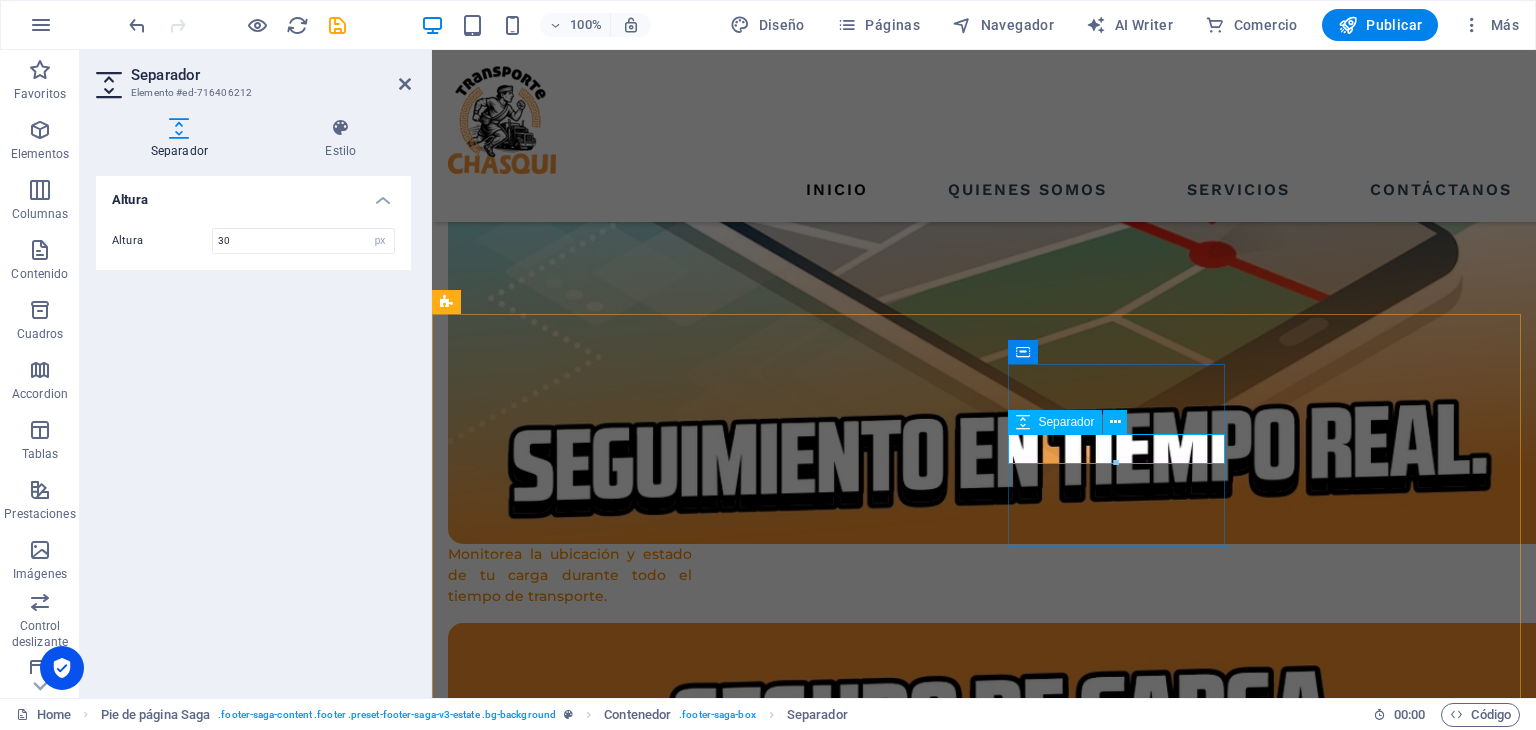 click at bounding box center [558, 6210] 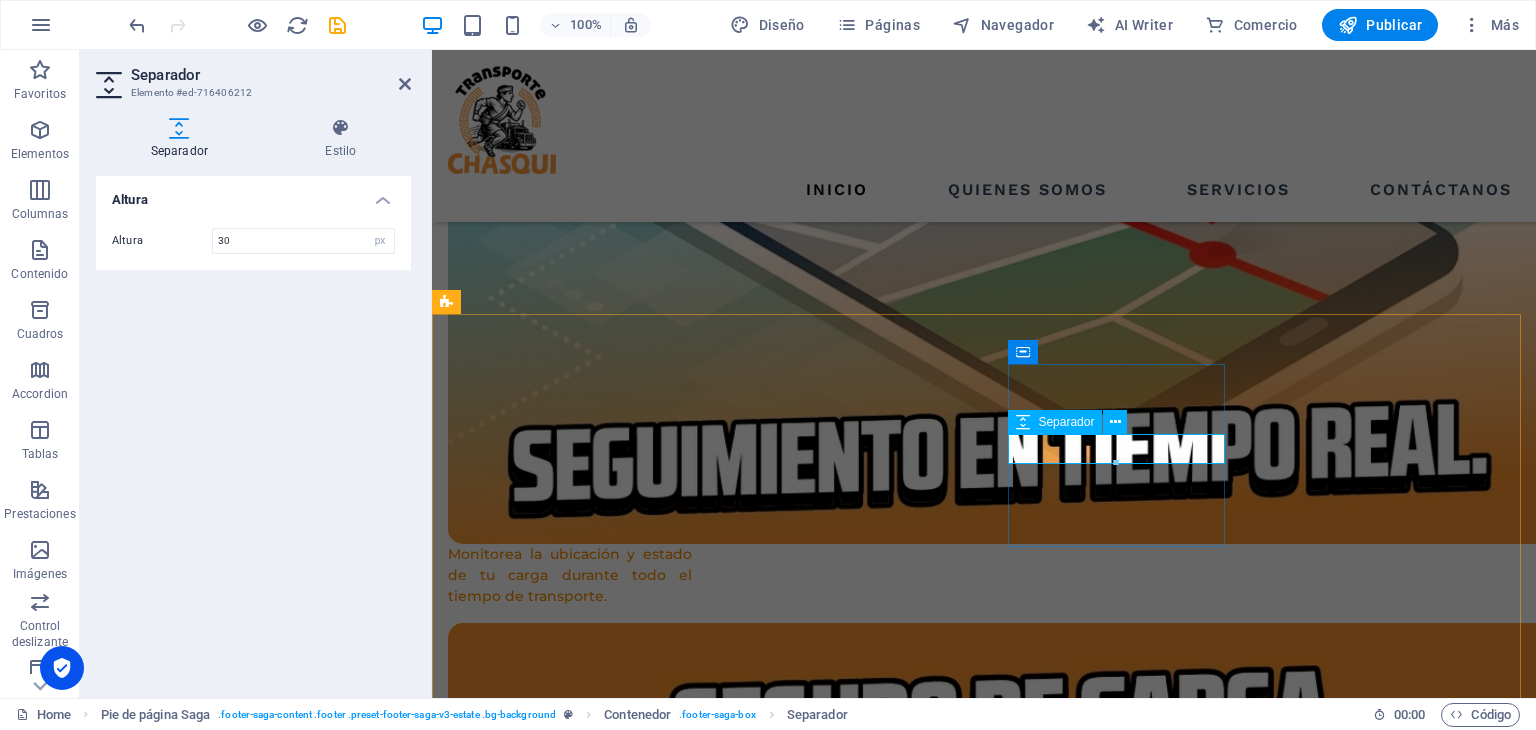 click at bounding box center (558, 6210) 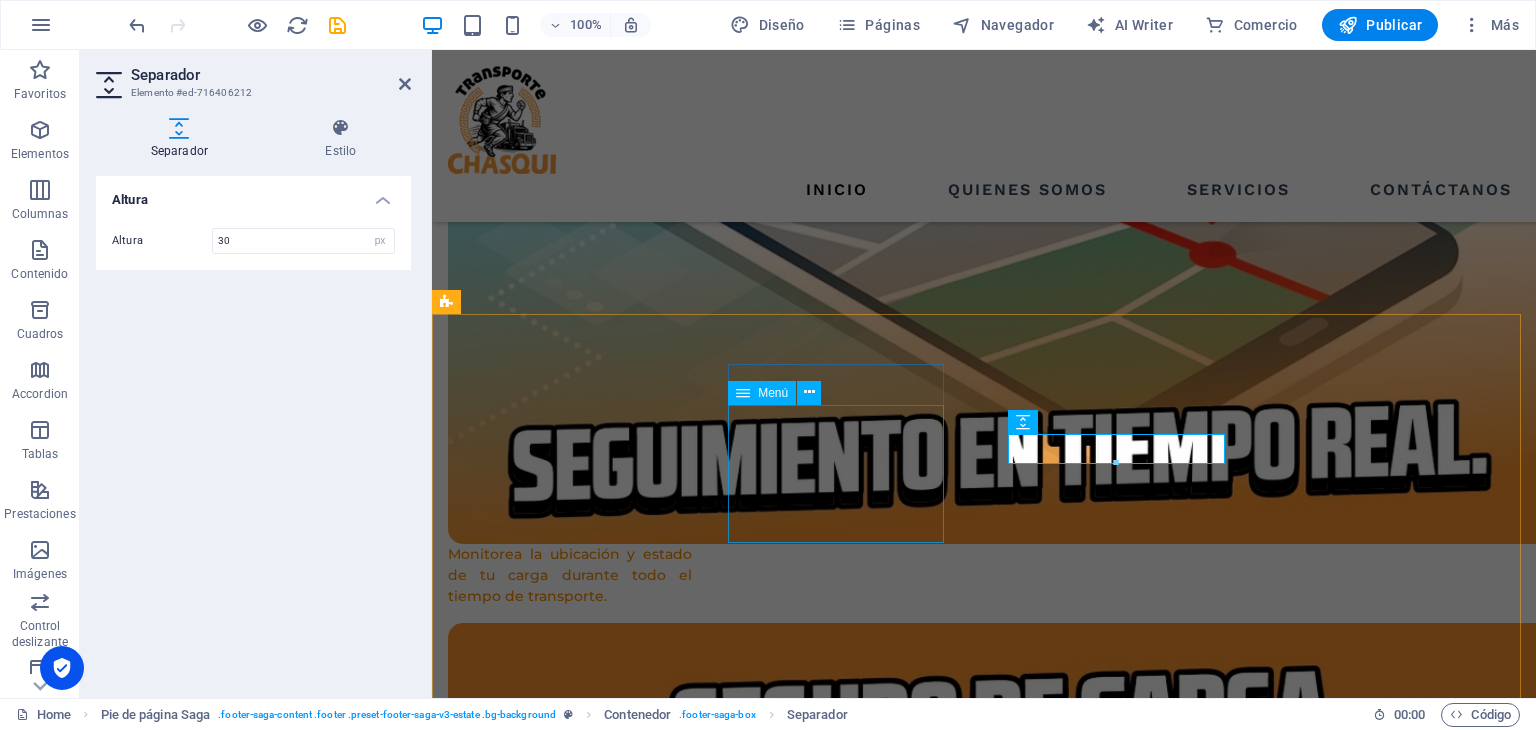 click on "Inicio Quienes somos Servicios Contáctanos" at bounding box center (558, 6023) 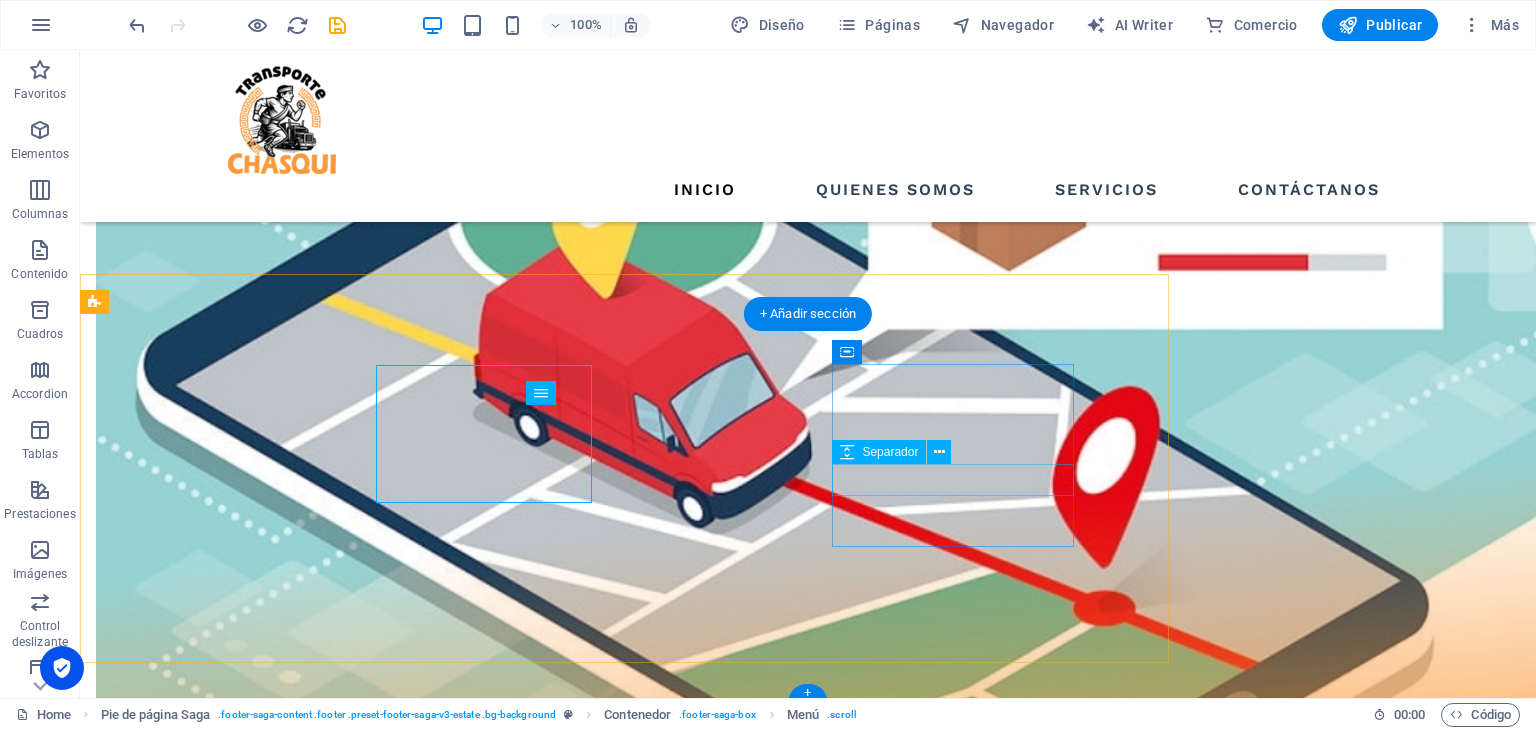 scroll, scrollTop: 3922, scrollLeft: 0, axis: vertical 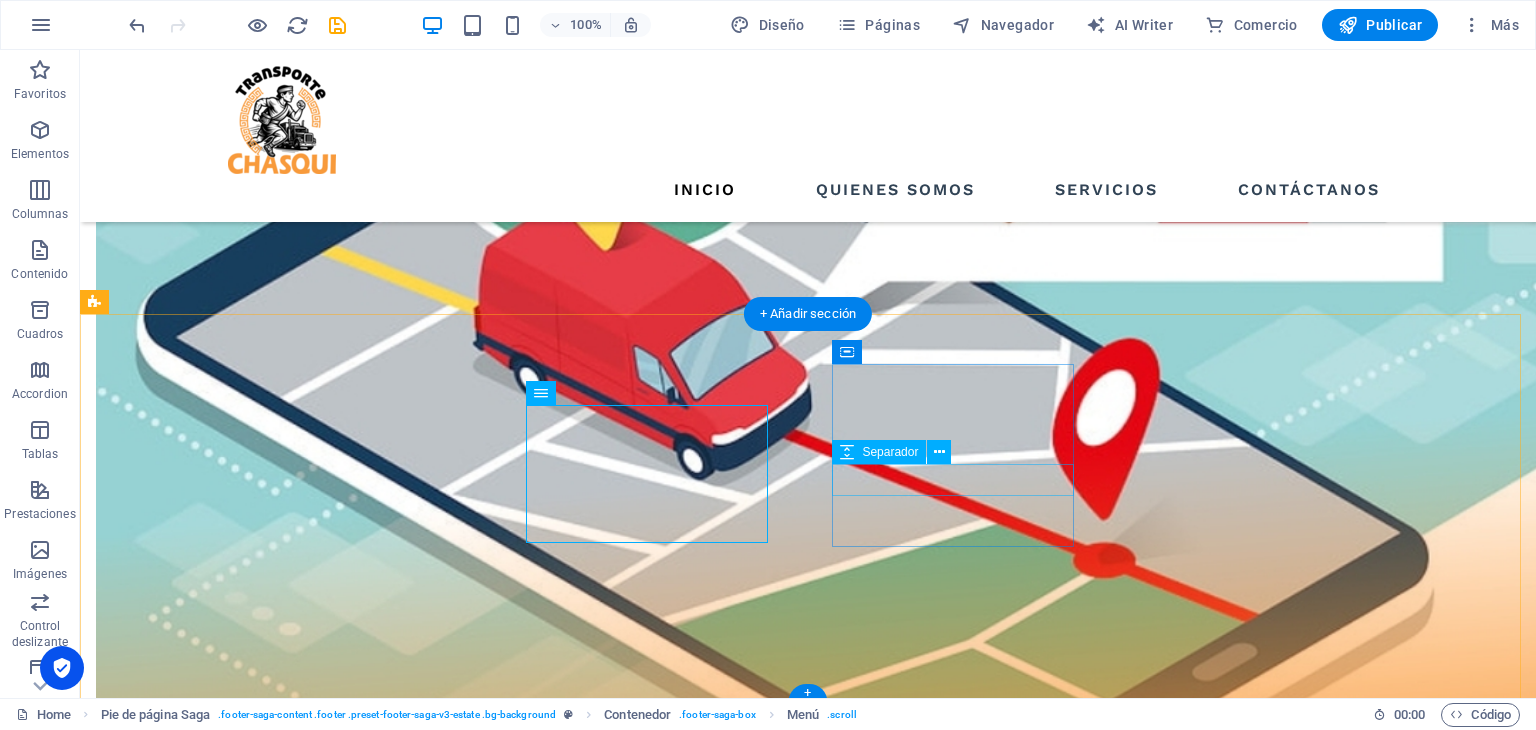 click at bounding box center [217, 7204] 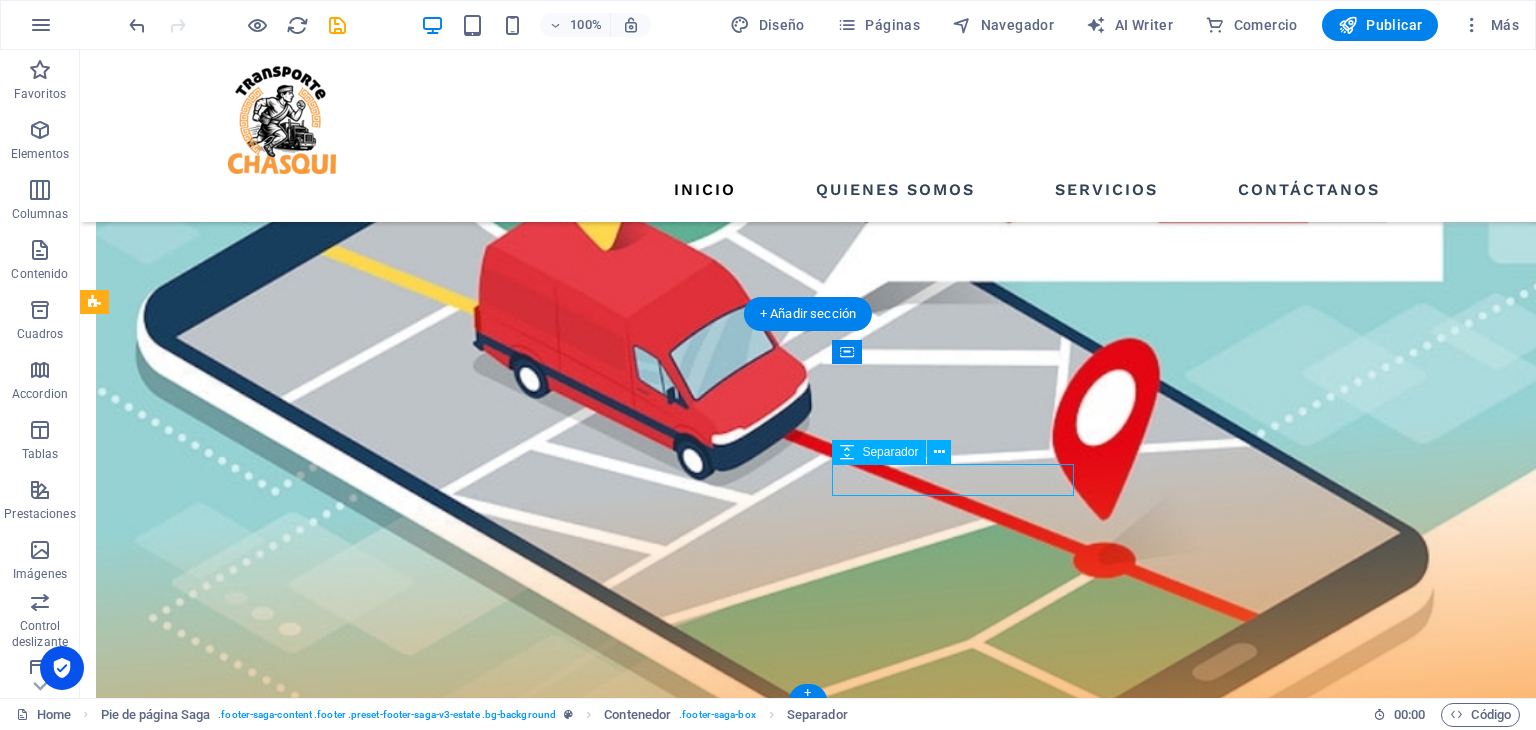 click at bounding box center [217, 7204] 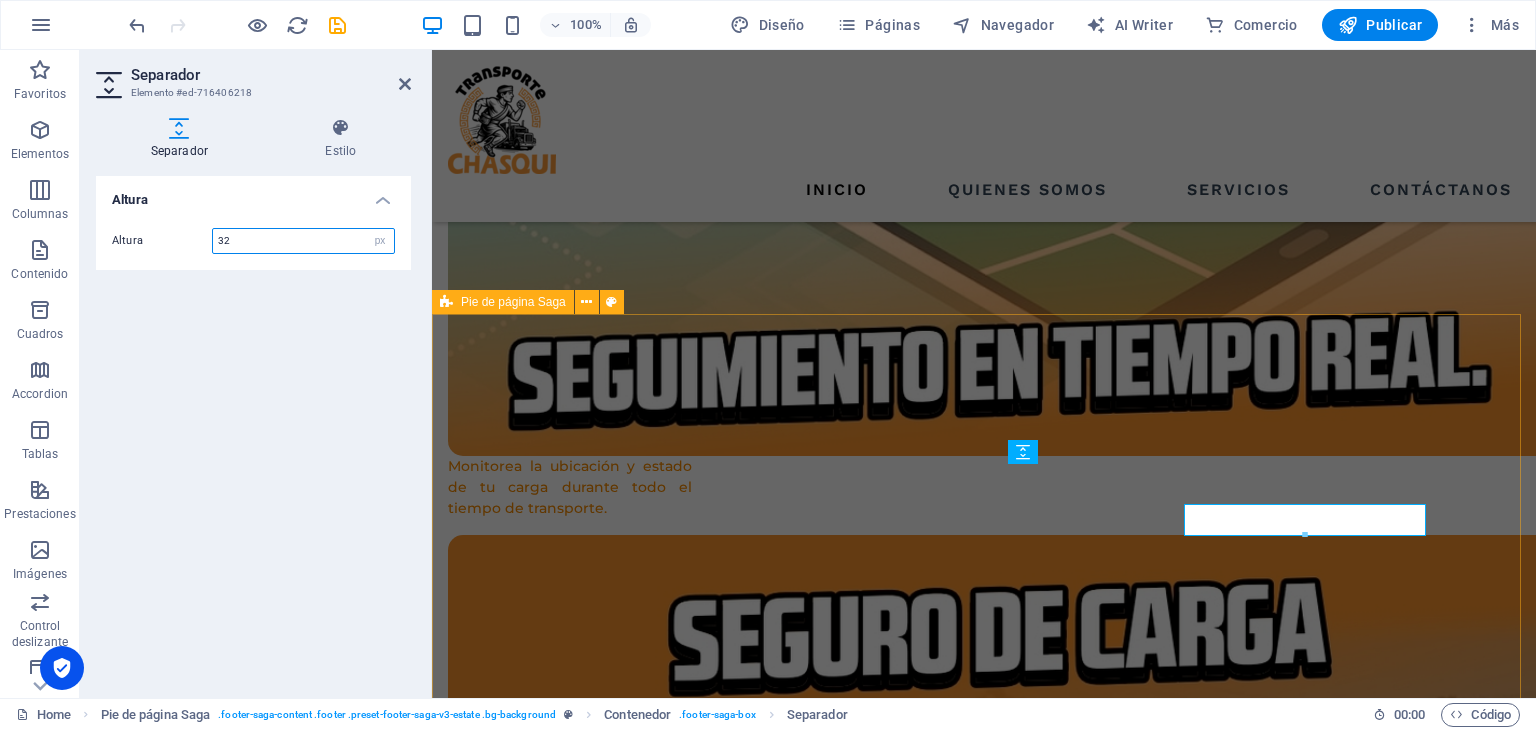 scroll, scrollTop: 3834, scrollLeft: 0, axis: vertical 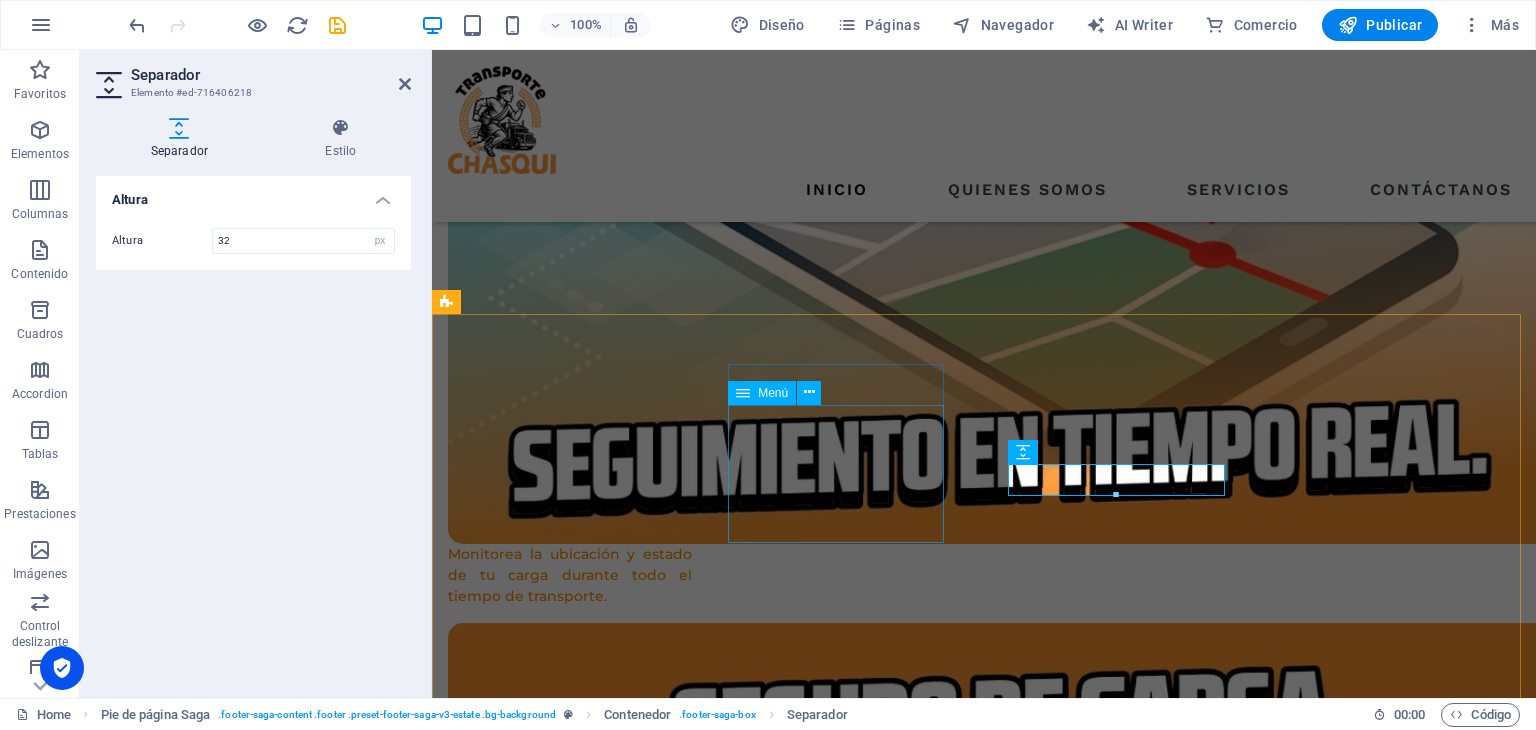 click on "Inicio Quienes somos Servicios Contáctanos" at bounding box center [558, 6023] 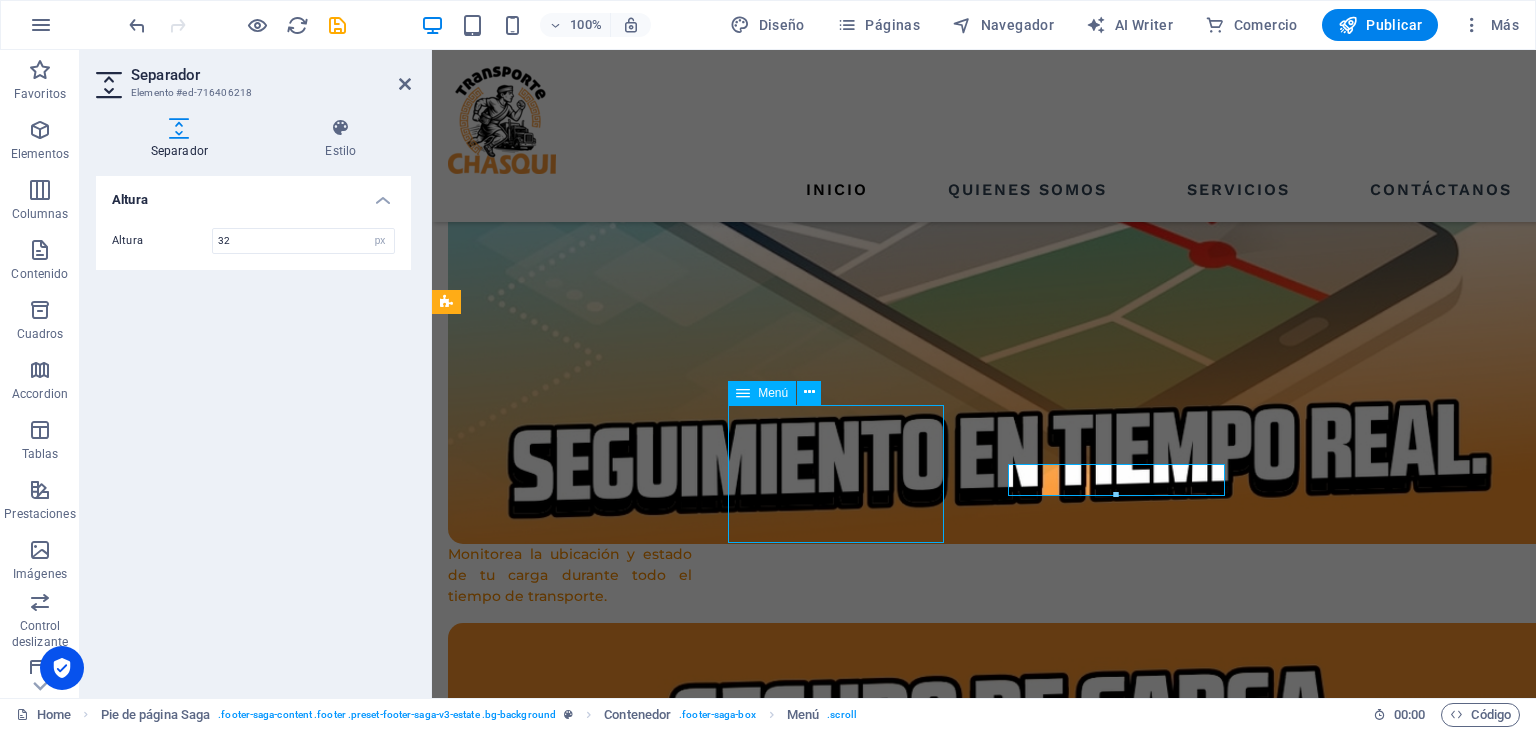 scroll, scrollTop: 3922, scrollLeft: 0, axis: vertical 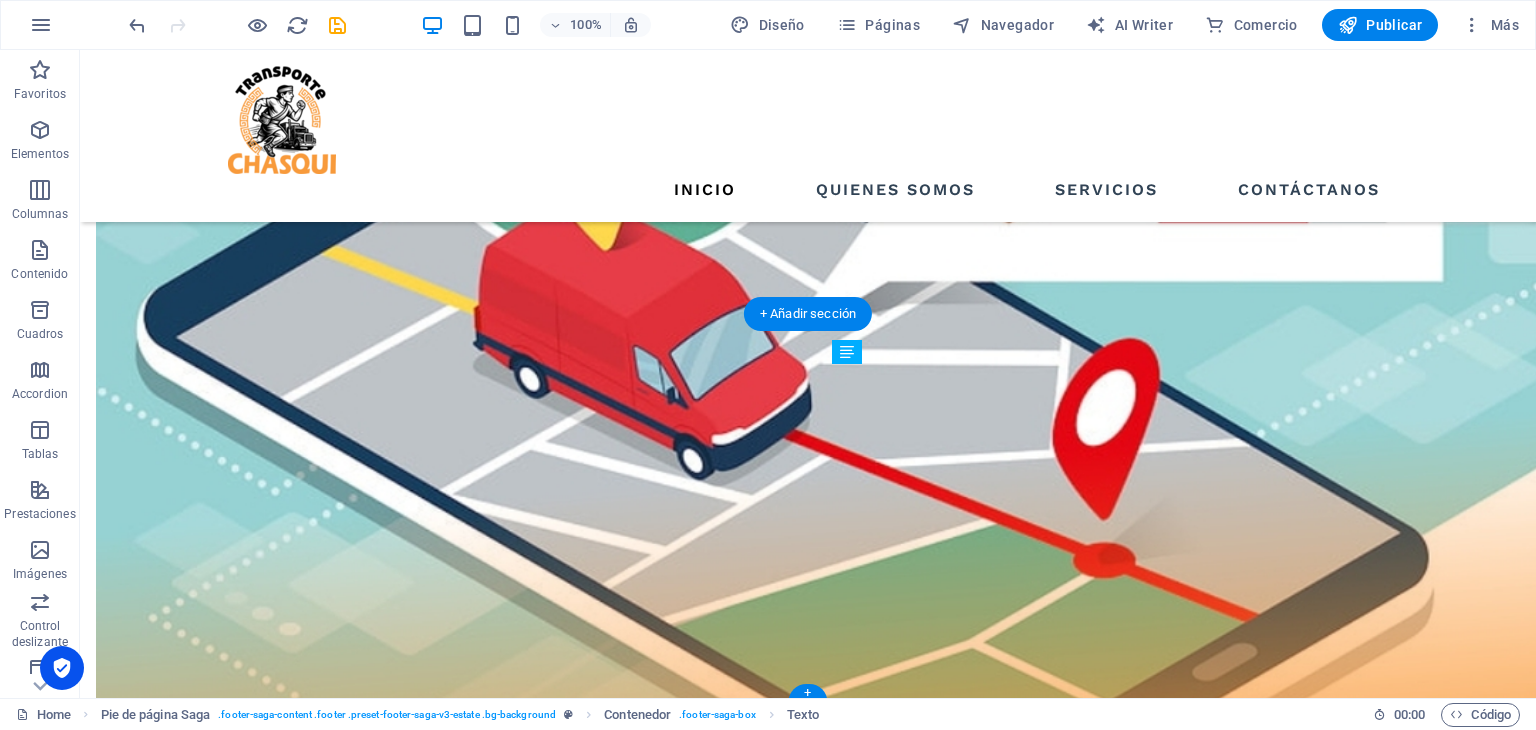 drag, startPoint x: 976, startPoint y: 530, endPoint x: 962, endPoint y: 467, distance: 64.53681 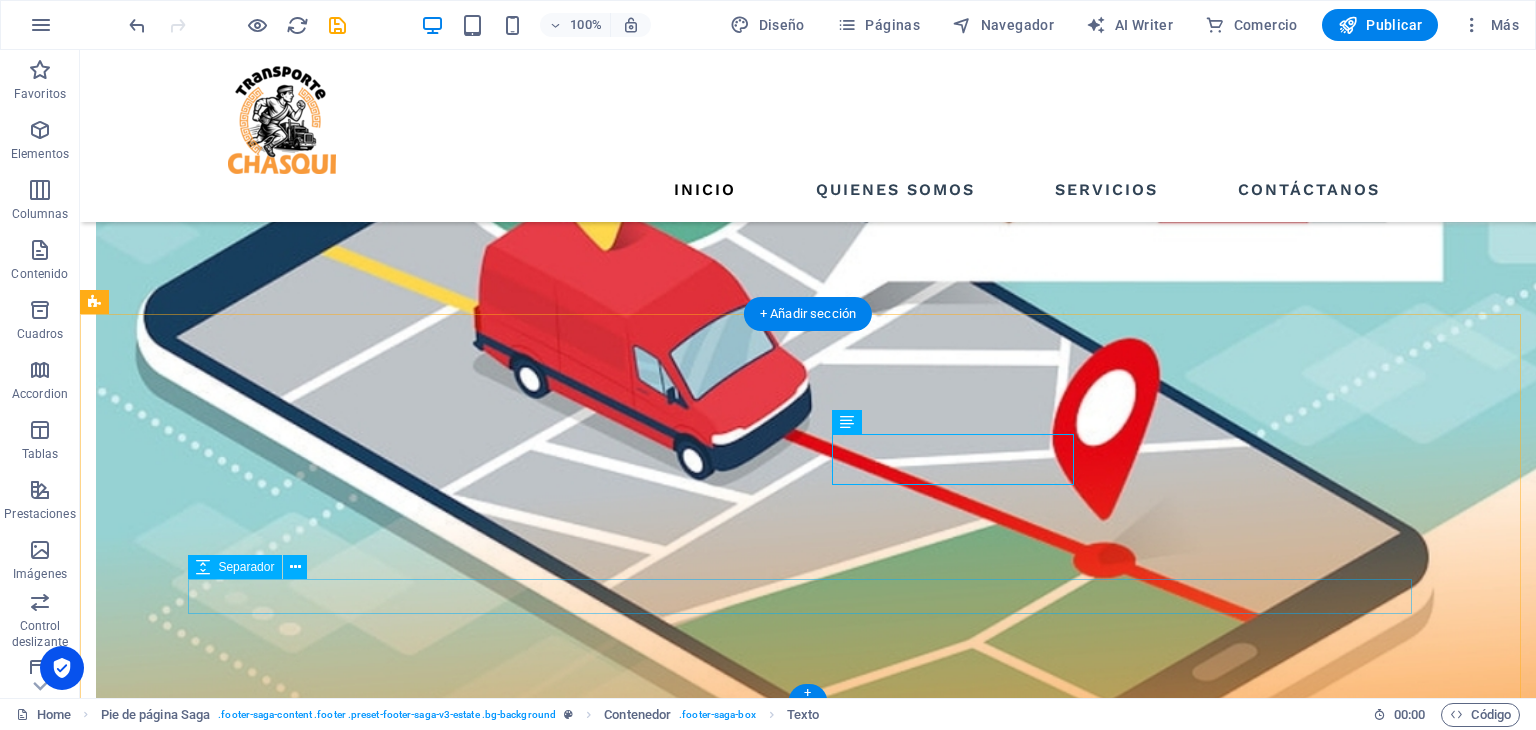 click at bounding box center (676, 7497) 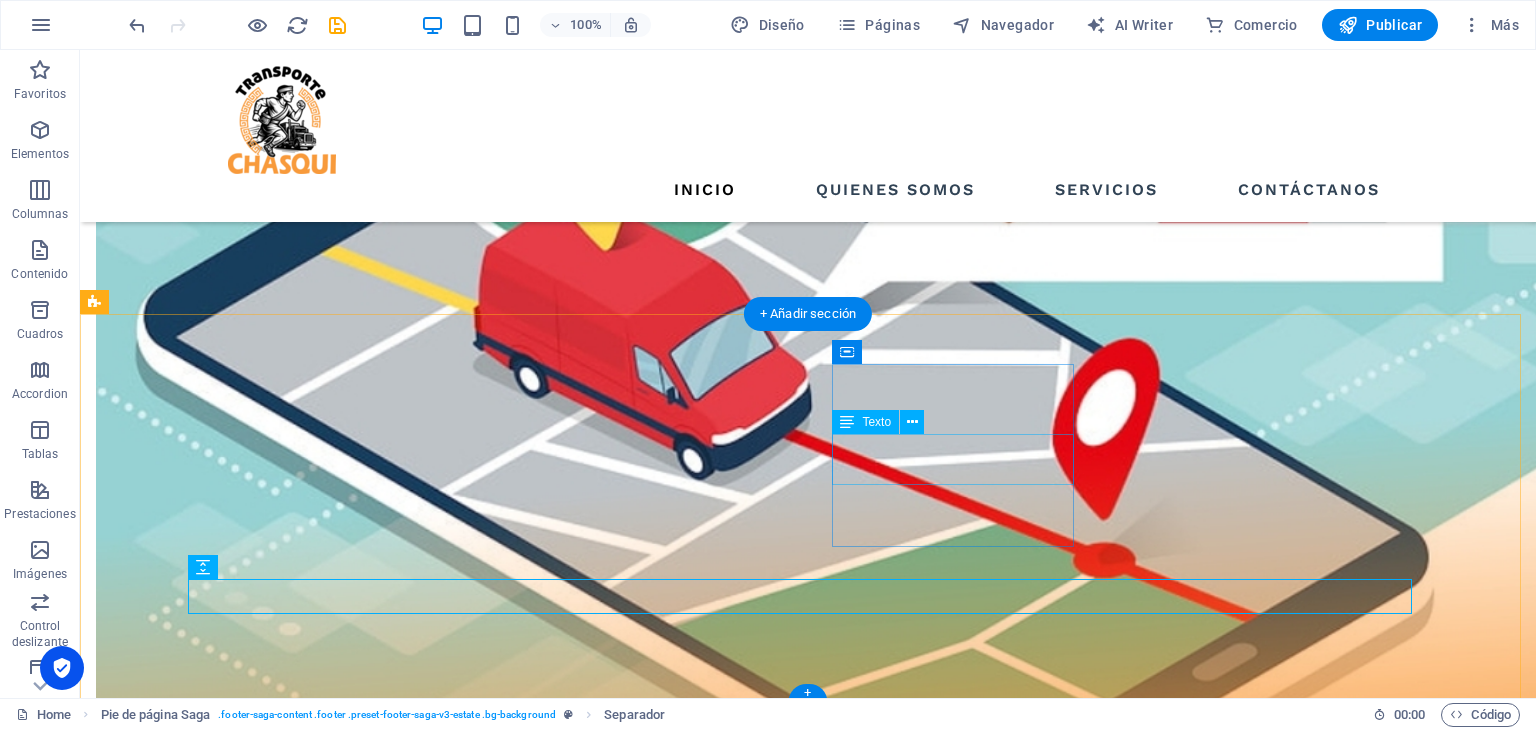 click on "NÚMERO DE TELÉFONO:
+51 993 229027" at bounding box center [217, 7183] 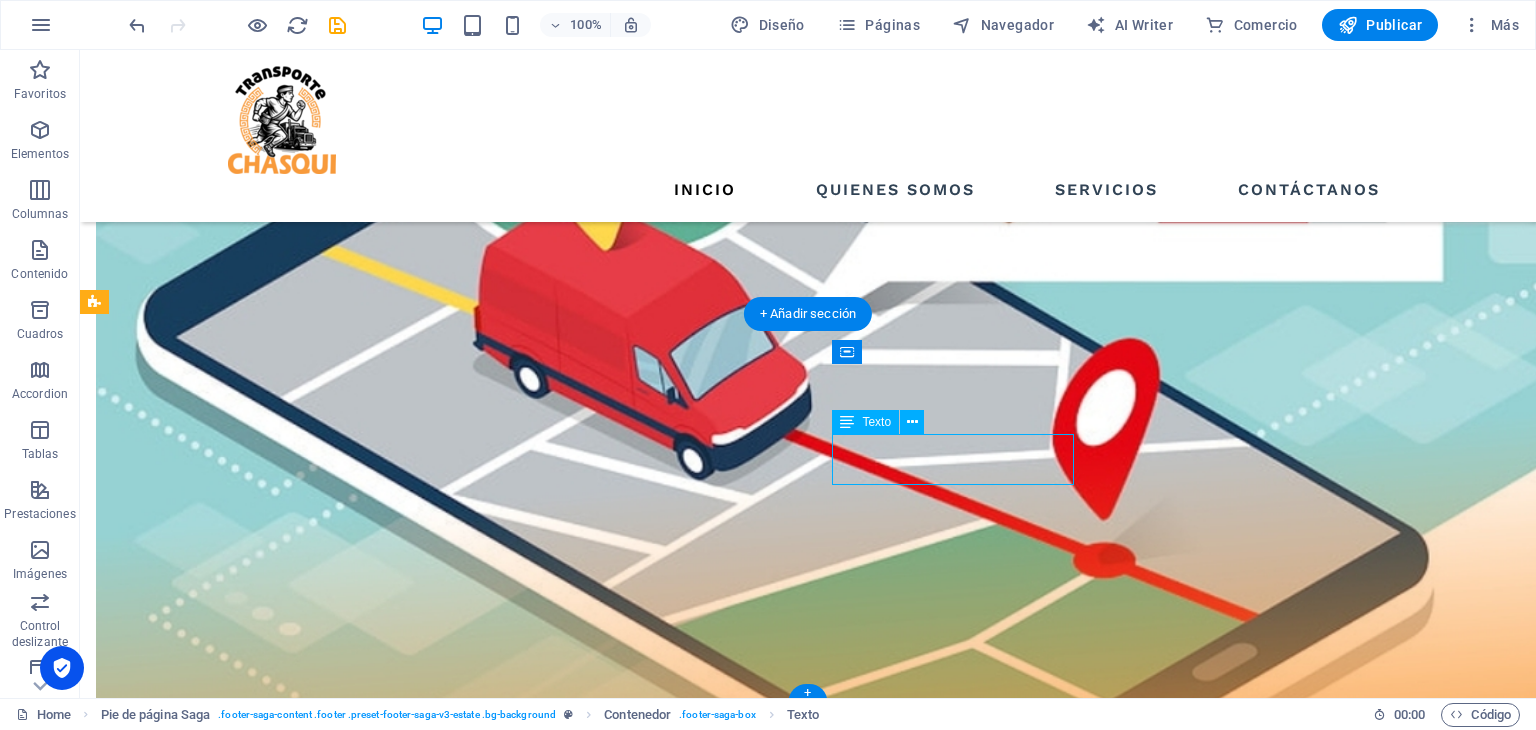 click on "NÚMERO DE TELÉFONO:
+51 993 229027" at bounding box center (217, 7183) 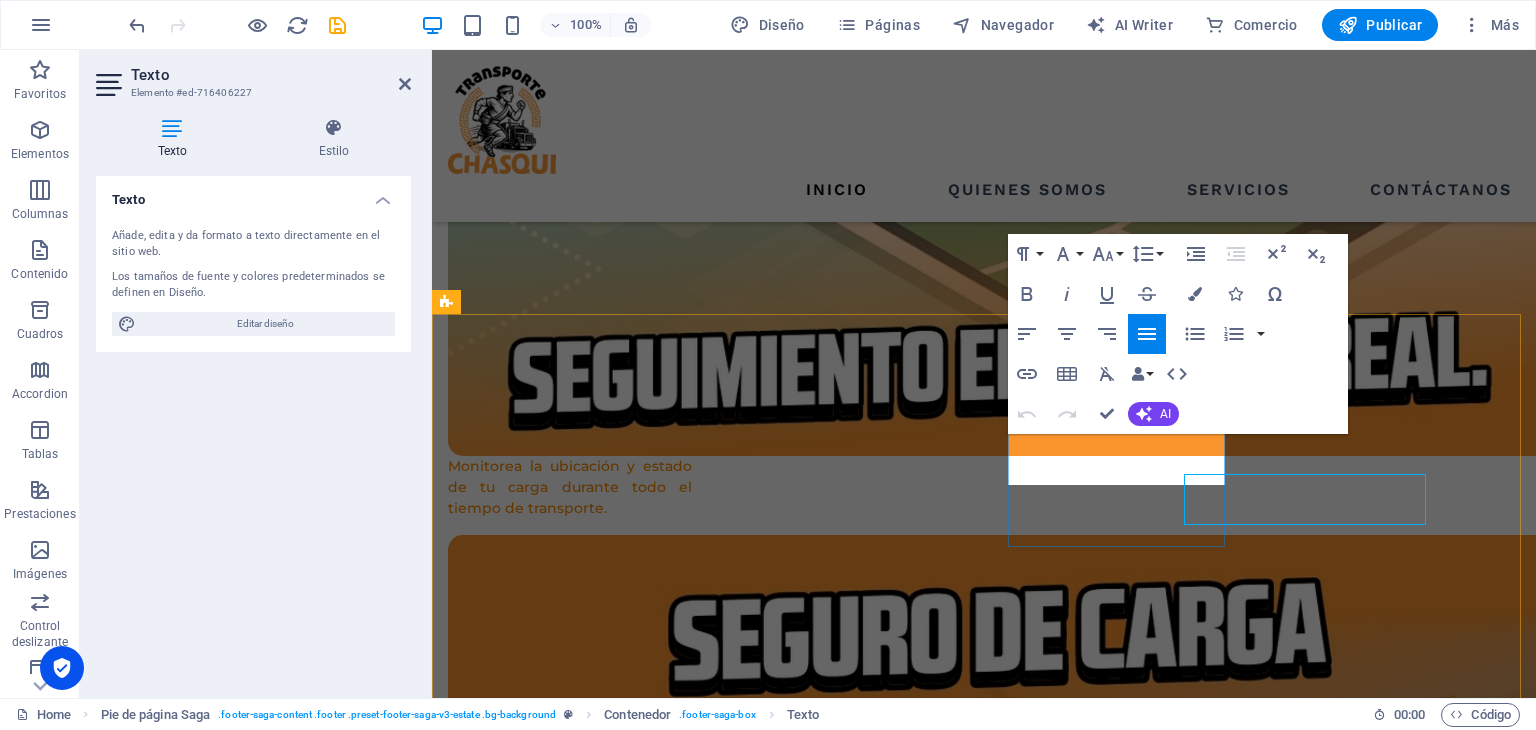 scroll, scrollTop: 3834, scrollLeft: 0, axis: vertical 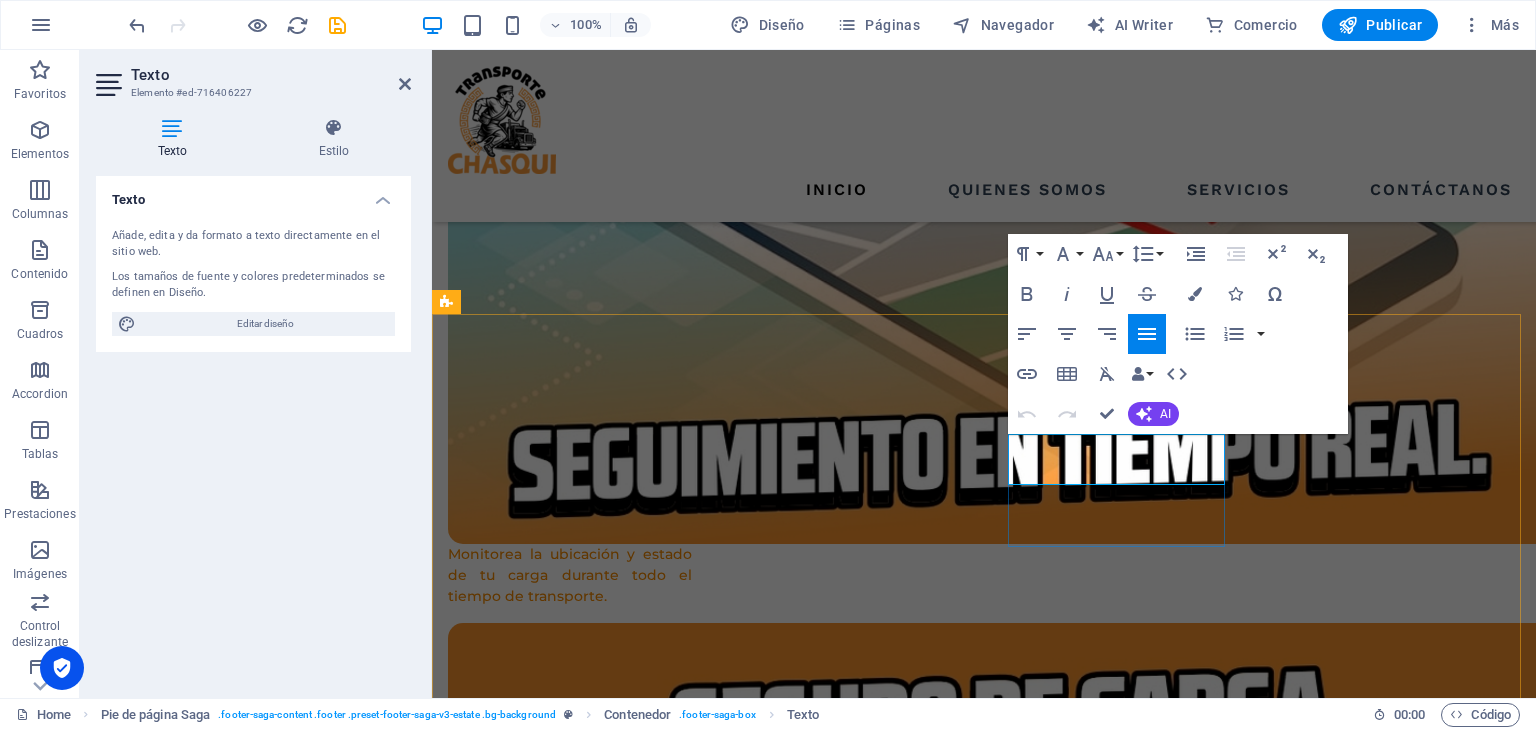 click on "NÚMERO DE TELÉFONO:" at bounding box center [558, 6207] 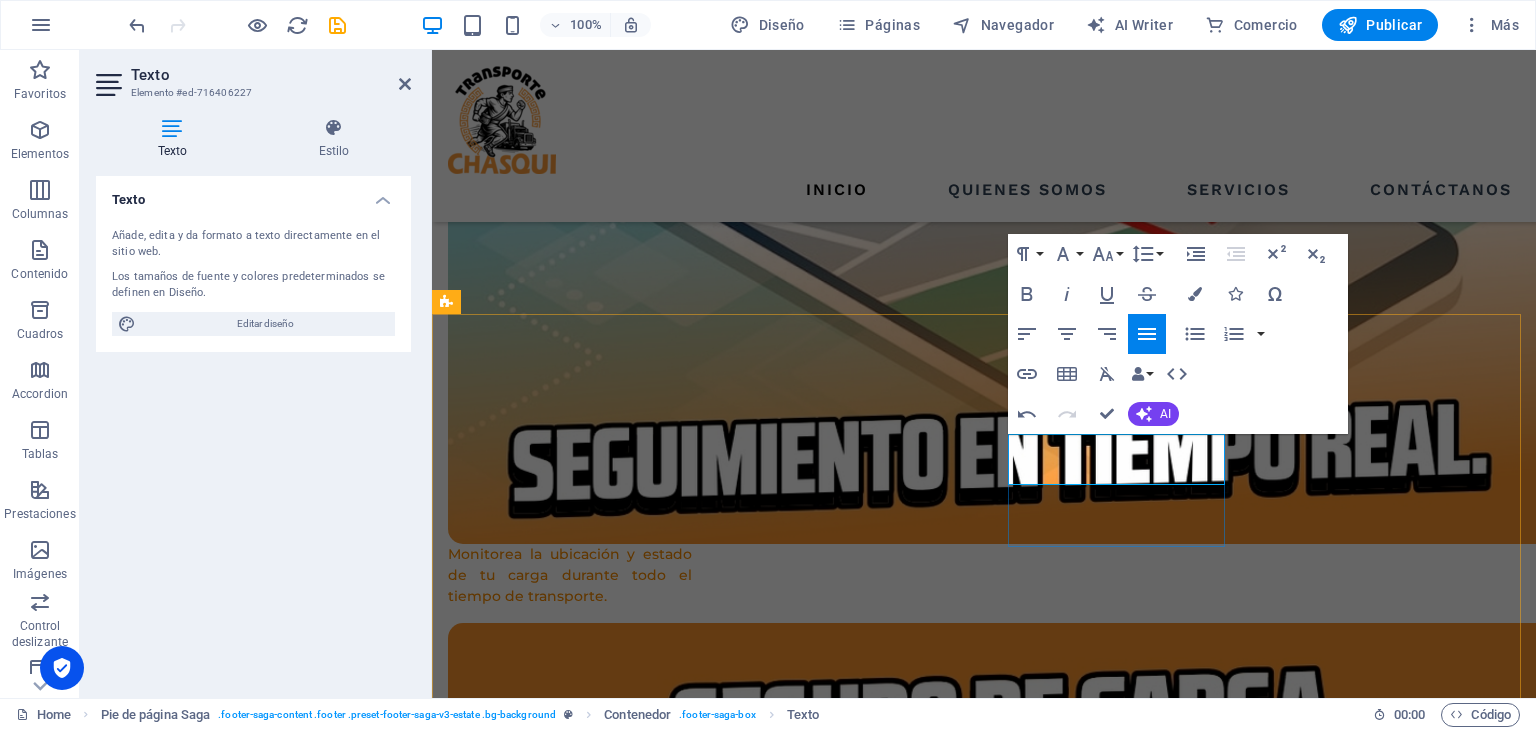 type 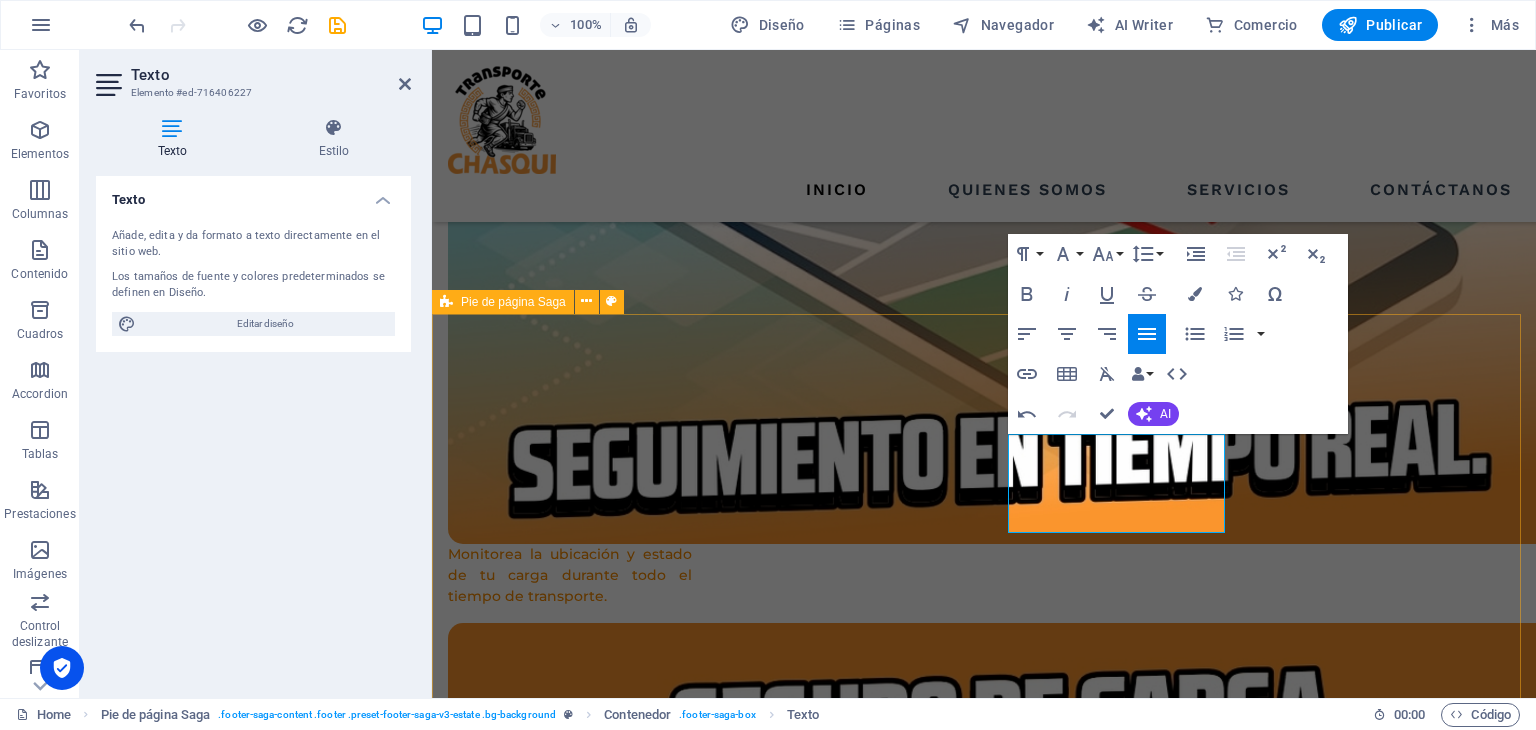 click on "páginas Inicio Quienes somos Servicios Contáctanos Contacto: sales@chasquisperu.com info@chasquisperu.com UBICACION:  LIMA-PERU TELEFONO:
+51 993 229027 Redes sociales Creado por Dedais Corporation SAC
Política de privacidad    |    aviso legal" at bounding box center (984, 6217) 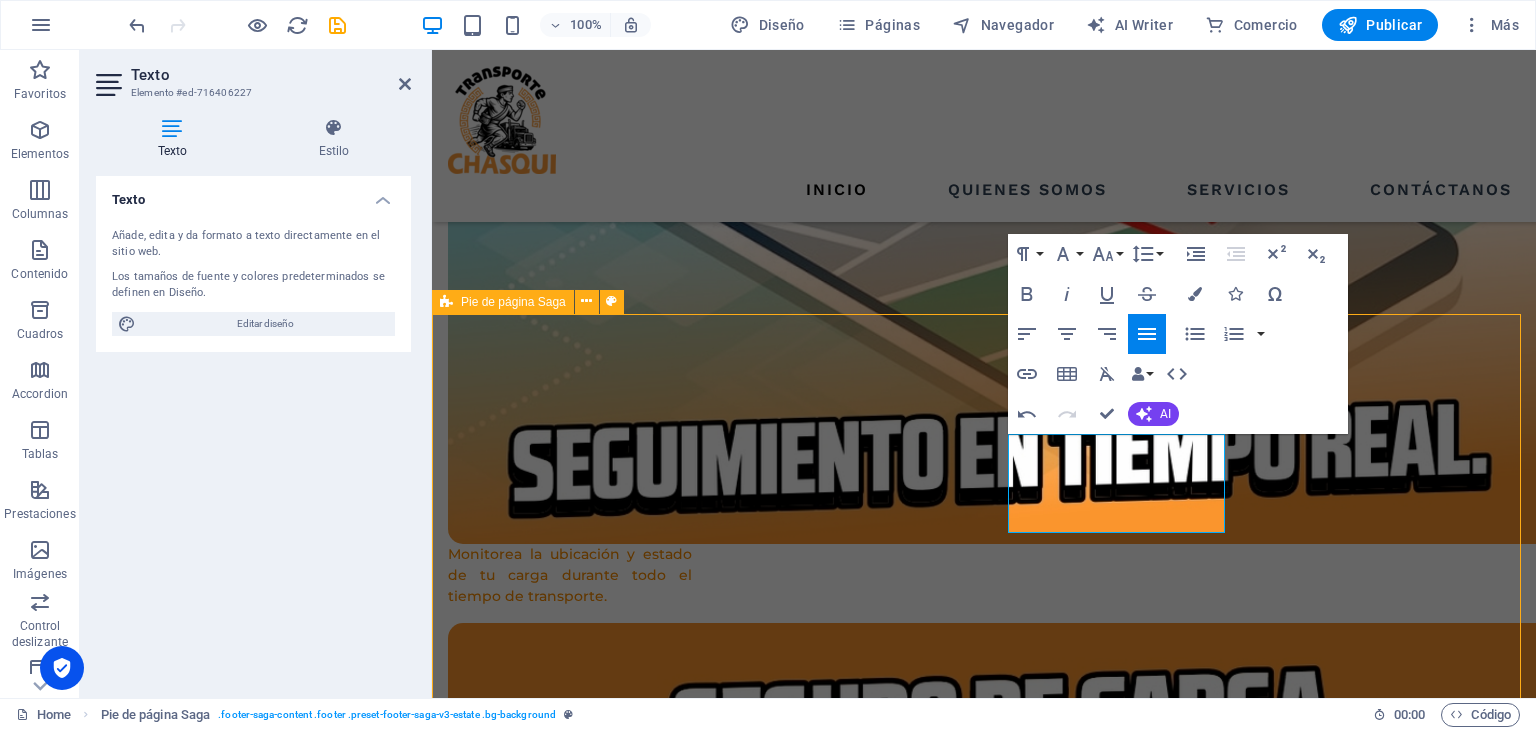 scroll, scrollTop: 3922, scrollLeft: 0, axis: vertical 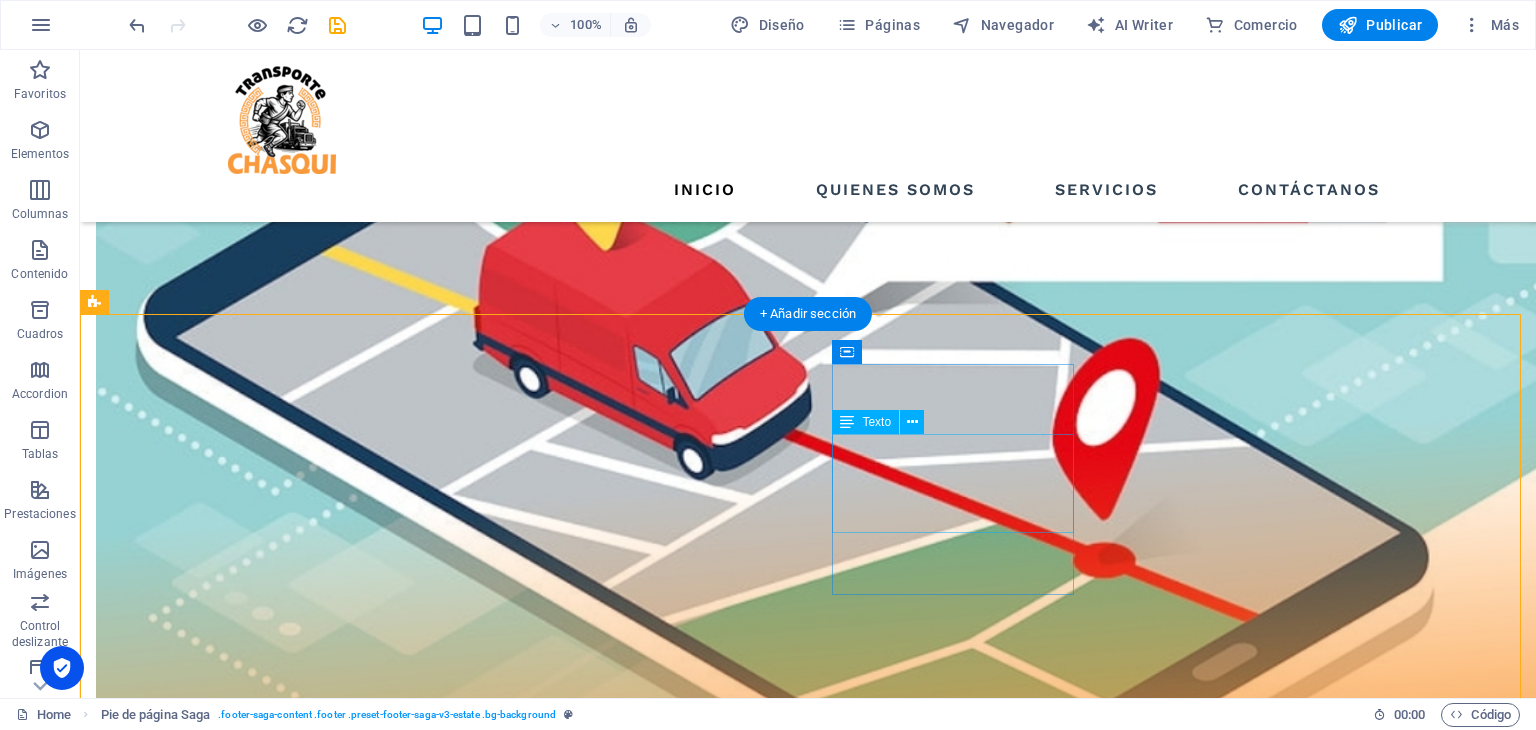 click on "UBICACION:  LIMA-PERU TELEFONO:
+51 993 229027" at bounding box center [217, 7219] 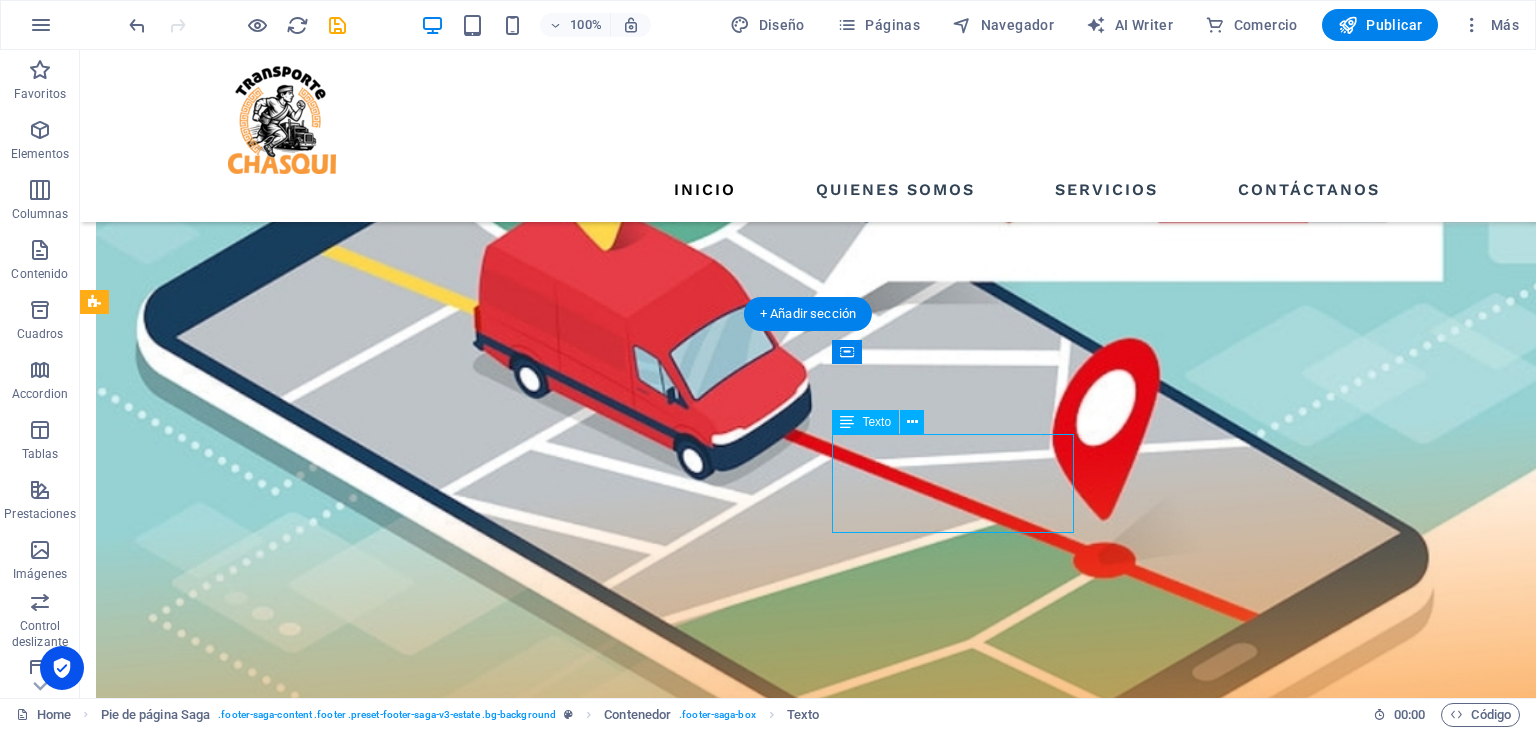 click on "UBICACION:  LIMA-PERU TELEFONO:
+51 993 229027" at bounding box center [217, 7219] 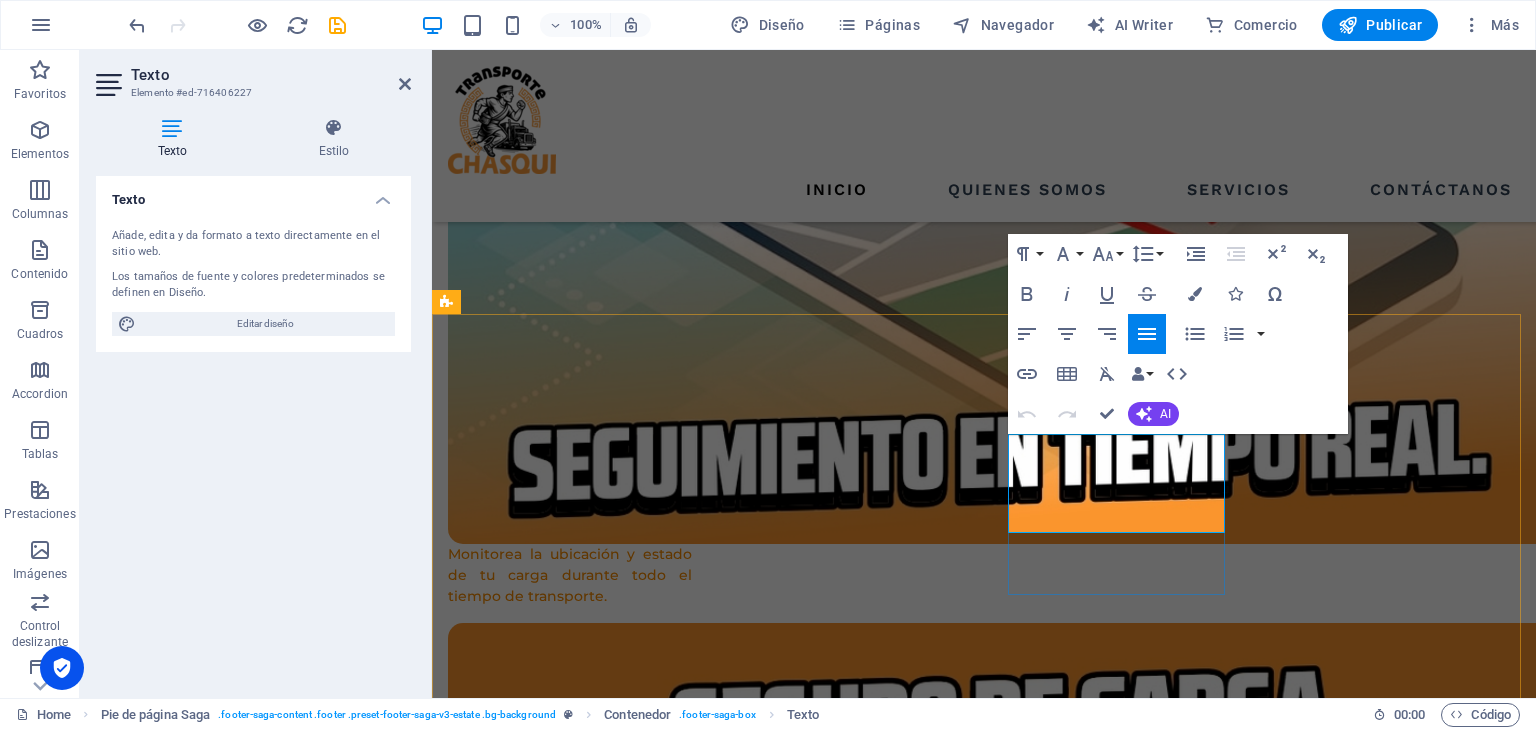 click on "LIMA-PERU" at bounding box center [558, 6243] 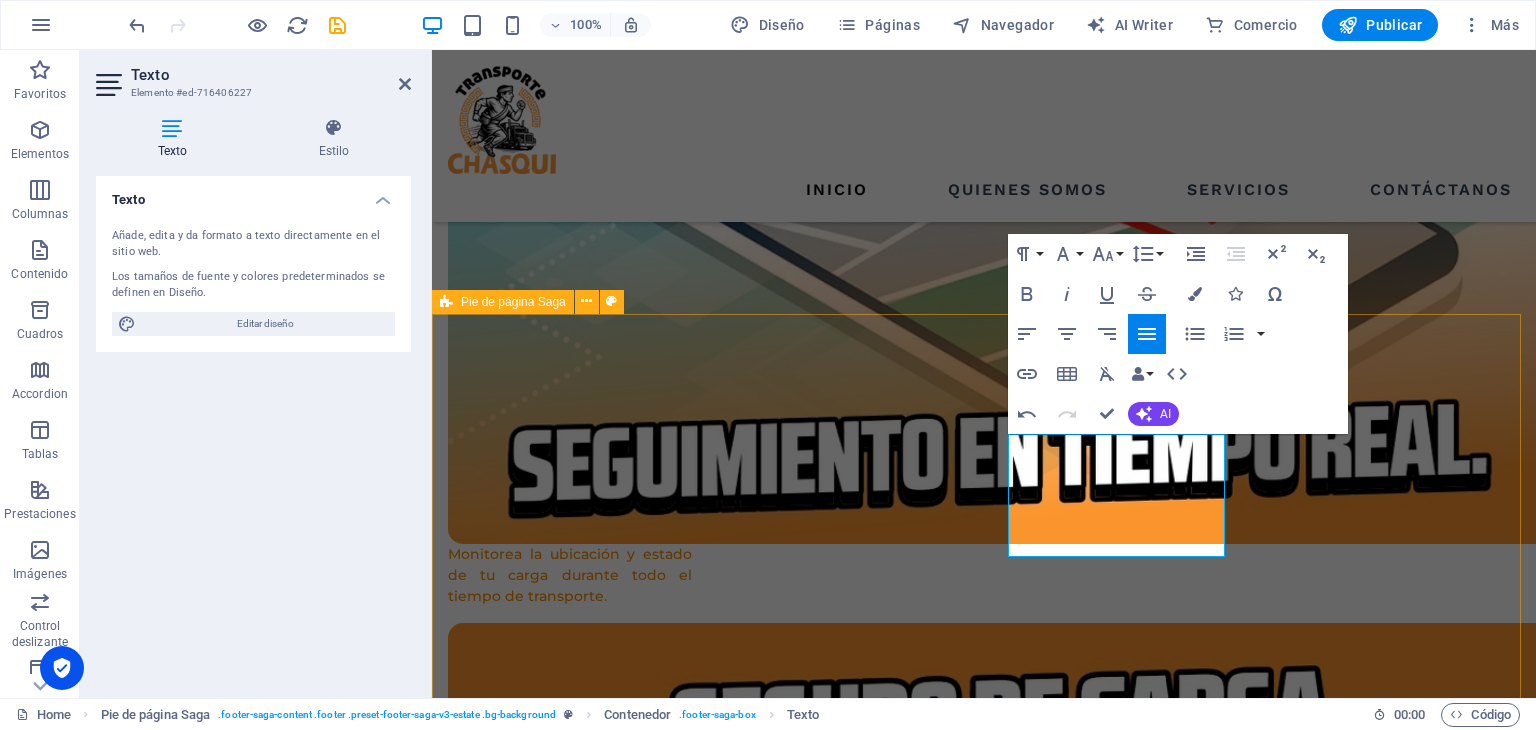 click on "páginas Inicio Quienes somos Servicios Contáctanos Contacto: sales@chasquisperu.com info@chasquisperu.com UBICACION:  LIMA-PERU ​ TELEFONO:
+51 993 229027 Redes sociales Creado por Dedais Corporation SAC
Política de privacidad    |    aviso legal" at bounding box center [984, 6229] 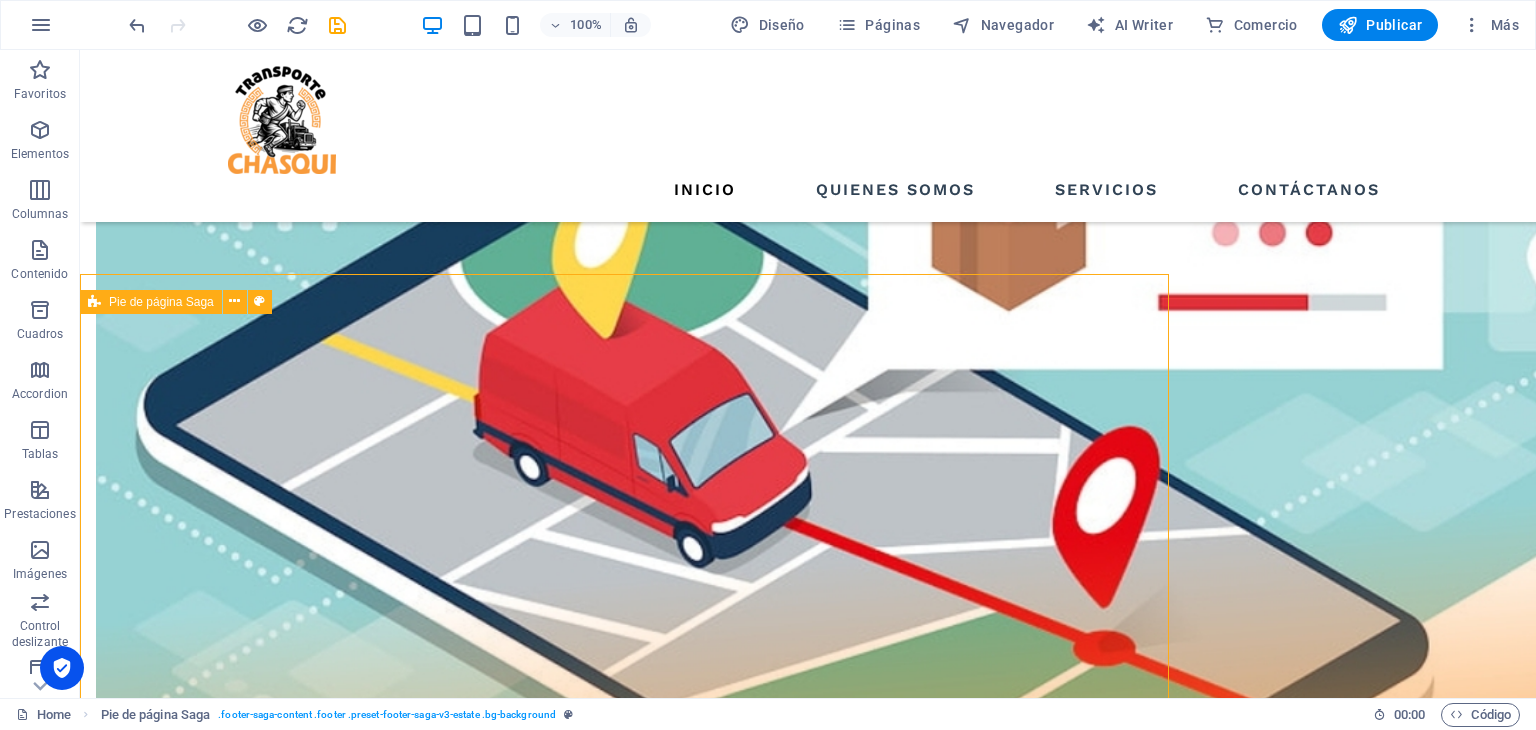 scroll, scrollTop: 3922, scrollLeft: 0, axis: vertical 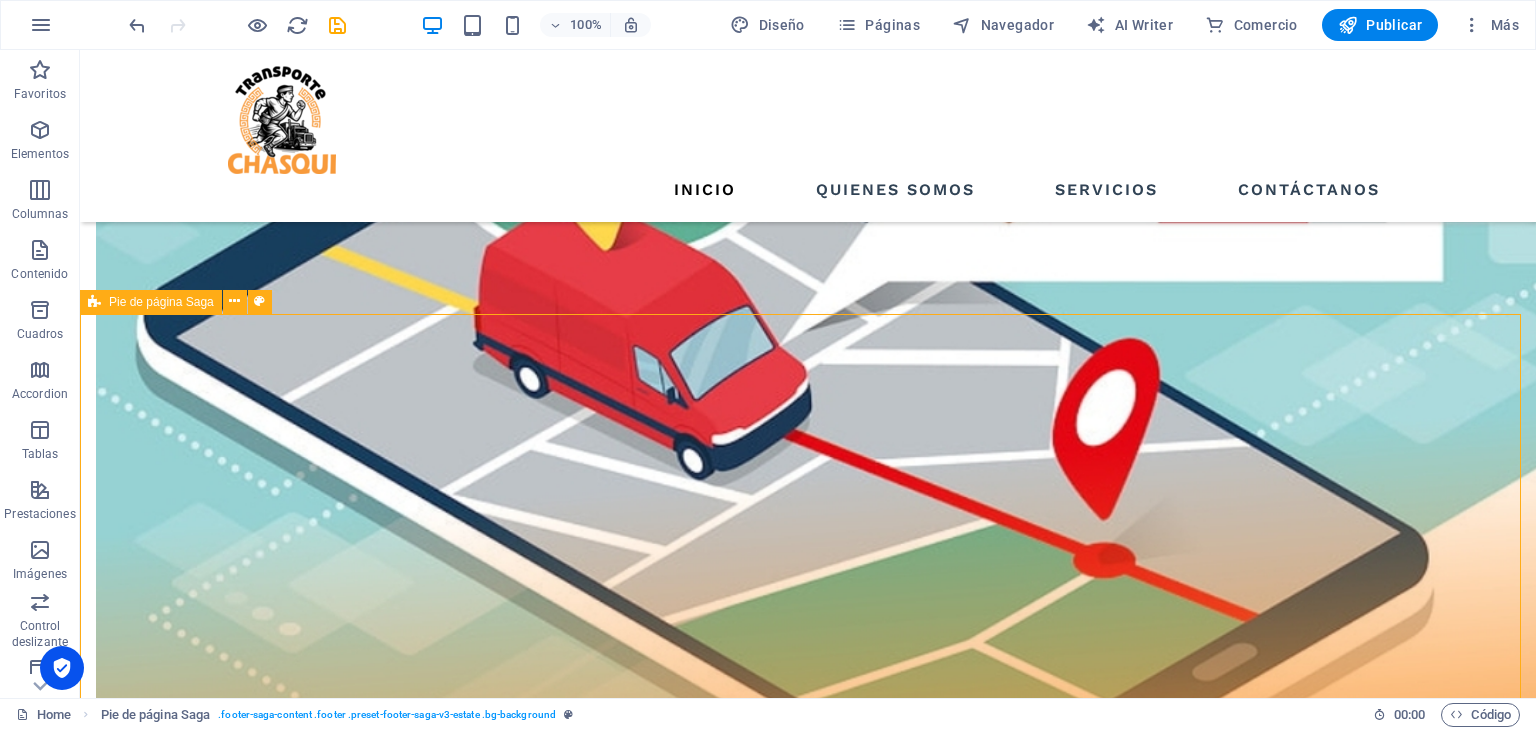 drag, startPoint x: 1044, startPoint y: 593, endPoint x: 1396, endPoint y: 593, distance: 352 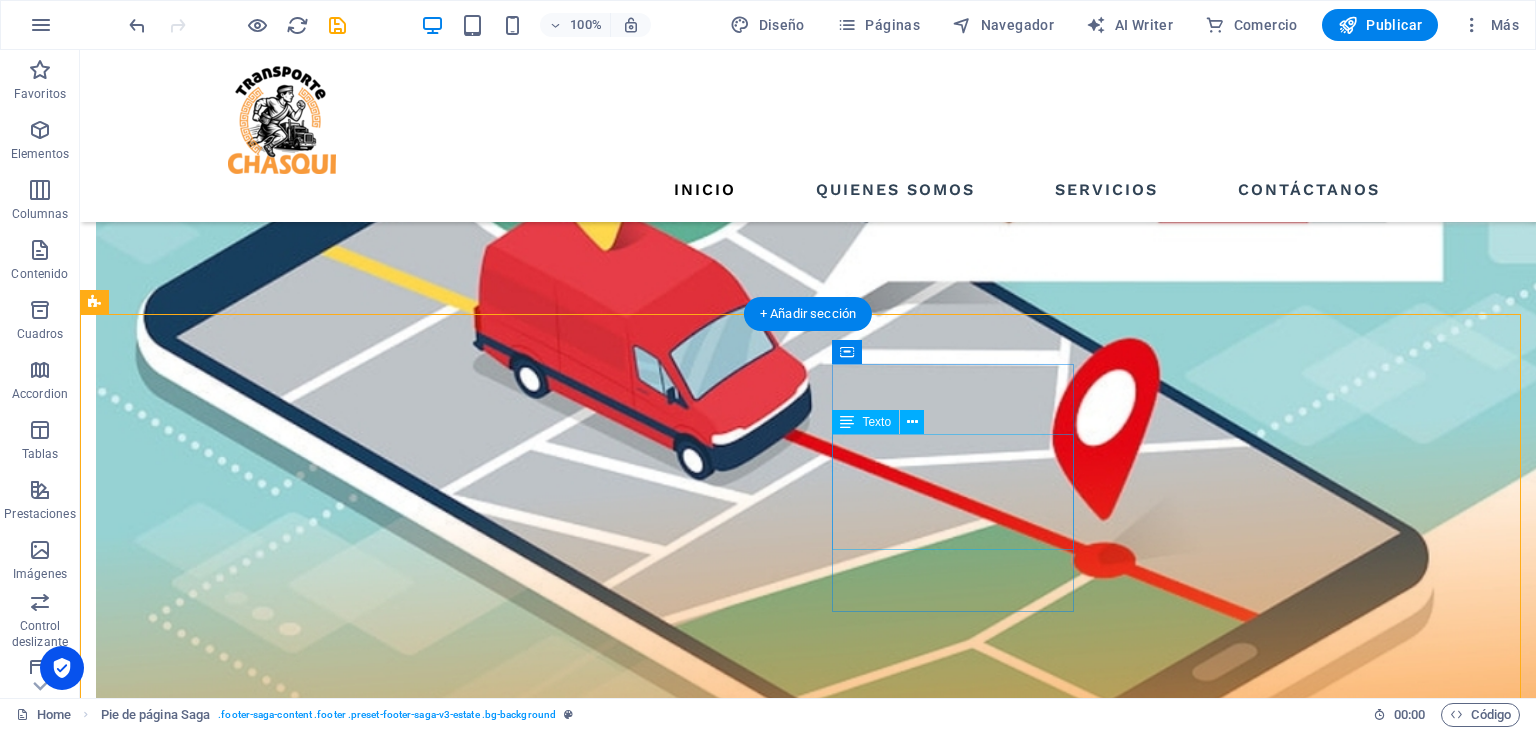 click on "UBICACION:  LIMA-PERU TELEFONO:
+51 993 229027" at bounding box center [217, 7228] 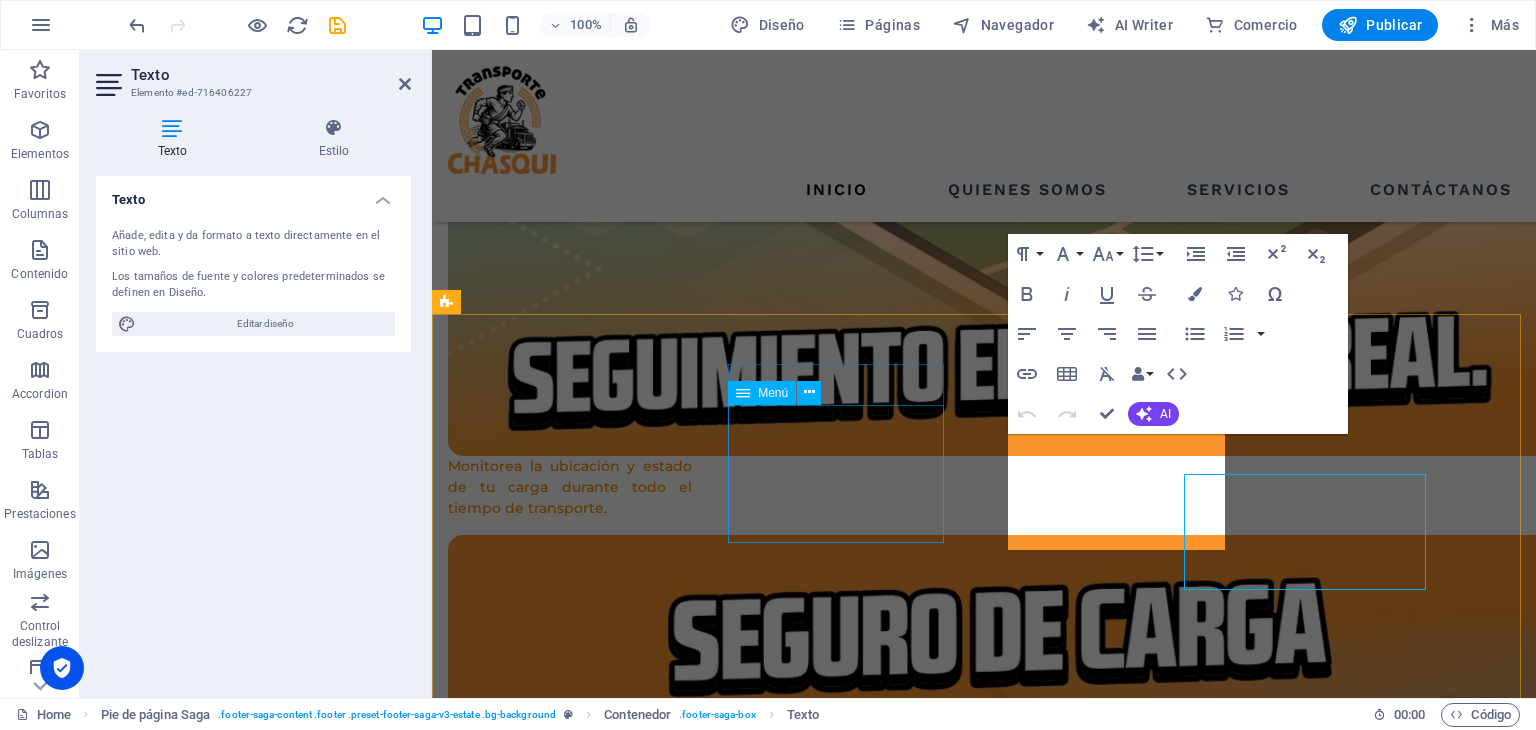 scroll, scrollTop: 3834, scrollLeft: 0, axis: vertical 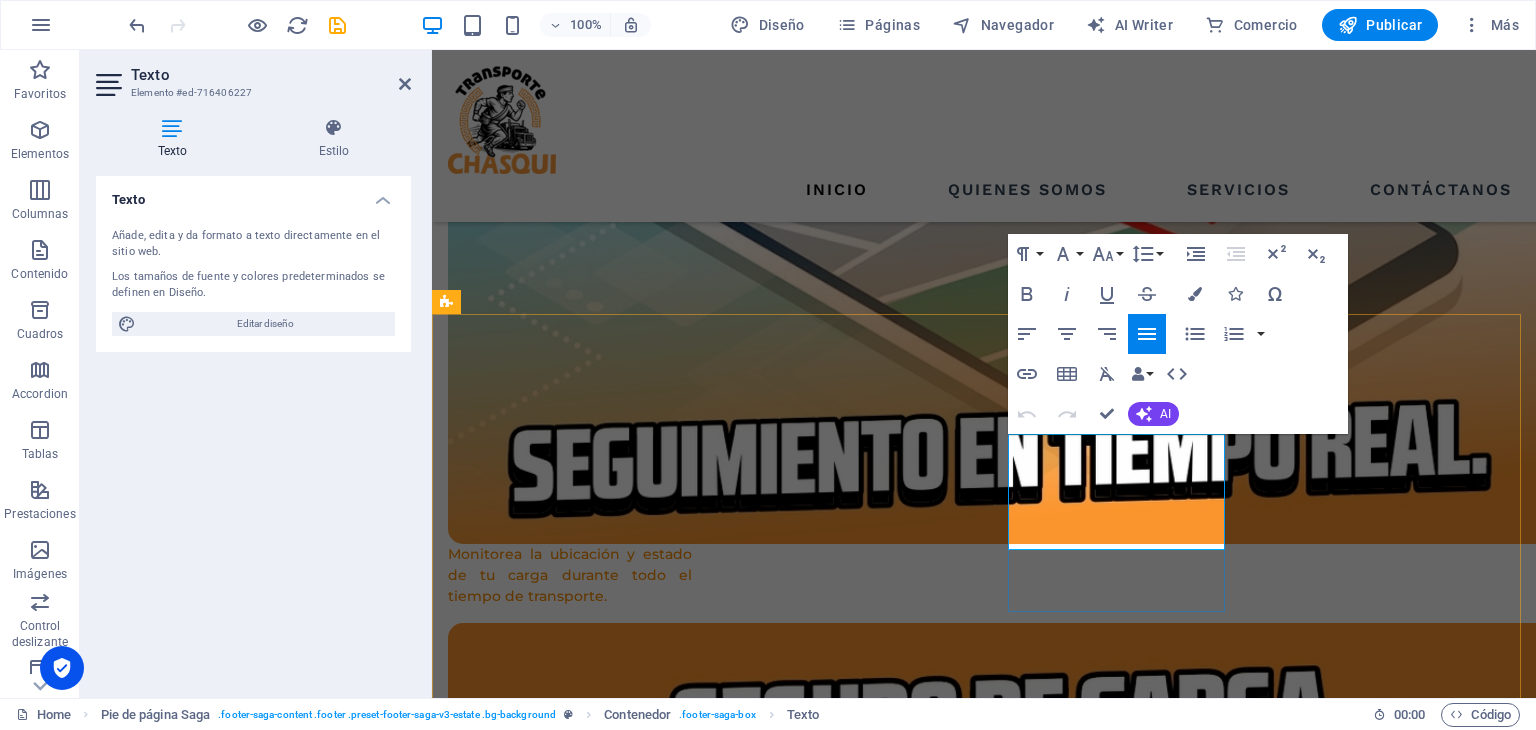 drag, startPoint x: 1122, startPoint y: 450, endPoint x: 1013, endPoint y: 441, distance: 109.370926 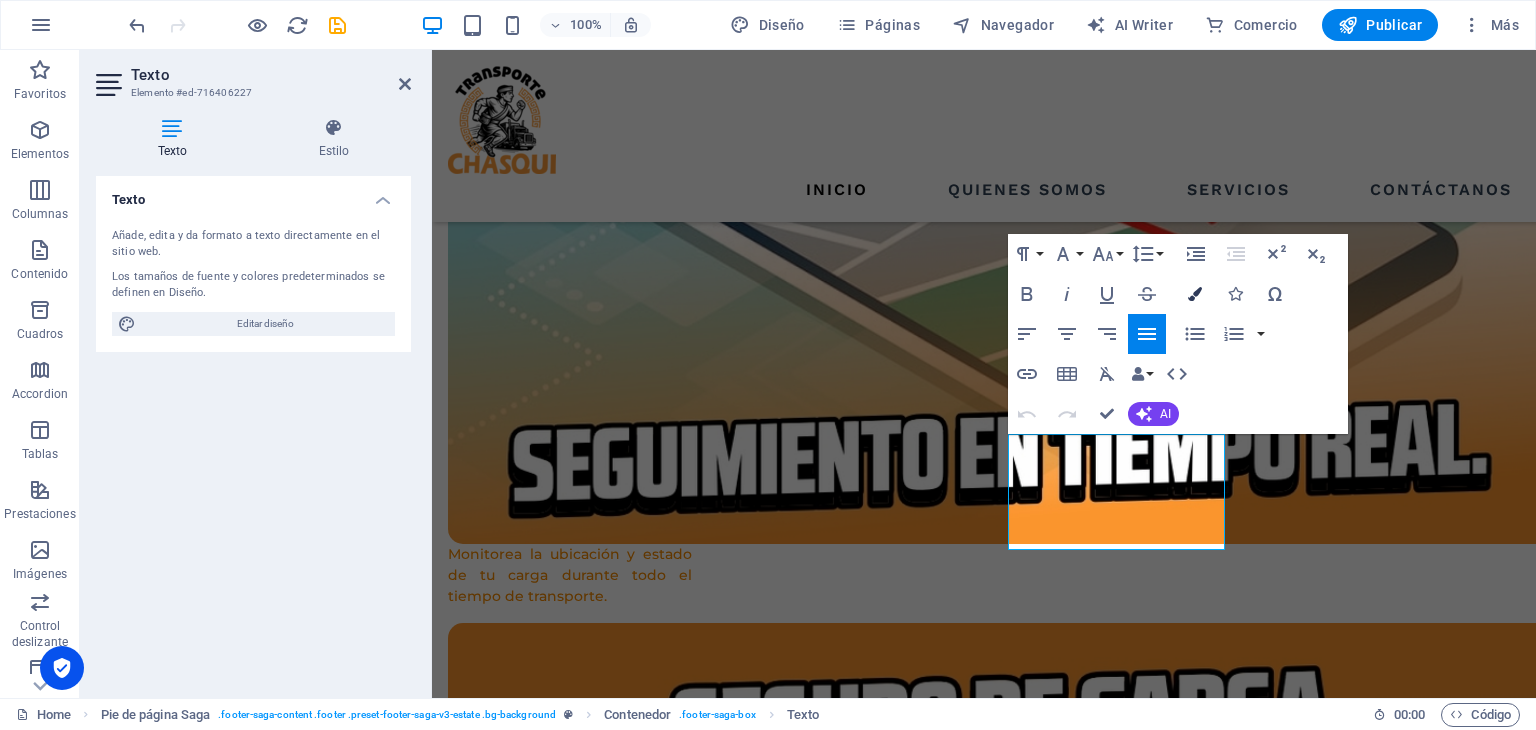 click on "Colors" at bounding box center (1195, 294) 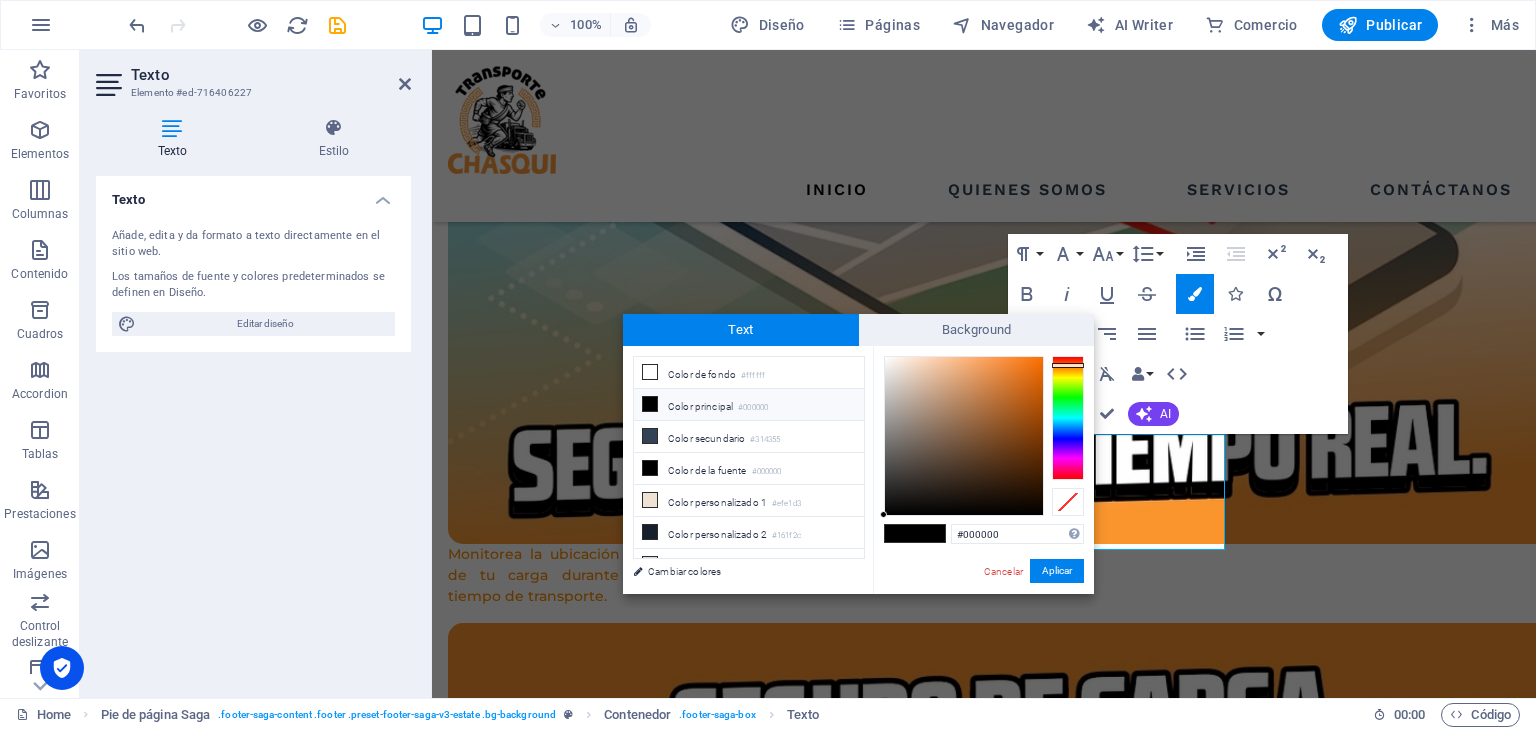 click at bounding box center (1068, 418) 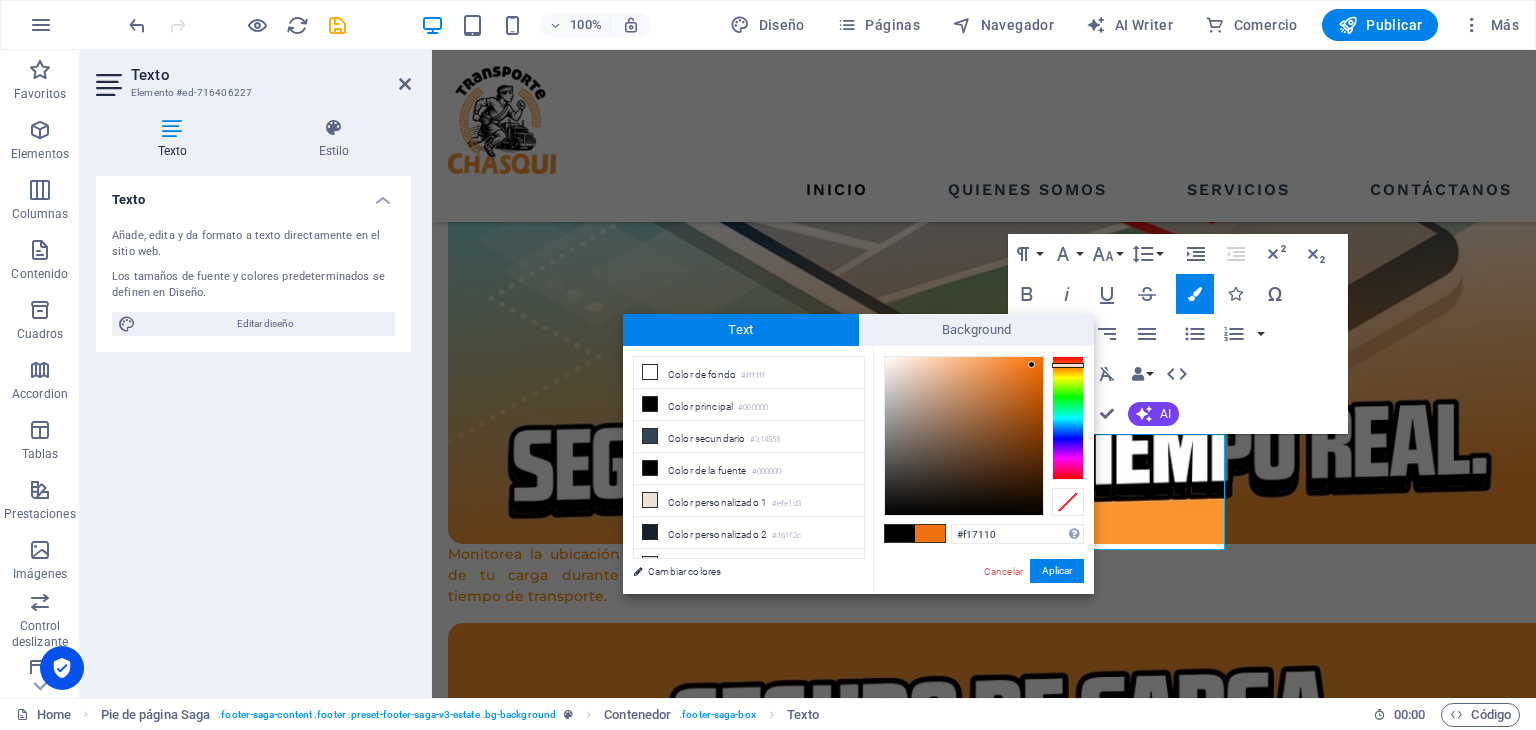 click at bounding box center (964, 436) 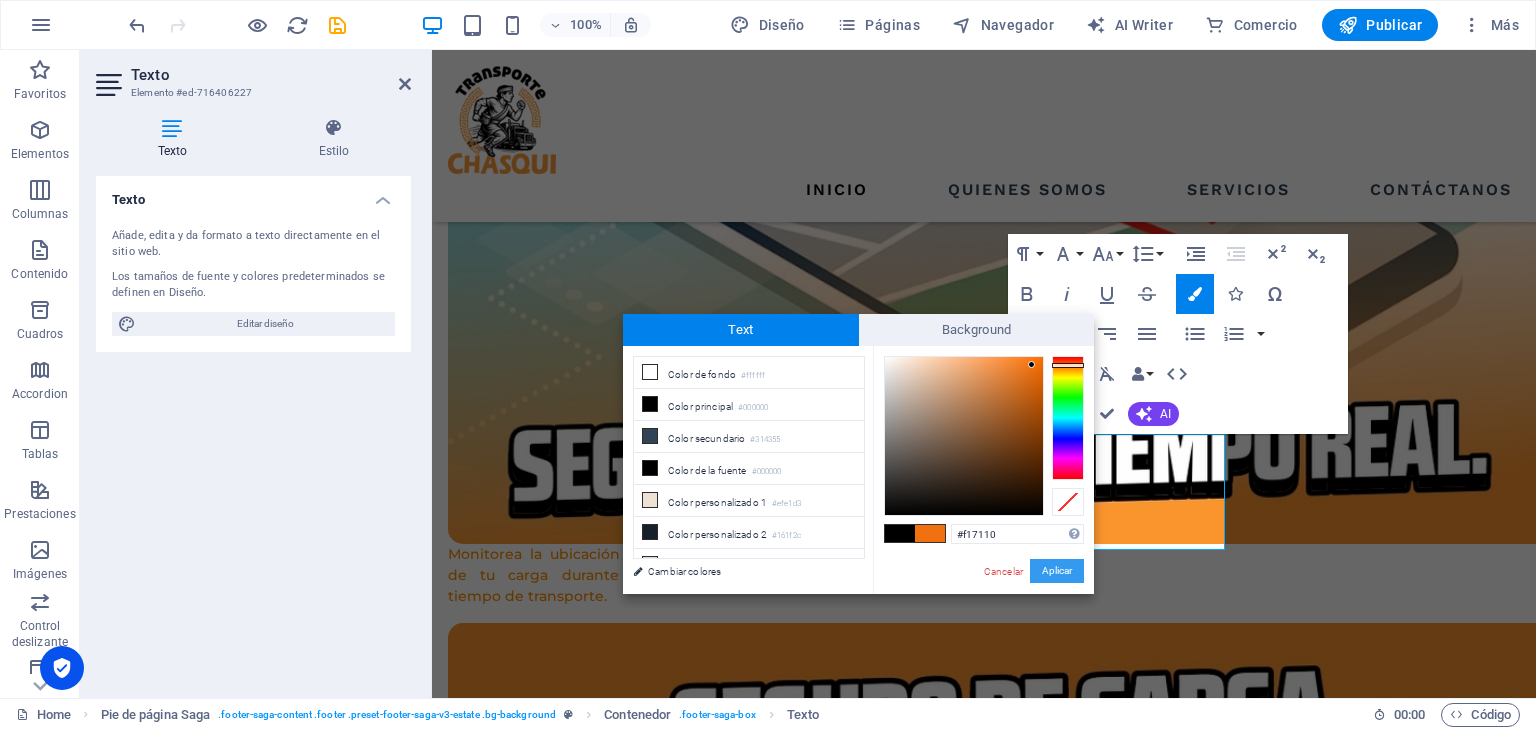 click on "Aplicar" at bounding box center [1057, 571] 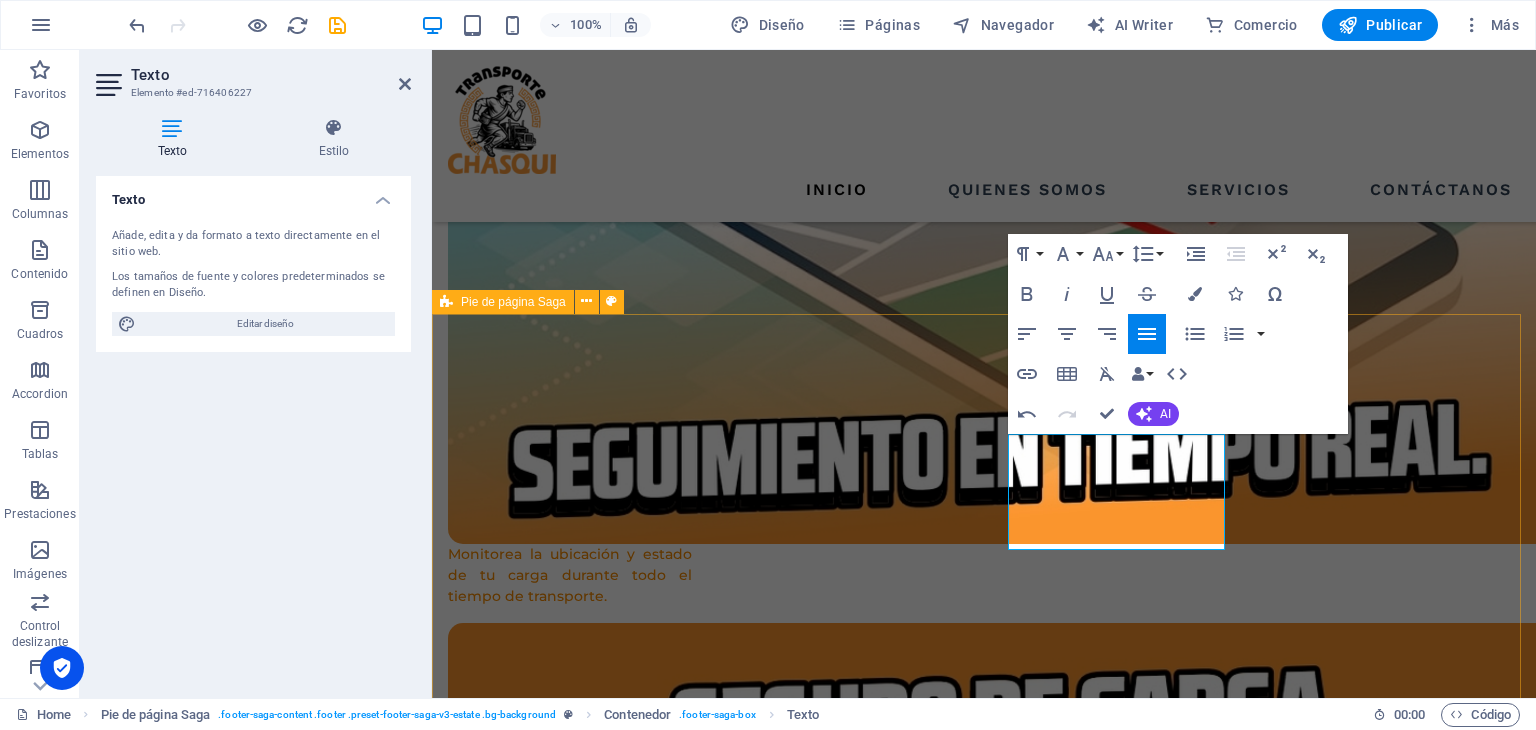 click on "páginas Inicio Quienes somos Servicios Contáctanos Contacto: sales@chasquisperu.com info@chasquisperu.com UBICACION:  LIMA-PERU TELEFONO:
+51 993 229027 Redes sociales Creado por Dedais Corporation SAC
Política de privacidad    |    aviso legal" at bounding box center [984, 6225] 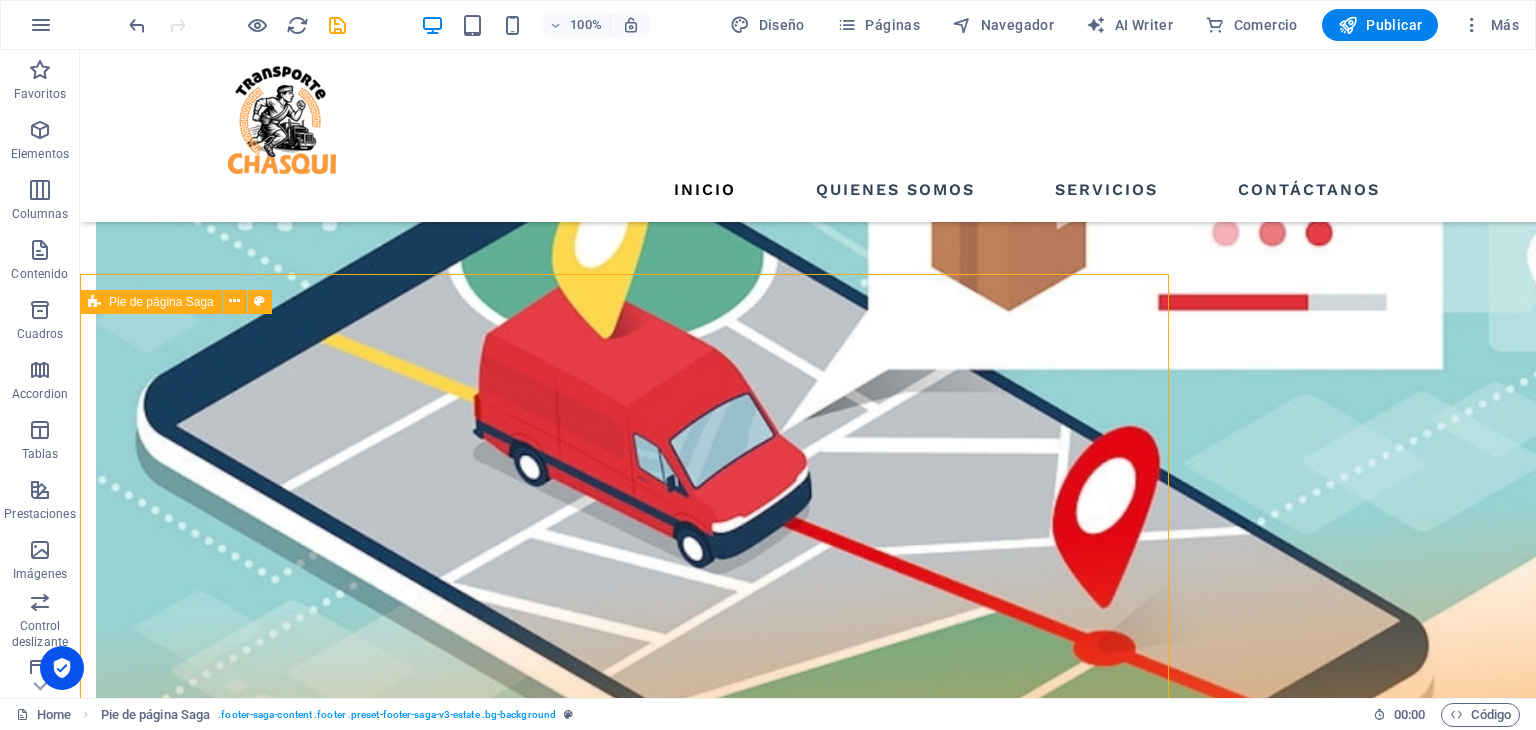 scroll, scrollTop: 3922, scrollLeft: 0, axis: vertical 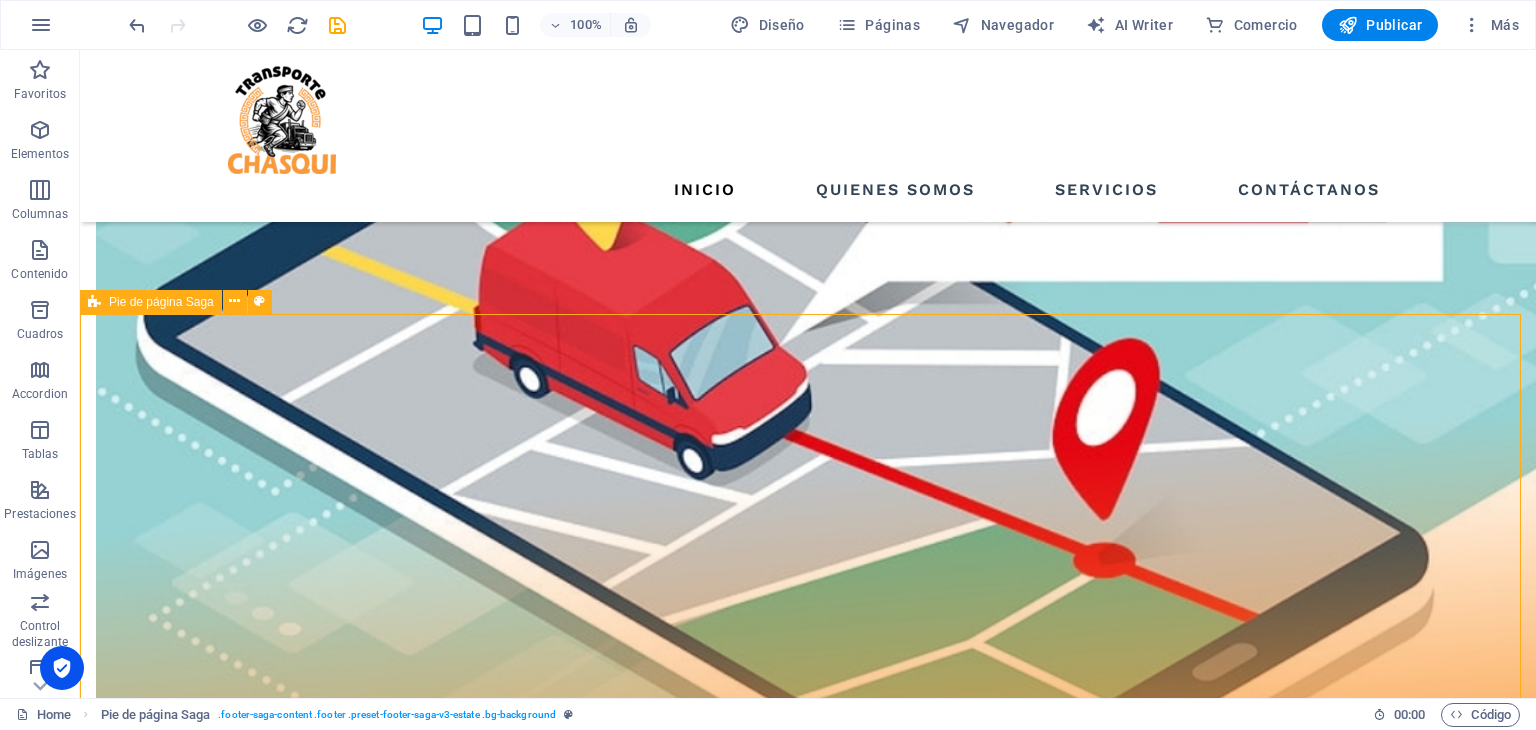 click on "páginas Inicio Quienes somos Servicios Contáctanos Contacto: sales@chasquisperu.com info@chasquisperu.com UBICACION:  LIMA-PERU TELEFONO:
+51 993 229027 Redes sociales Creado por Dedais Corporation SAC
Política de privacidad    |    aviso legal" at bounding box center (808, 7189) 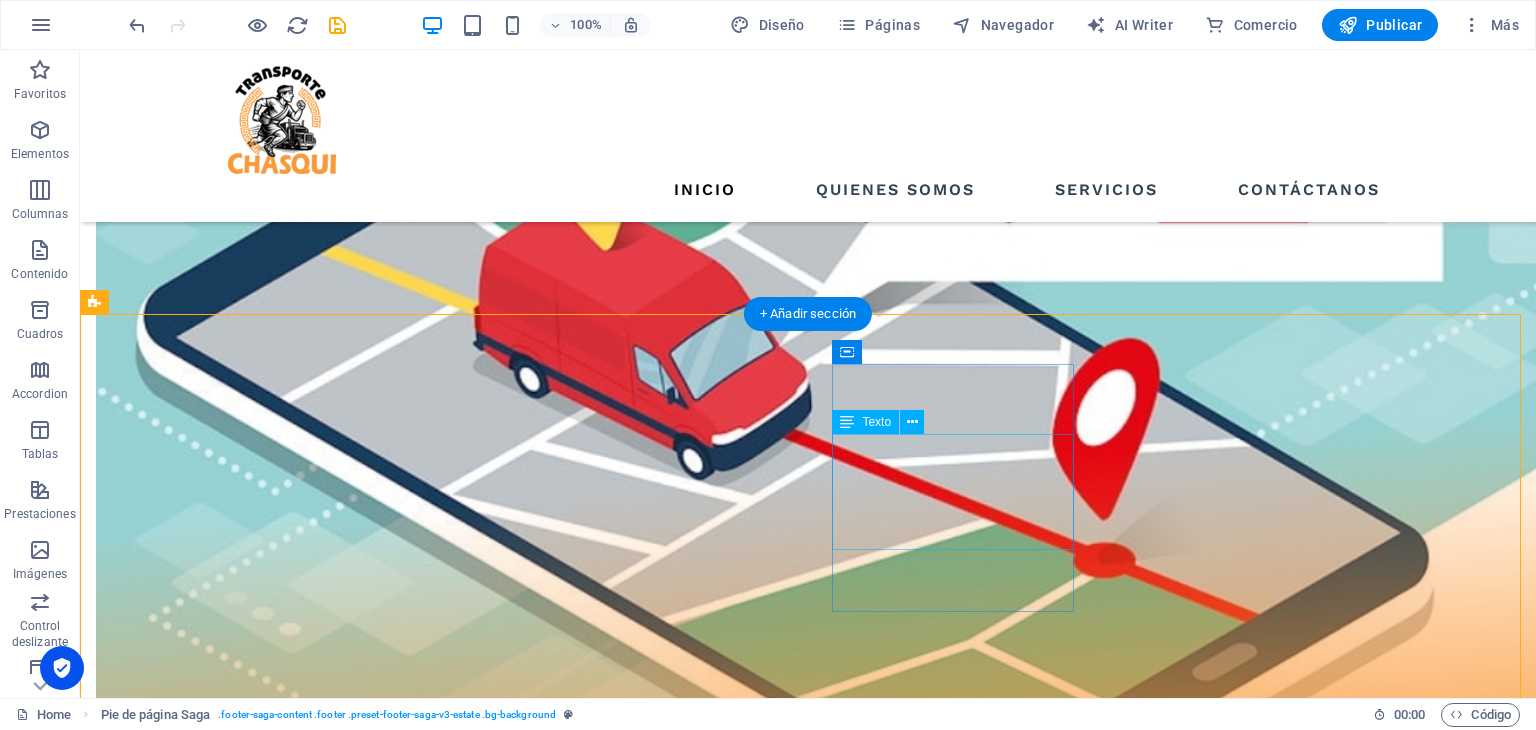 click on "UBICACION:  LIMA-PERU TELEFONO:
+51 993 229027" at bounding box center (217, 7228) 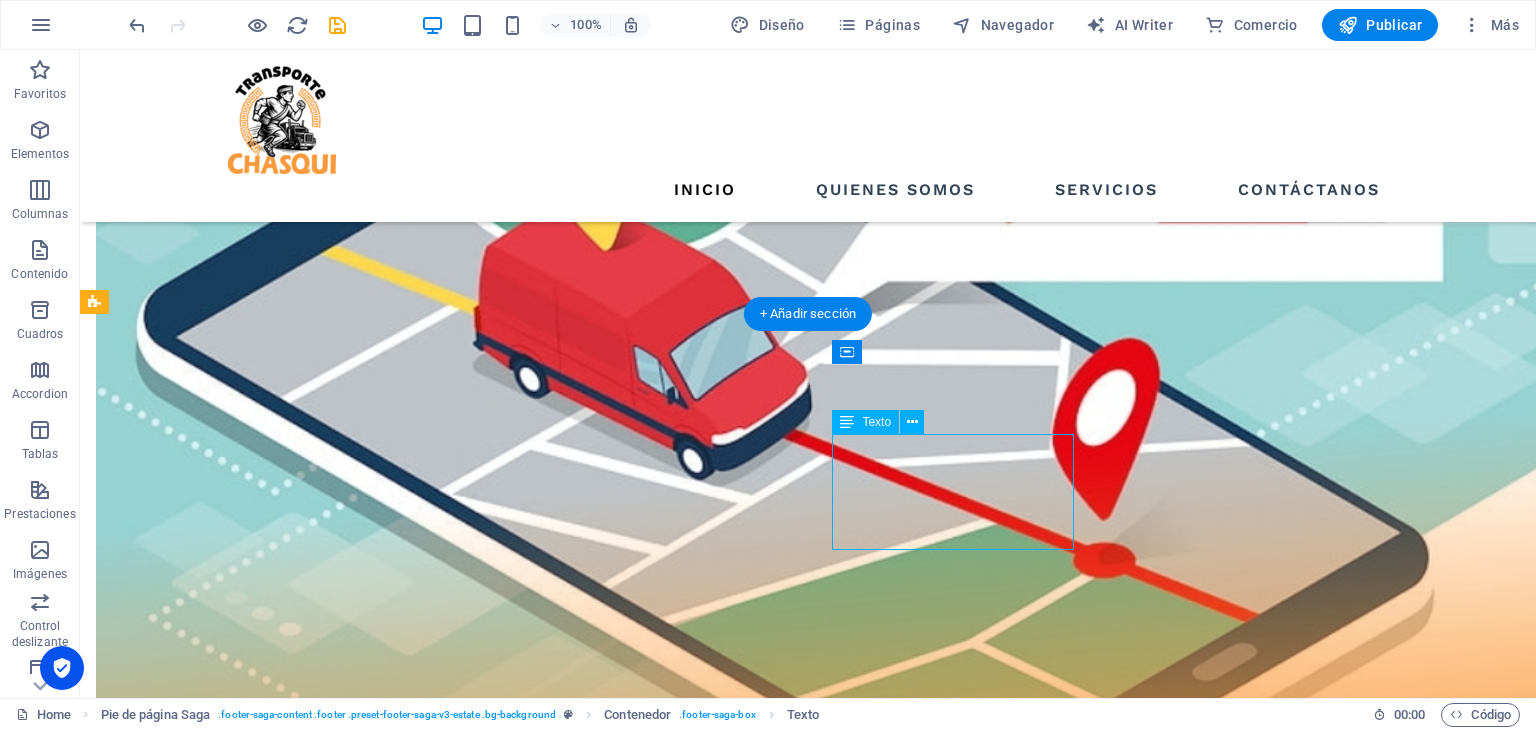 click on "UBICACION:  LIMA-PERU TELEFONO:
+51 993 229027" at bounding box center [217, 7228] 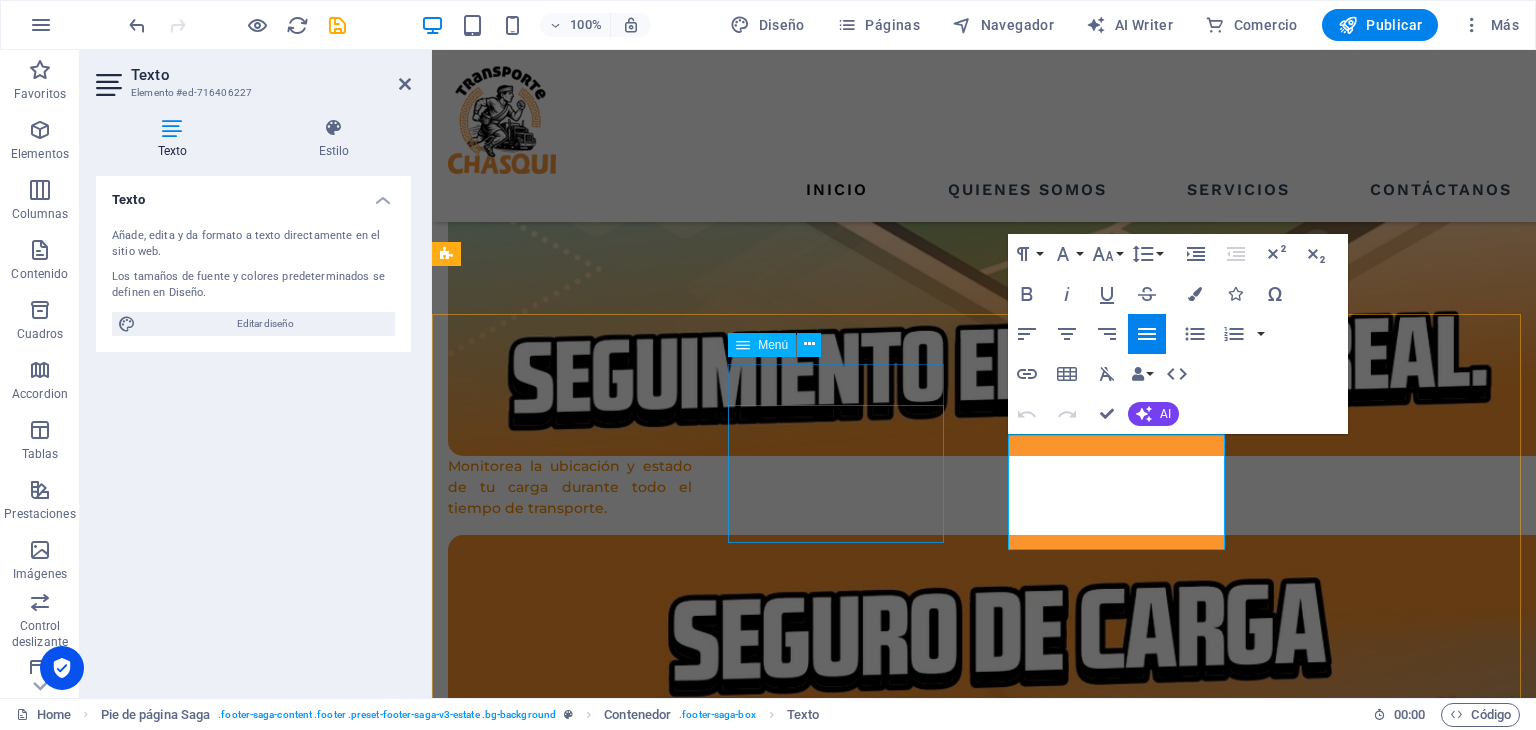 scroll, scrollTop: 3834, scrollLeft: 0, axis: vertical 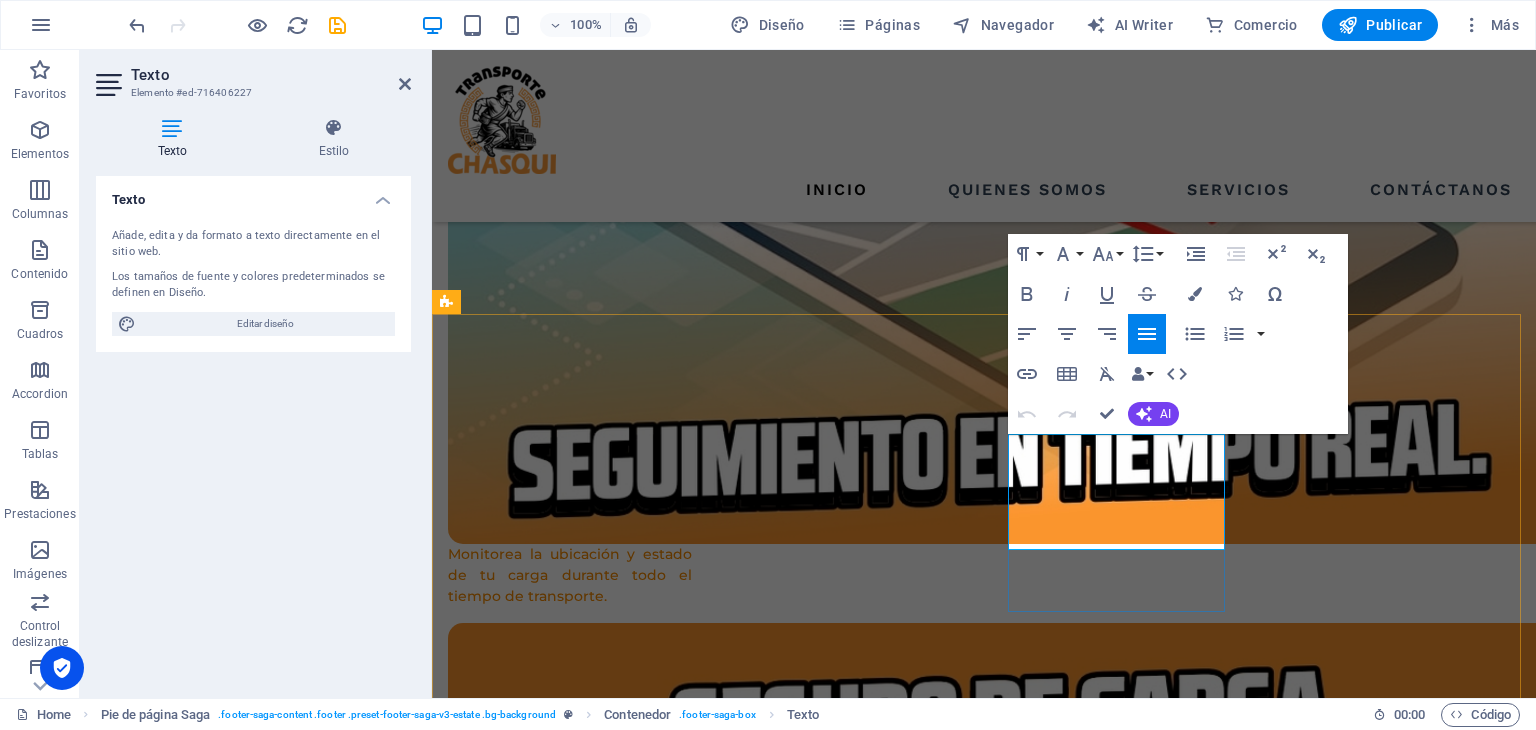 drag, startPoint x: 1114, startPoint y: 508, endPoint x: 1012, endPoint y: 513, distance: 102.122475 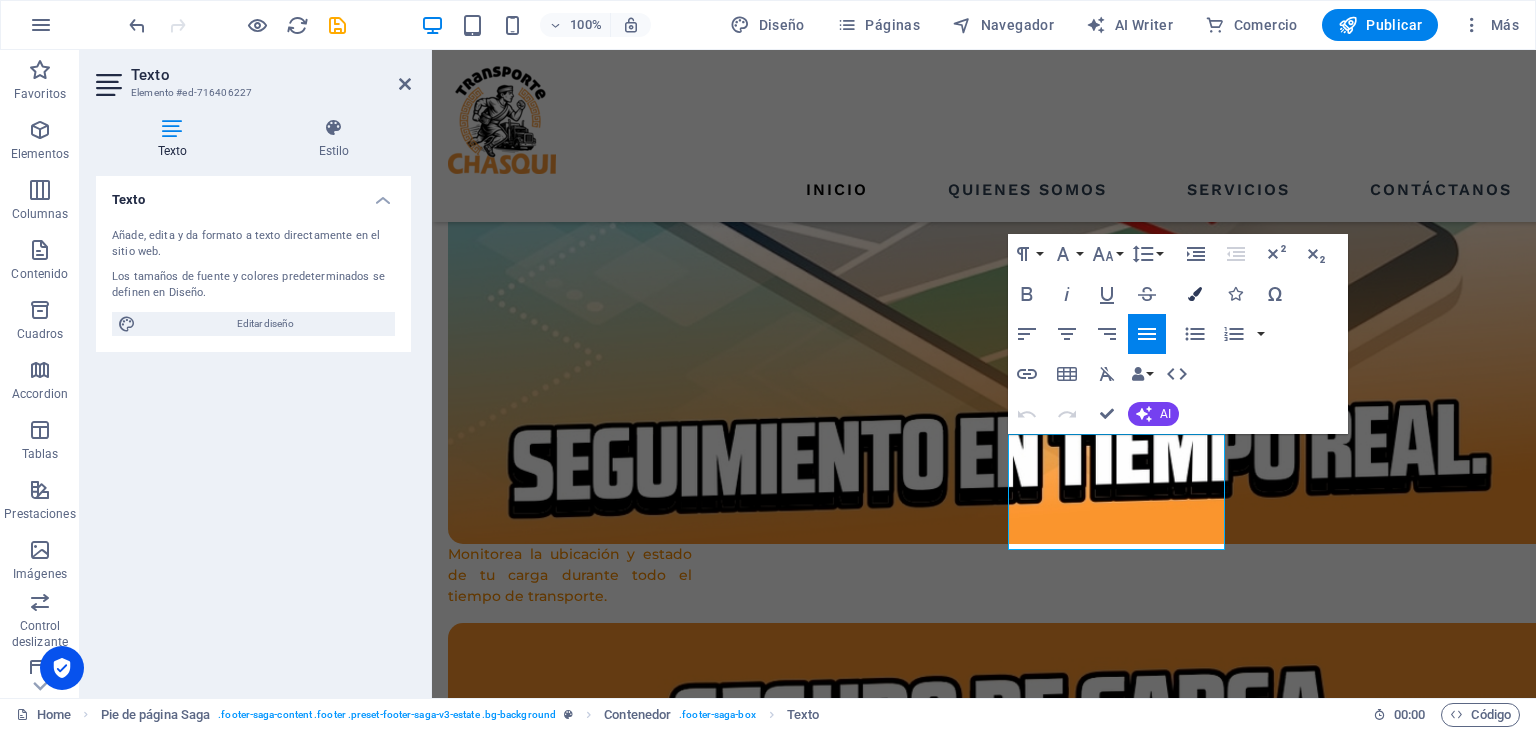 click on "Colors" at bounding box center (1195, 294) 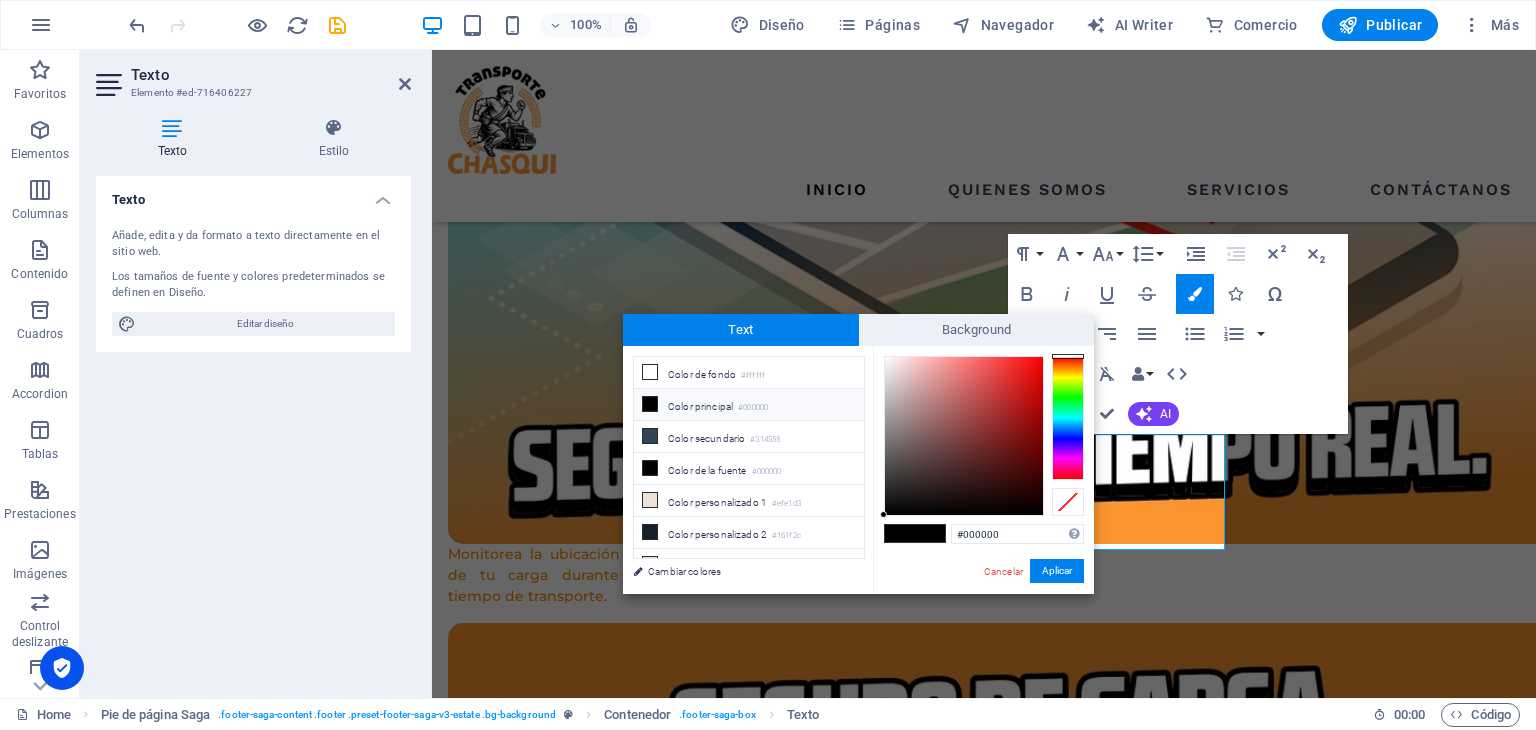 click at bounding box center [1068, 418] 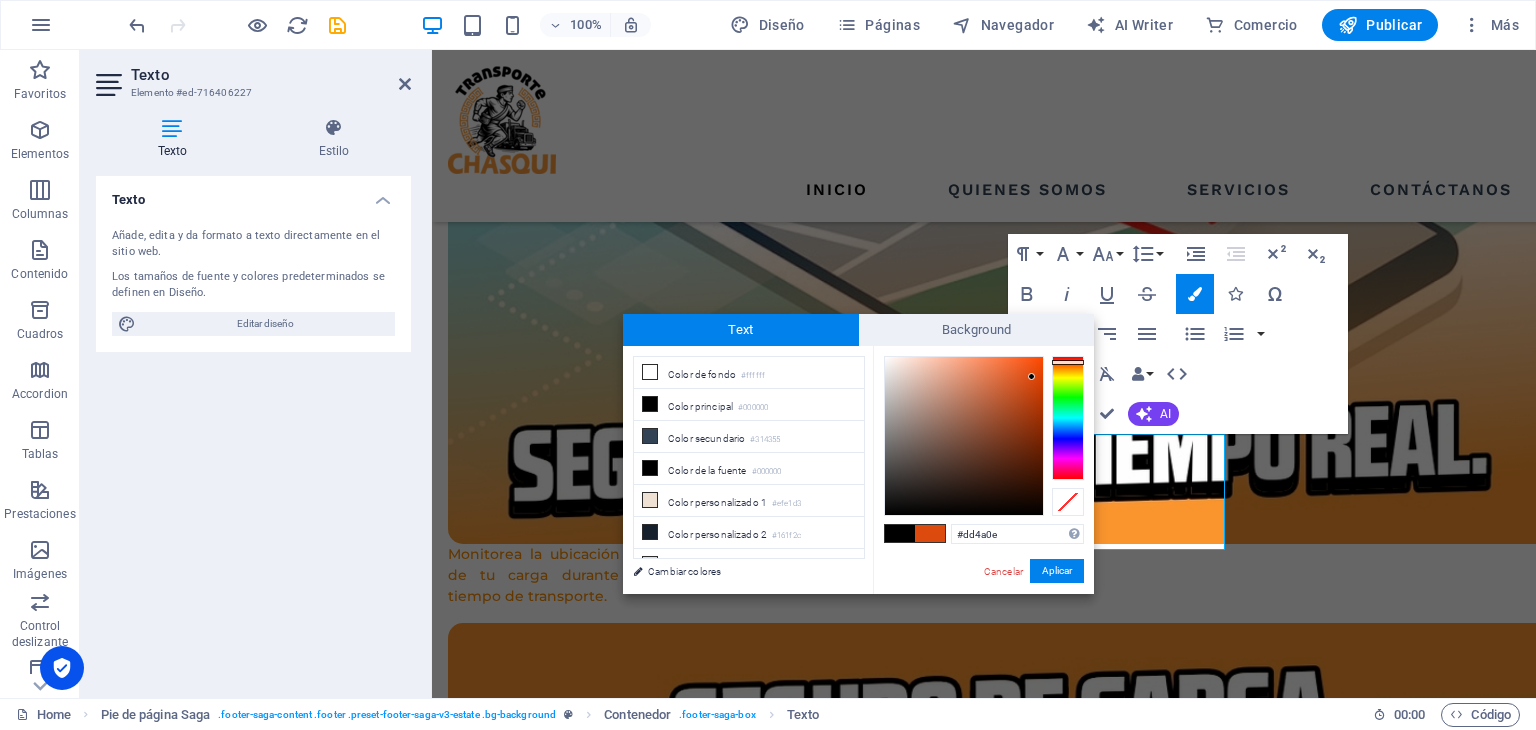 click at bounding box center [964, 436] 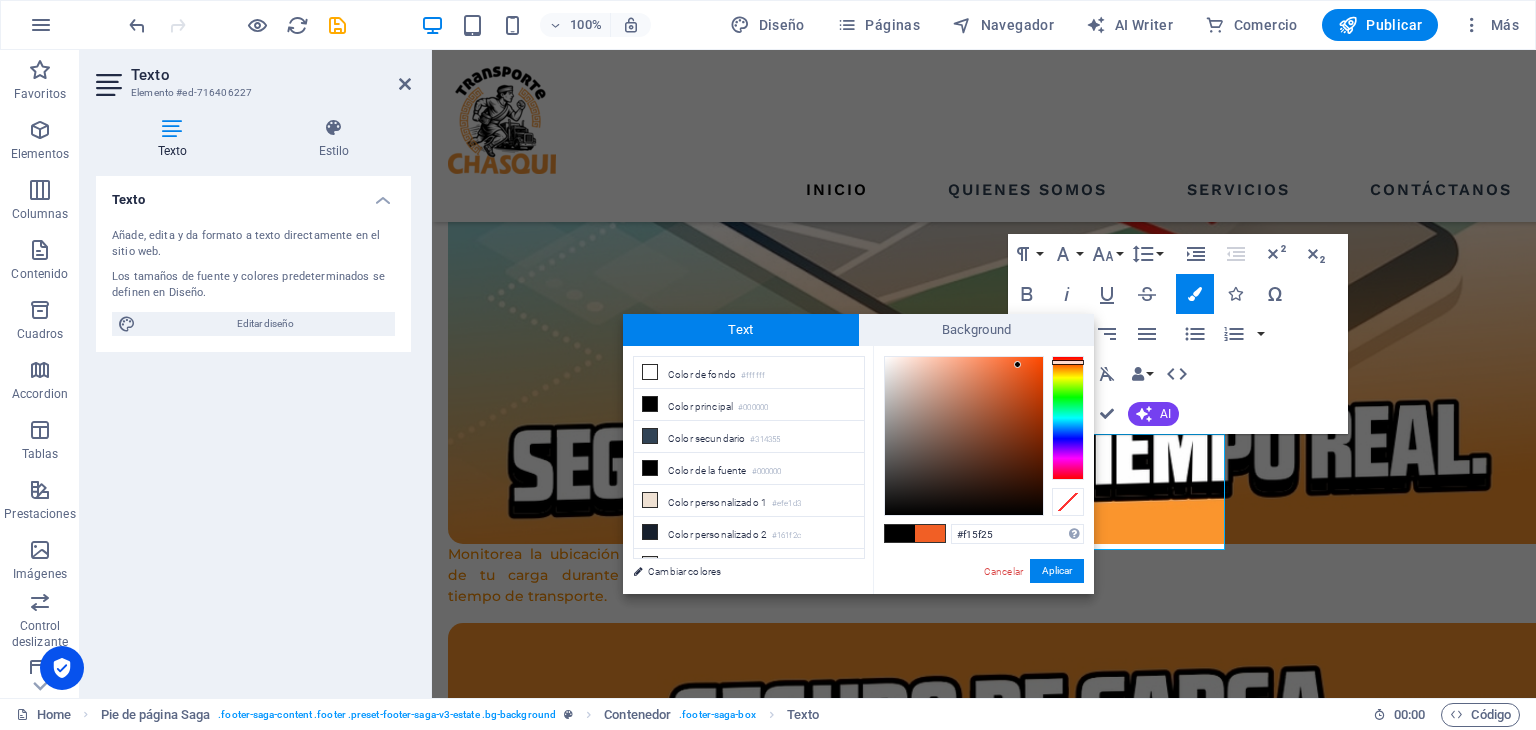 click at bounding box center (964, 436) 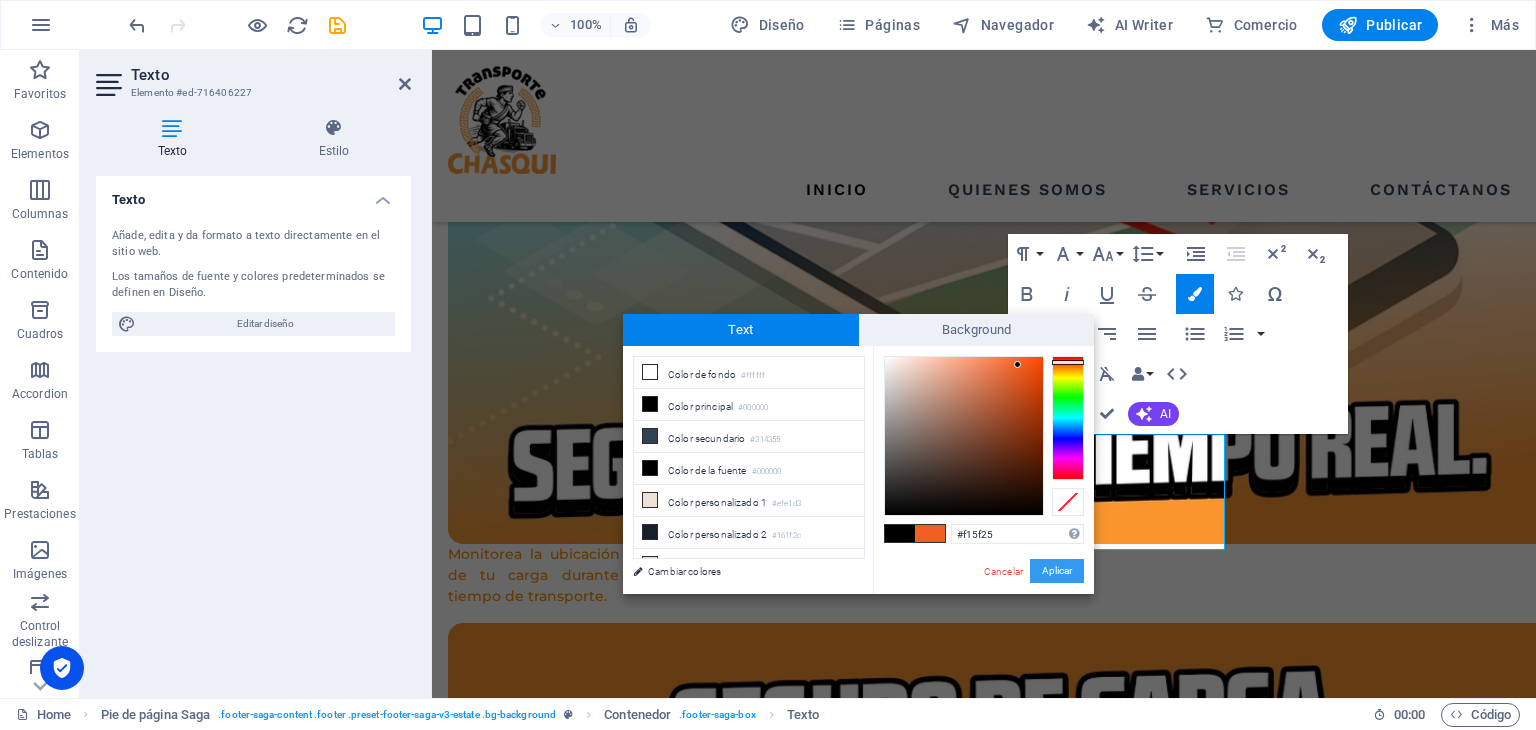 click on "Aplicar" at bounding box center (1057, 571) 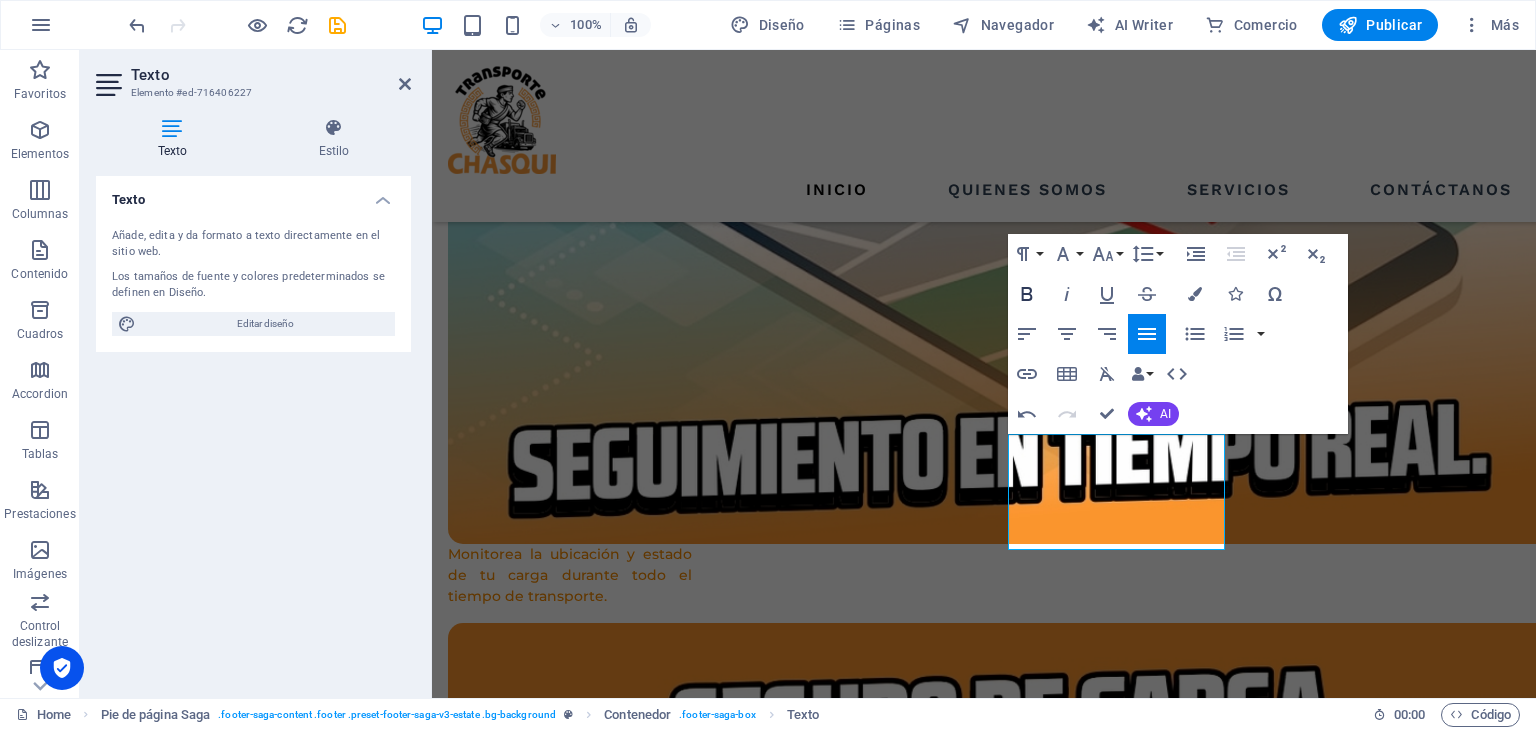 click 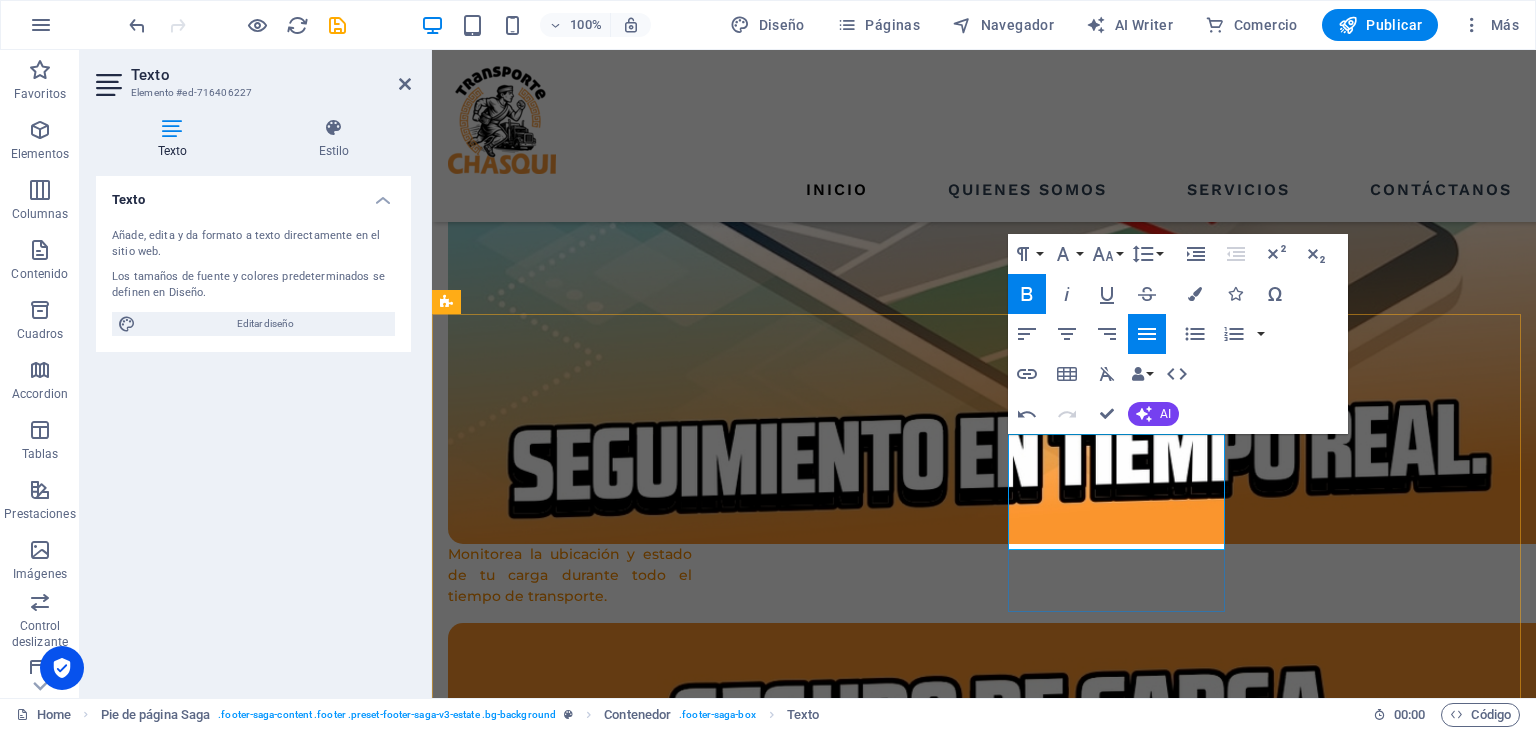 click on "UBICACION:" at bounding box center [497, 6206] 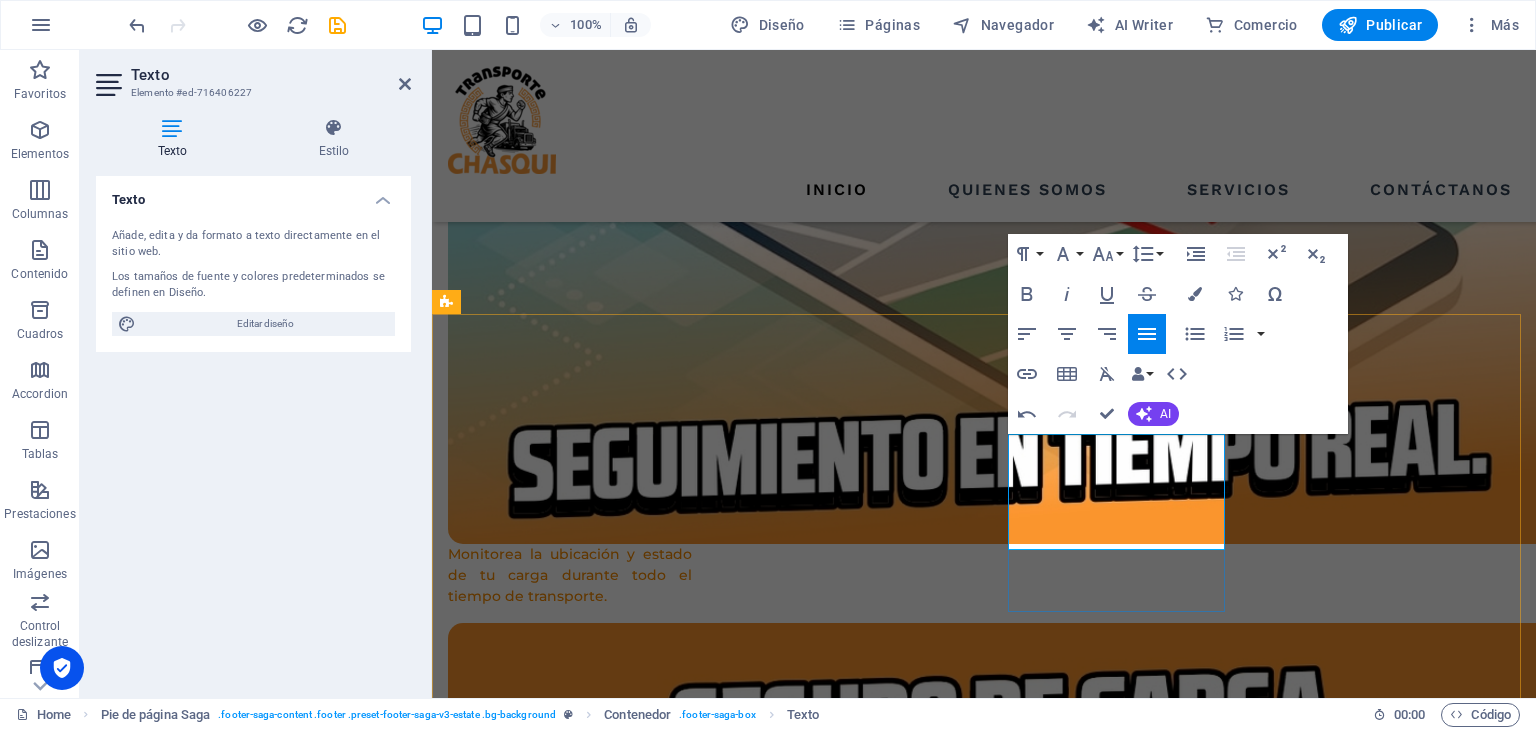 drag, startPoint x: 1112, startPoint y: 442, endPoint x: 1008, endPoint y: 440, distance: 104.019226 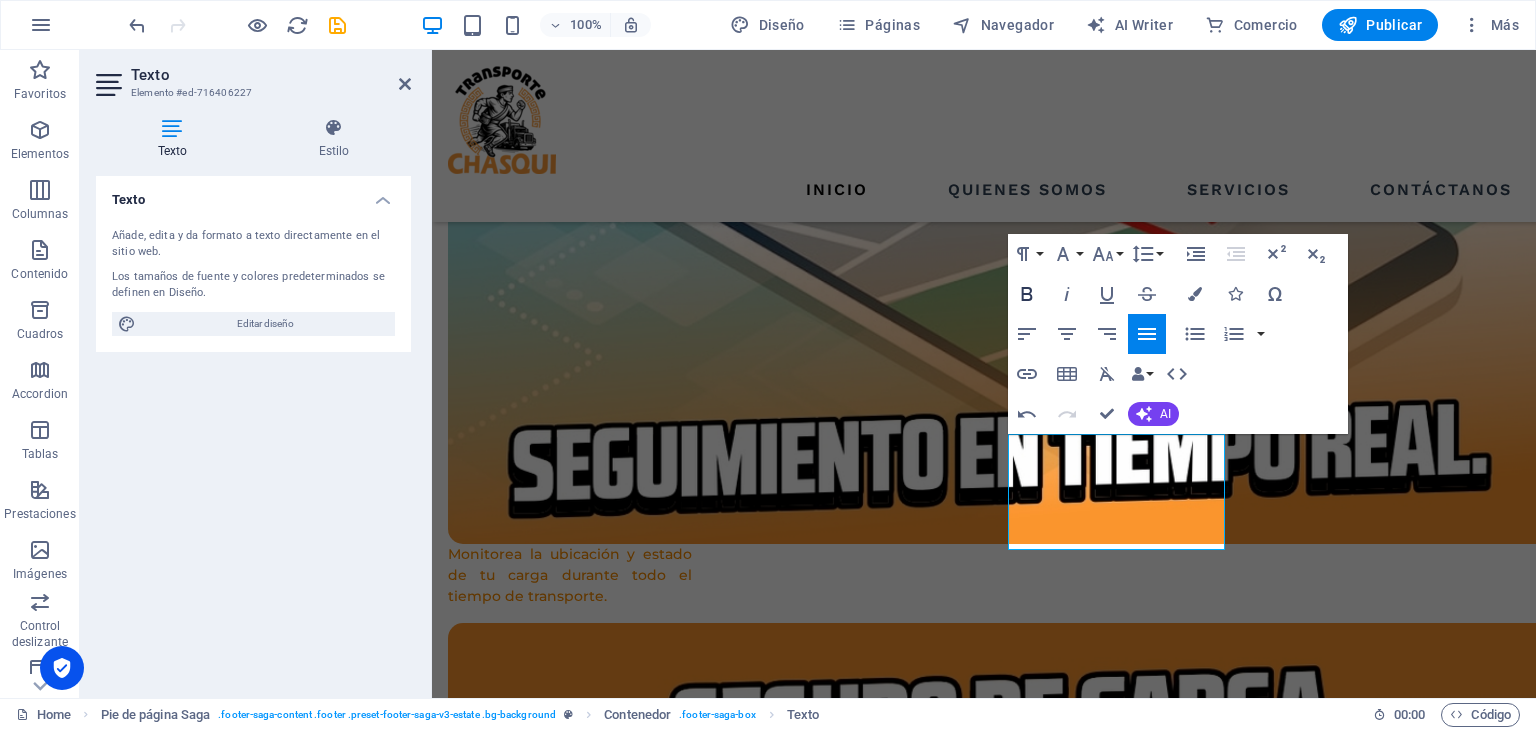 click 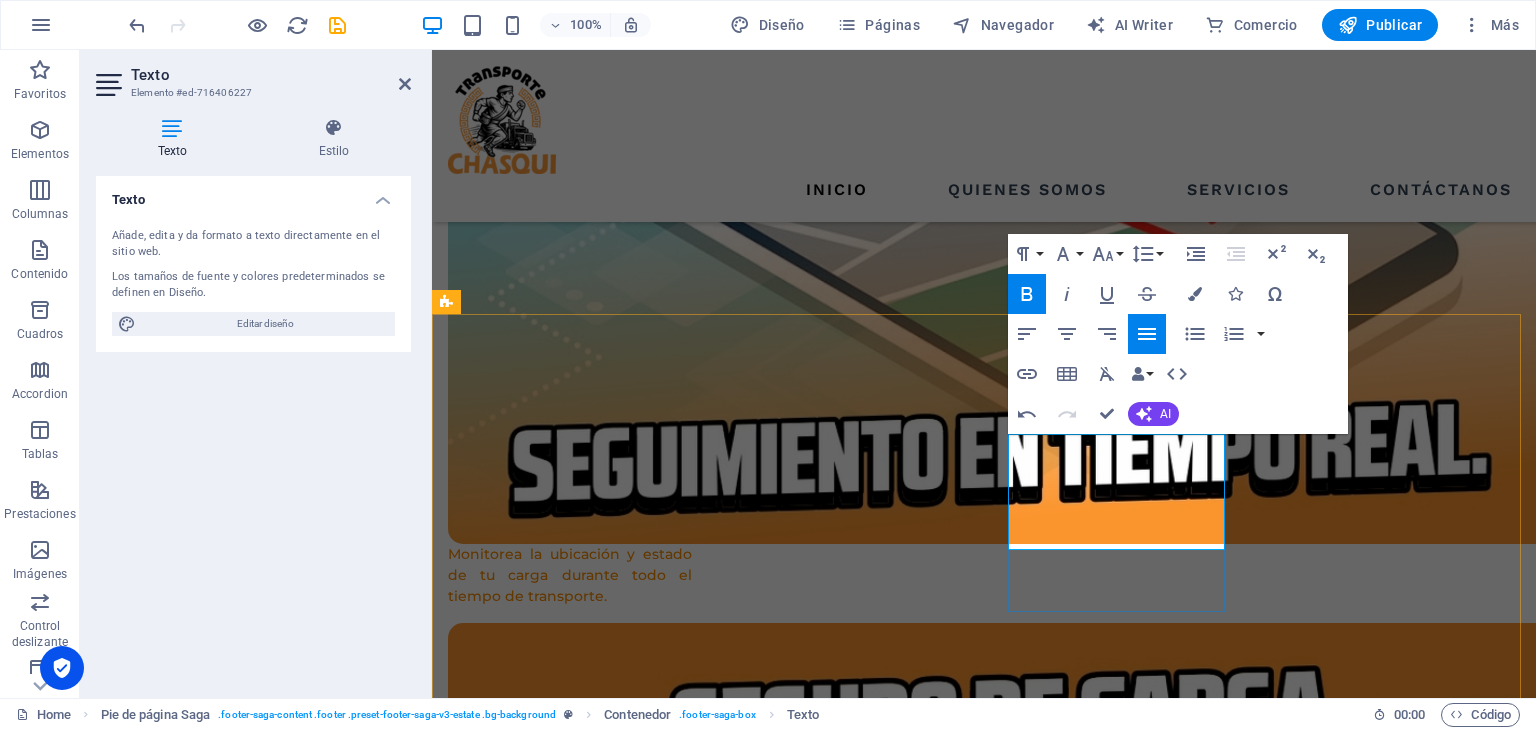 click on "+51 993 229027" at bounding box center (558, 6320) 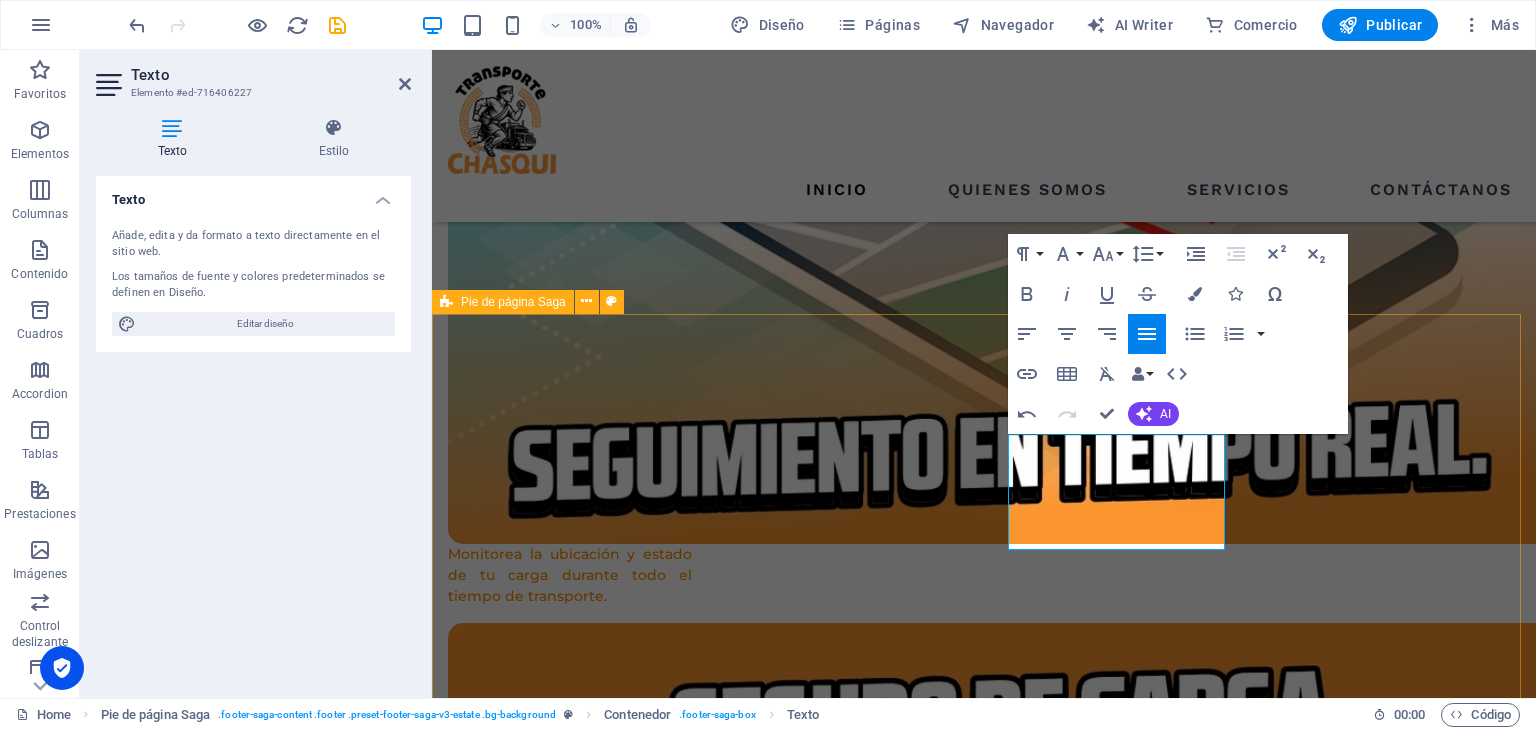 click on "páginas Inicio Quienes somos Servicios Contáctanos Contacto: sales@chasquisperu.com info@chasquisperu.com UBICACION:  LIMA-PERU TELEFONO:
+51 993 229027 Redes sociales Creado por Dedais Corporation SAC
Política de privacidad    |    aviso legal" at bounding box center [984, 6225] 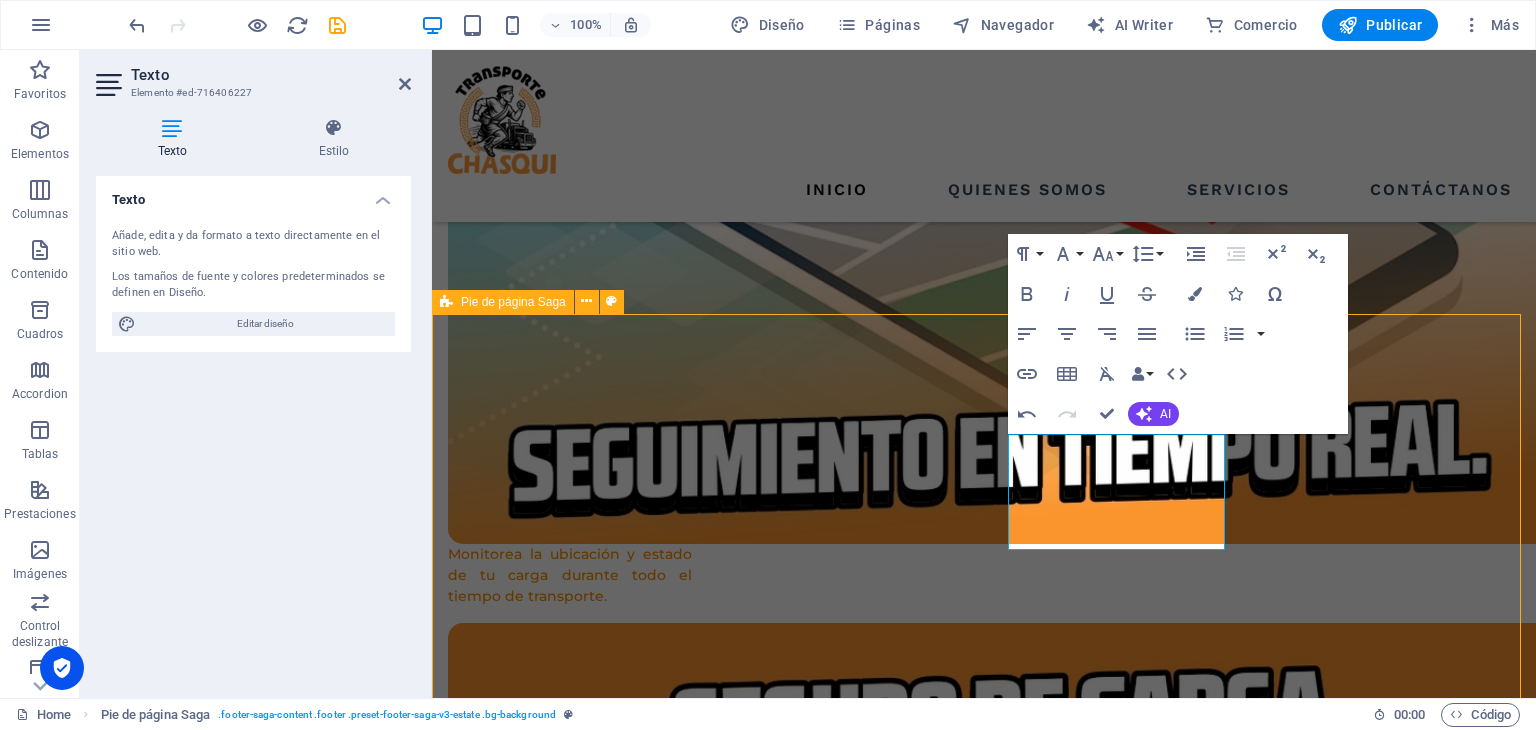 scroll, scrollTop: 3922, scrollLeft: 0, axis: vertical 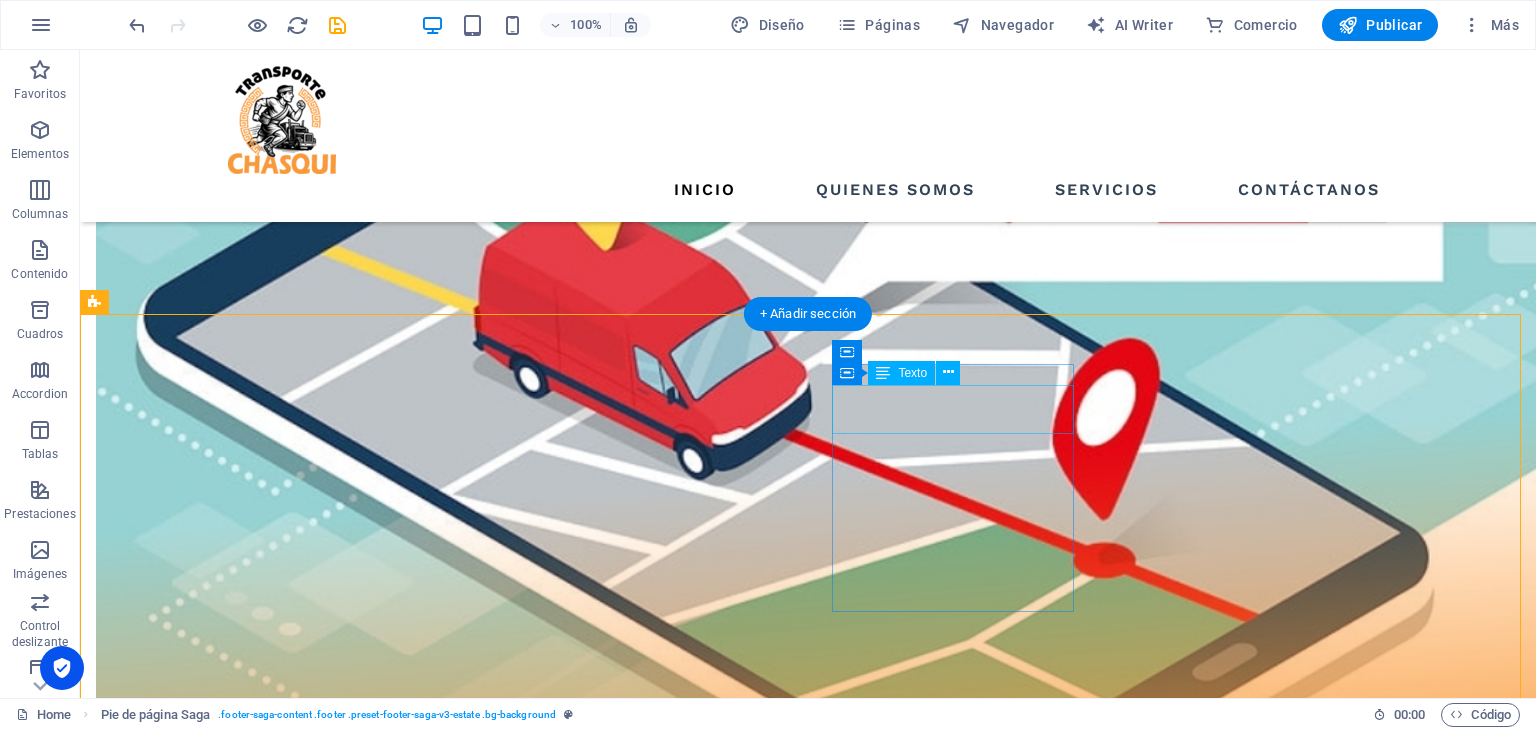 click on "sales@chasquisperu.com info@chasquisperu.com" at bounding box center (217, 7133) 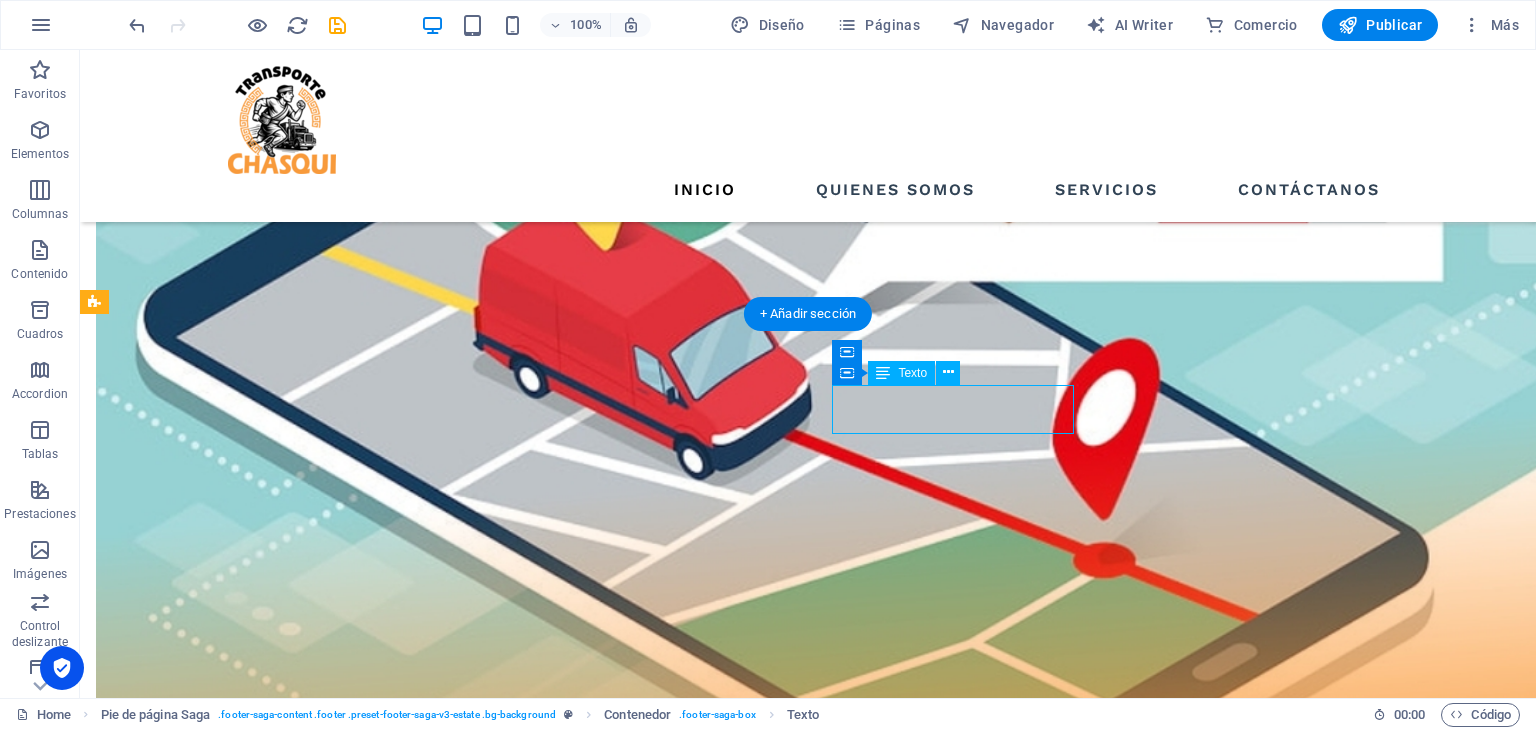 click on "sales@chasquisperu.com info@chasquisperu.com" at bounding box center [217, 7133] 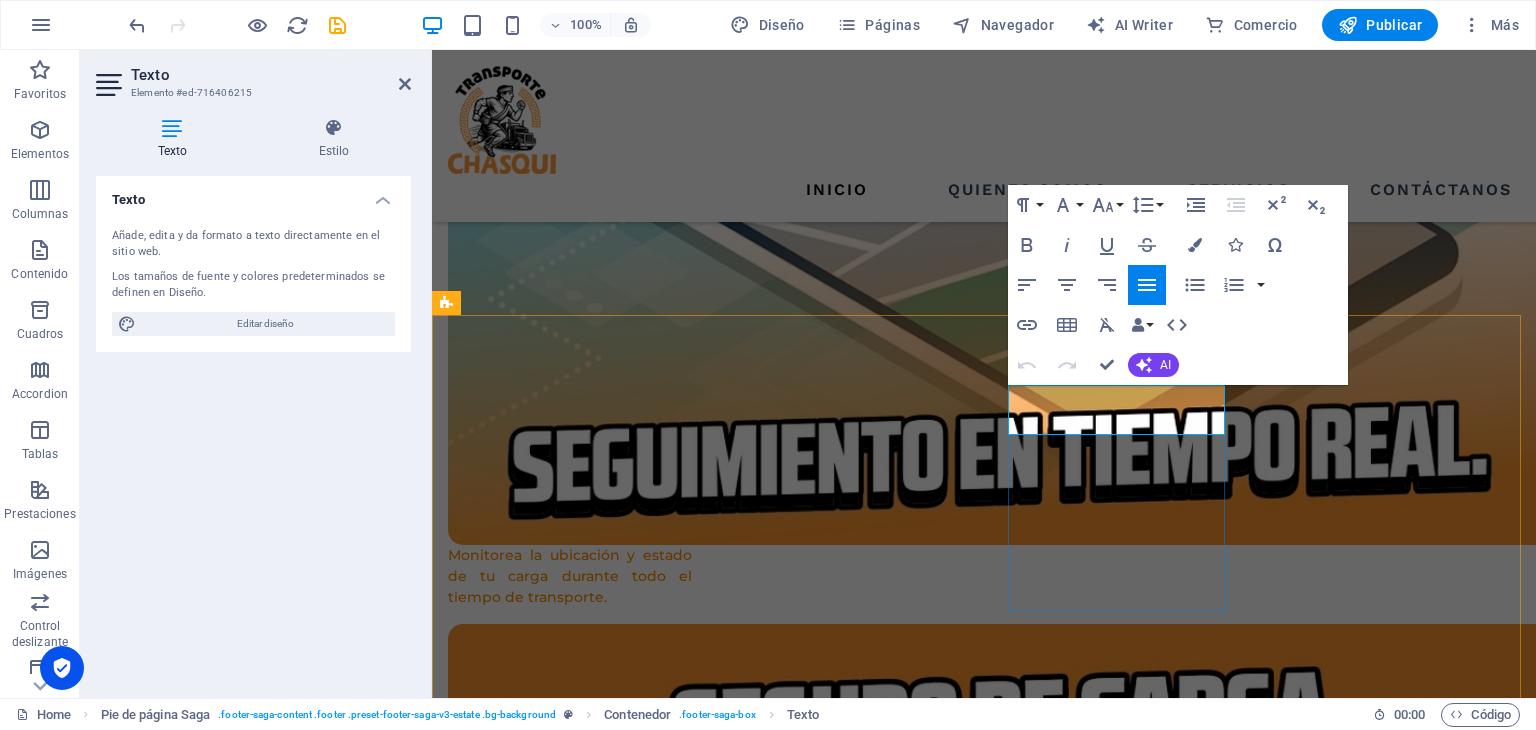 drag, startPoint x: 1162, startPoint y: 421, endPoint x: 1008, endPoint y: 393, distance: 156.52477 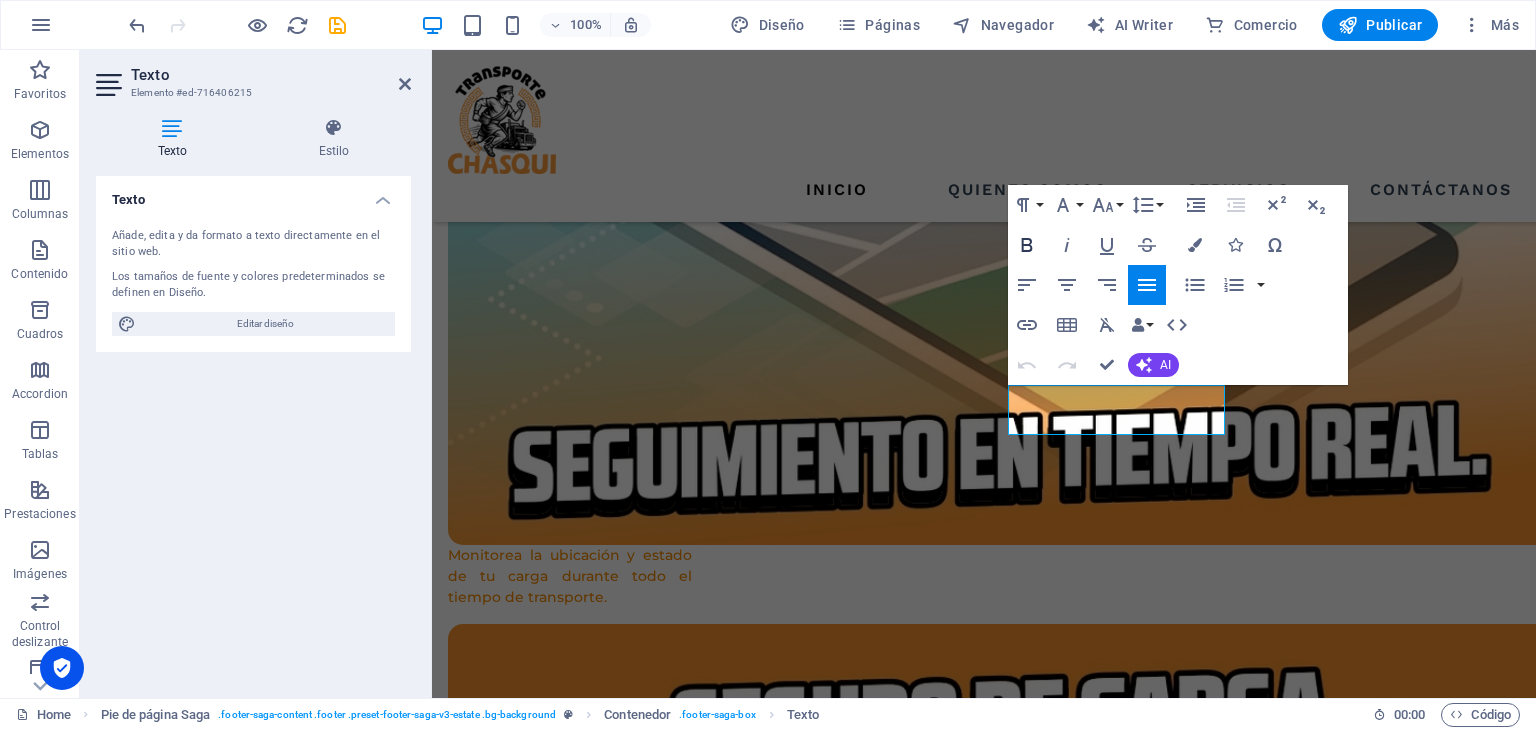 click 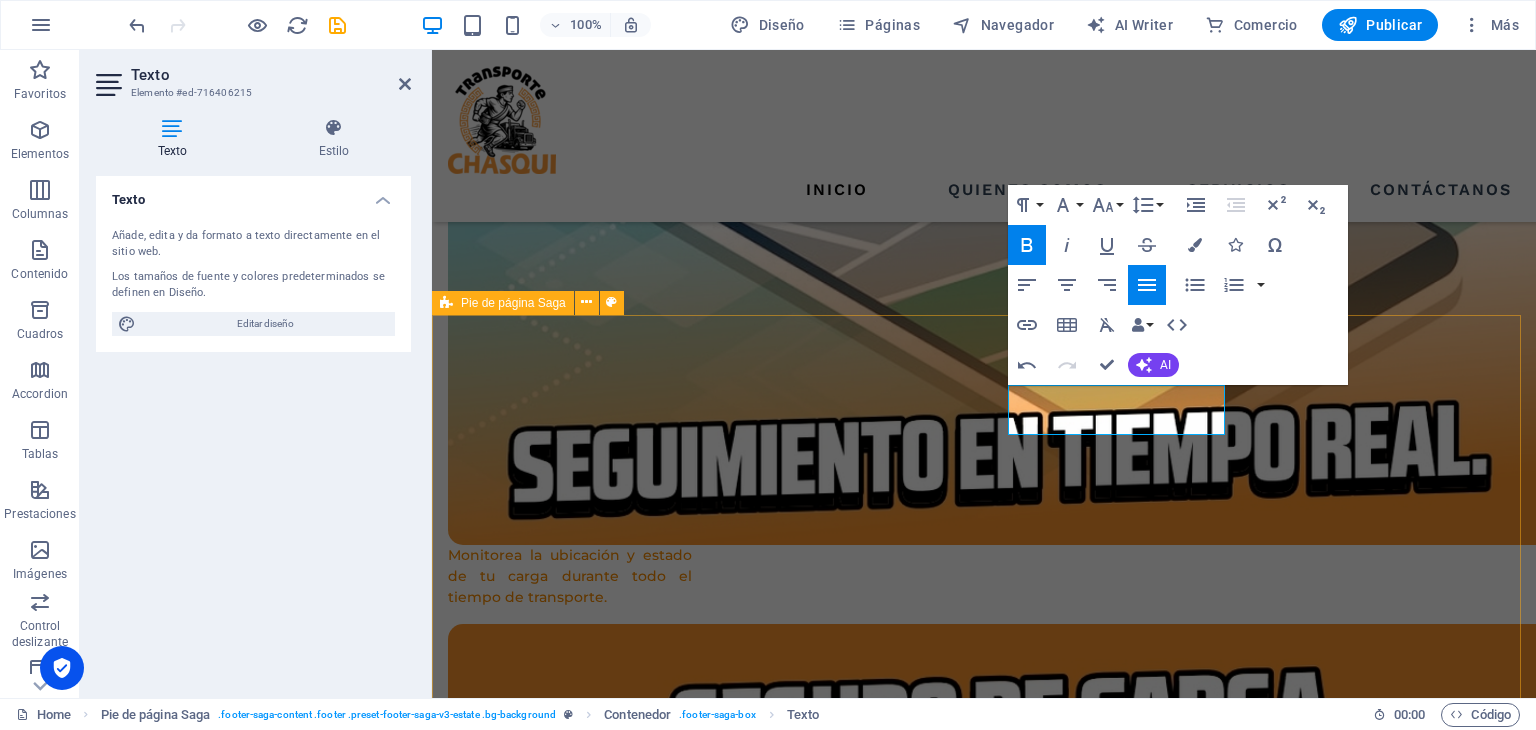 click on "páginas Inicio Quienes somos Servicios Contáctanos Contacto: sales@chasquisperu.com info@chasquisperu.com UBICACION:  LIMA-PERU TELEFONO:
+51 993 229027 Redes sociales Creado por Dedais Corporation SAC
Política de privacidad    |    aviso legal" at bounding box center [984, 6226] 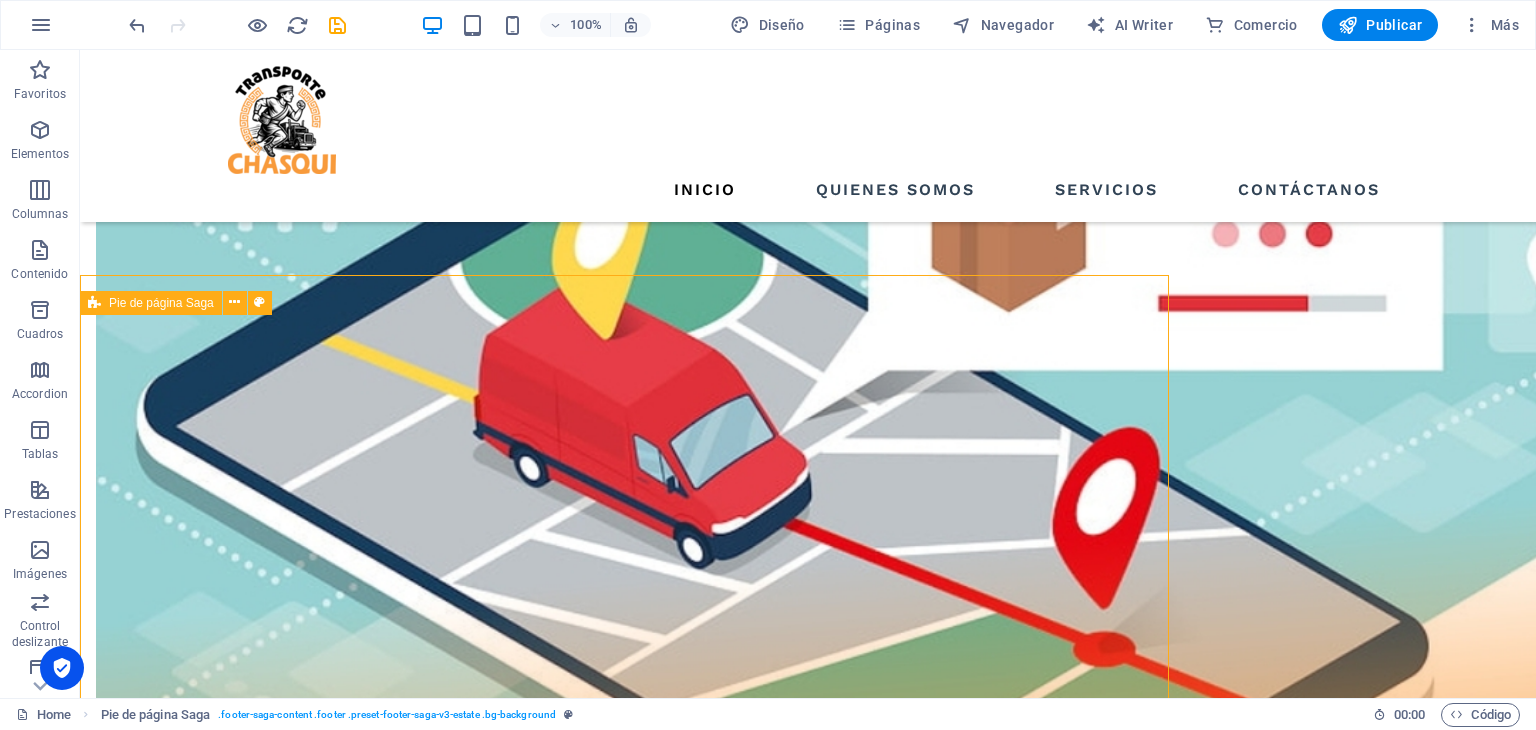 scroll, scrollTop: 3921, scrollLeft: 0, axis: vertical 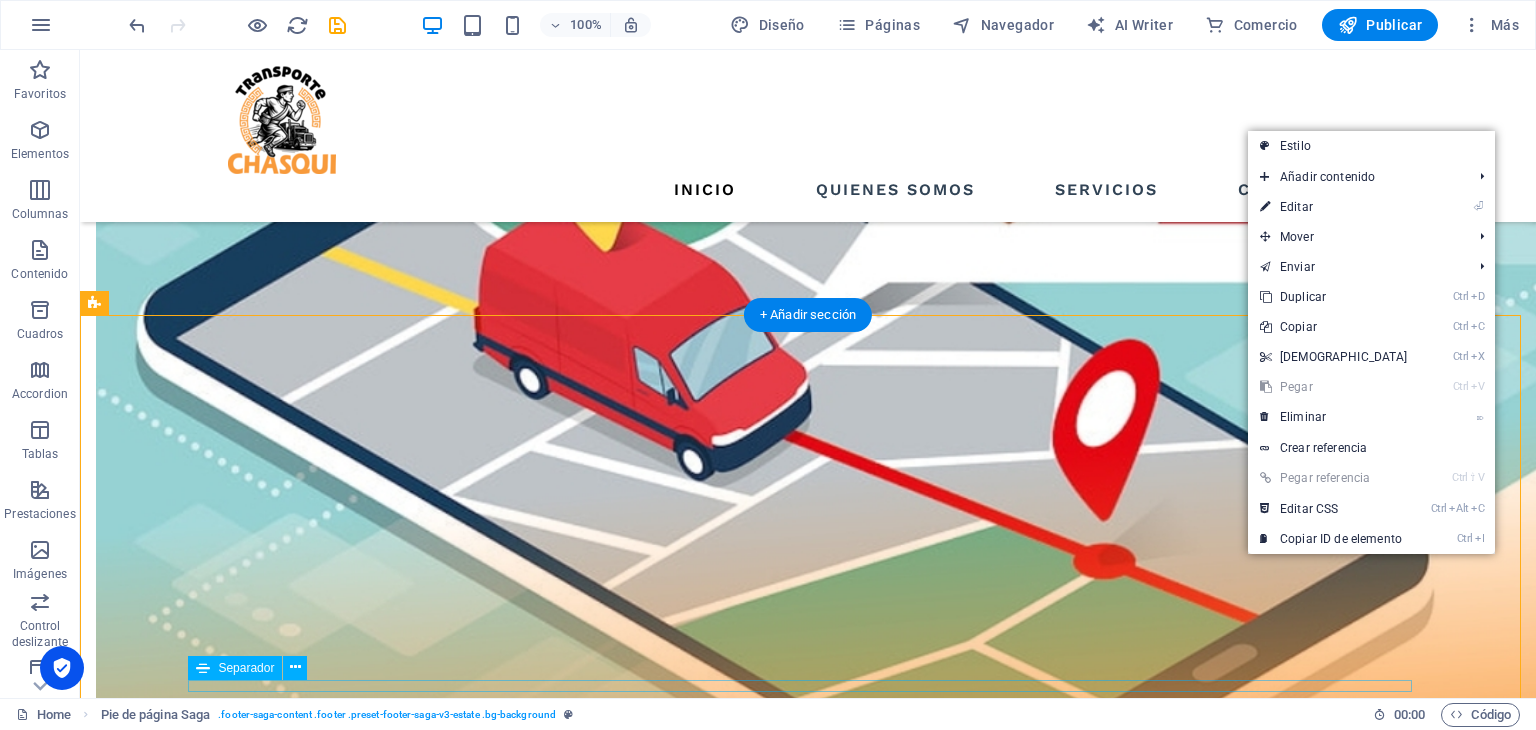 click at bounding box center [676, 7610] 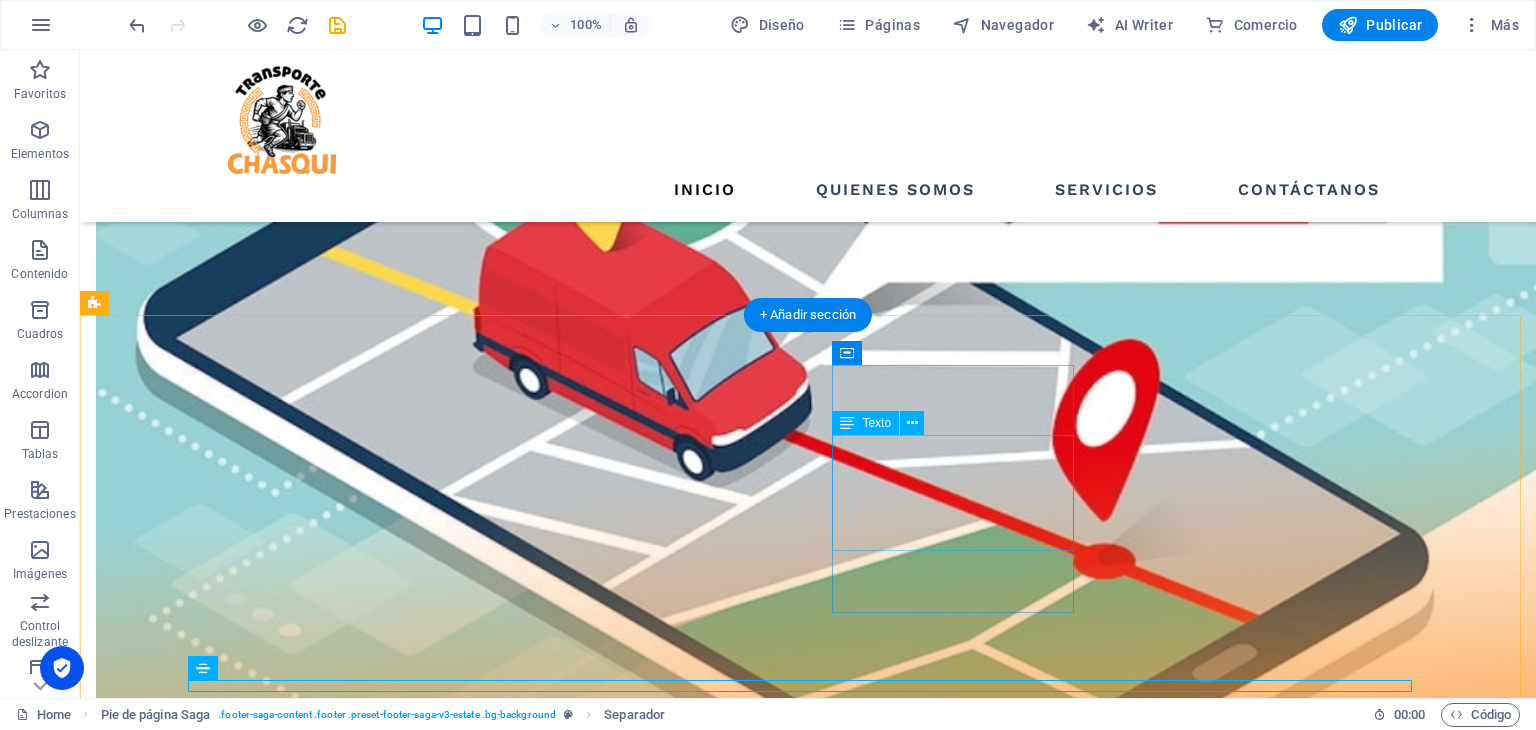 click on "UBICACION:  LIMA-PERU TELEFONO:
+51 993 229027" at bounding box center (217, 7229) 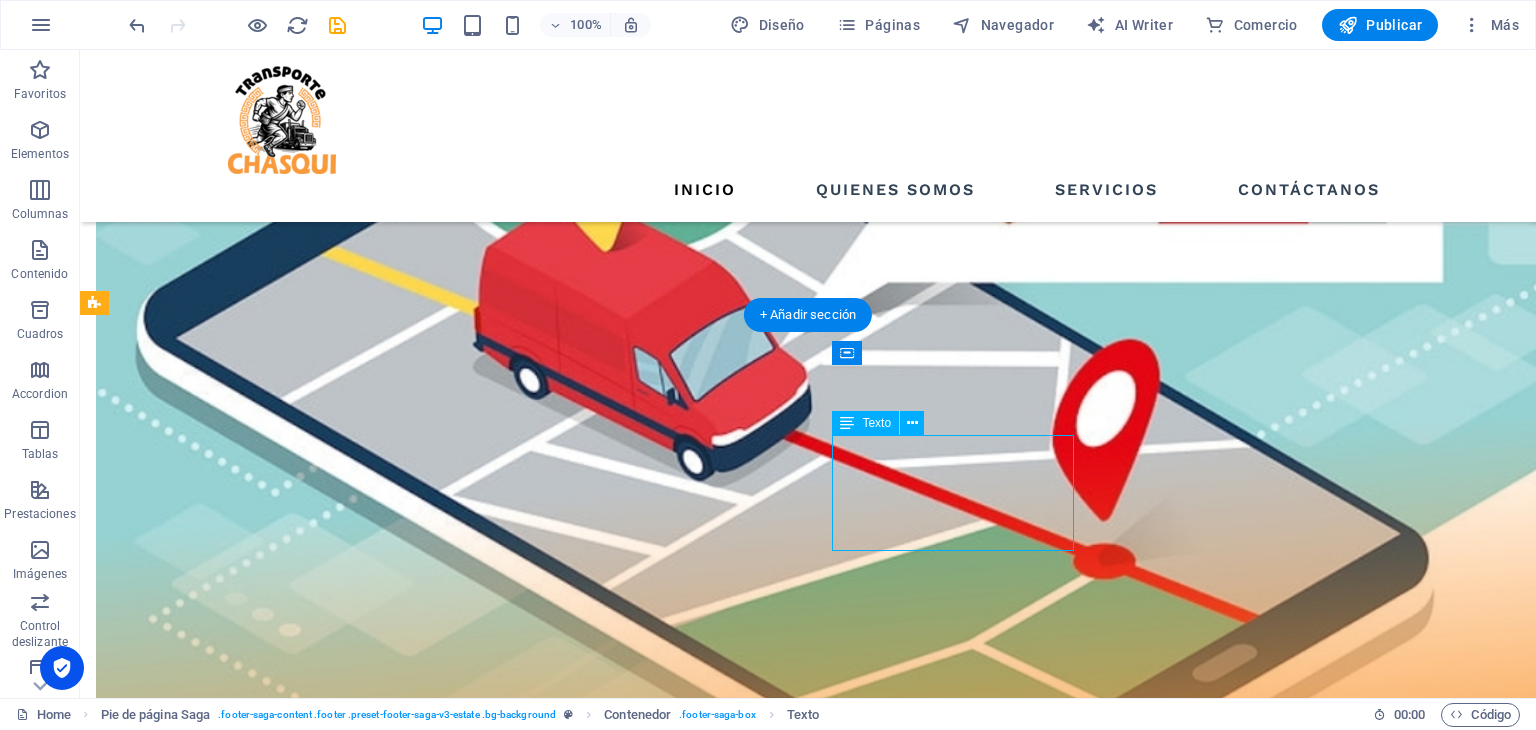 click on "UBICACION:  LIMA-PERU TELEFONO:
+51 993 229027" at bounding box center (217, 7229) 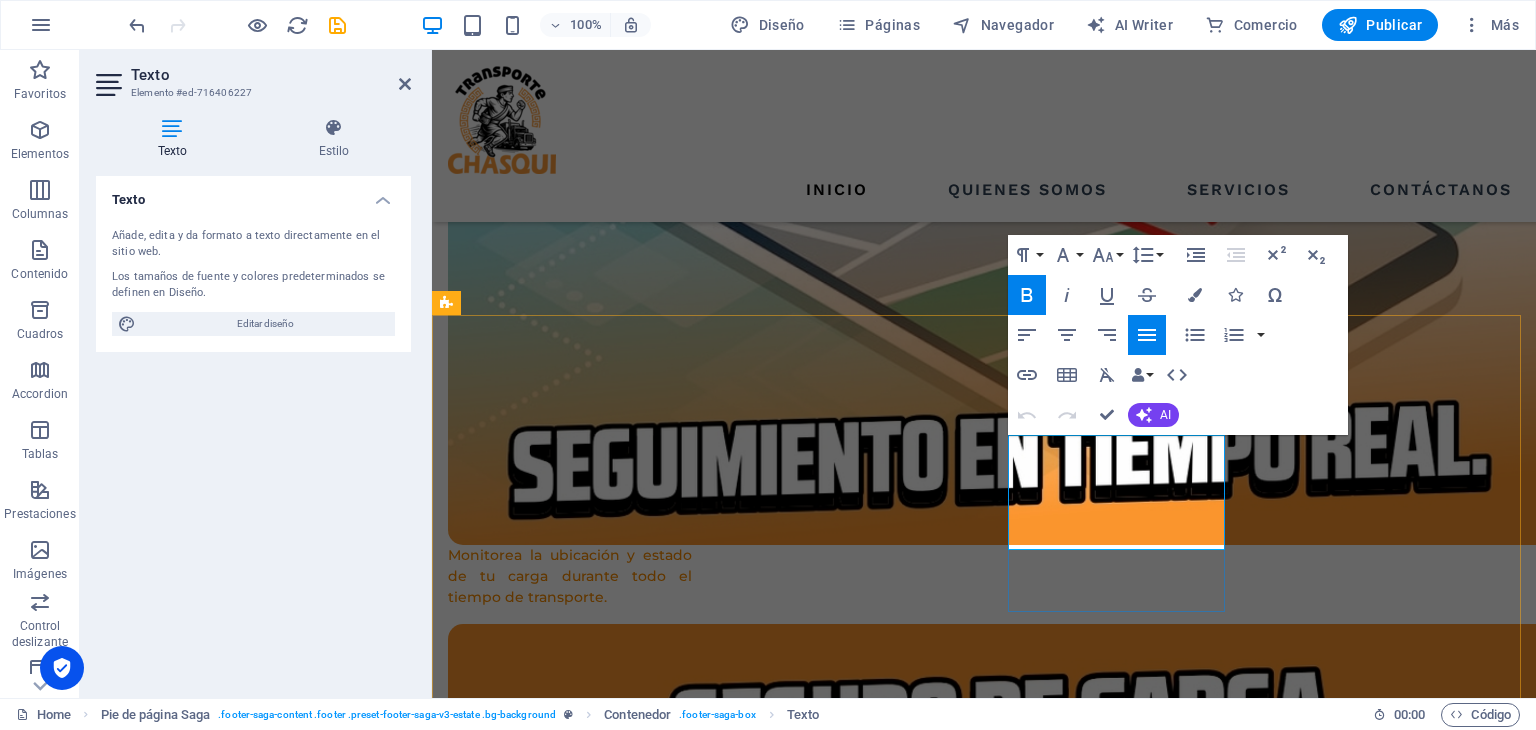 click on "LIMA-PERU" at bounding box center (558, 6244) 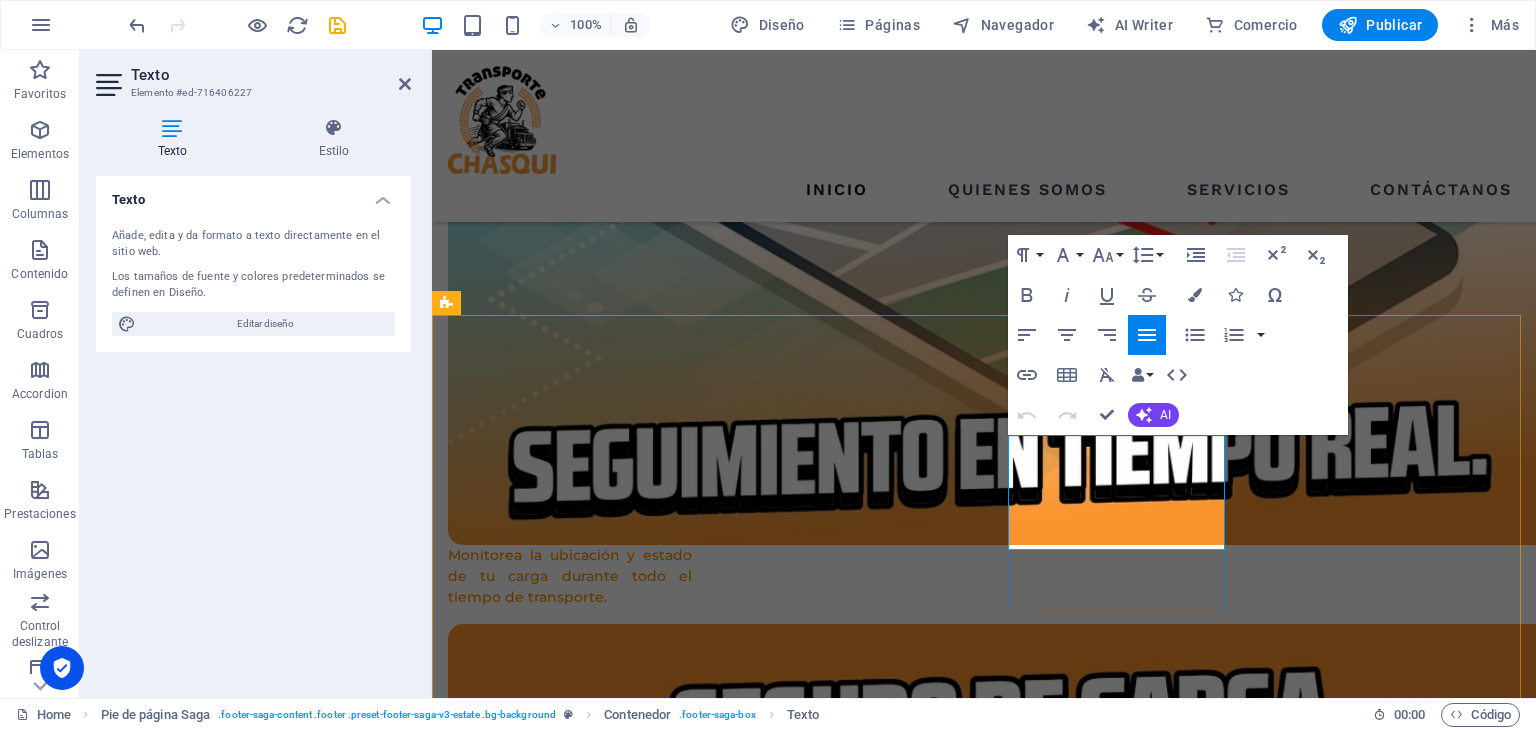 type 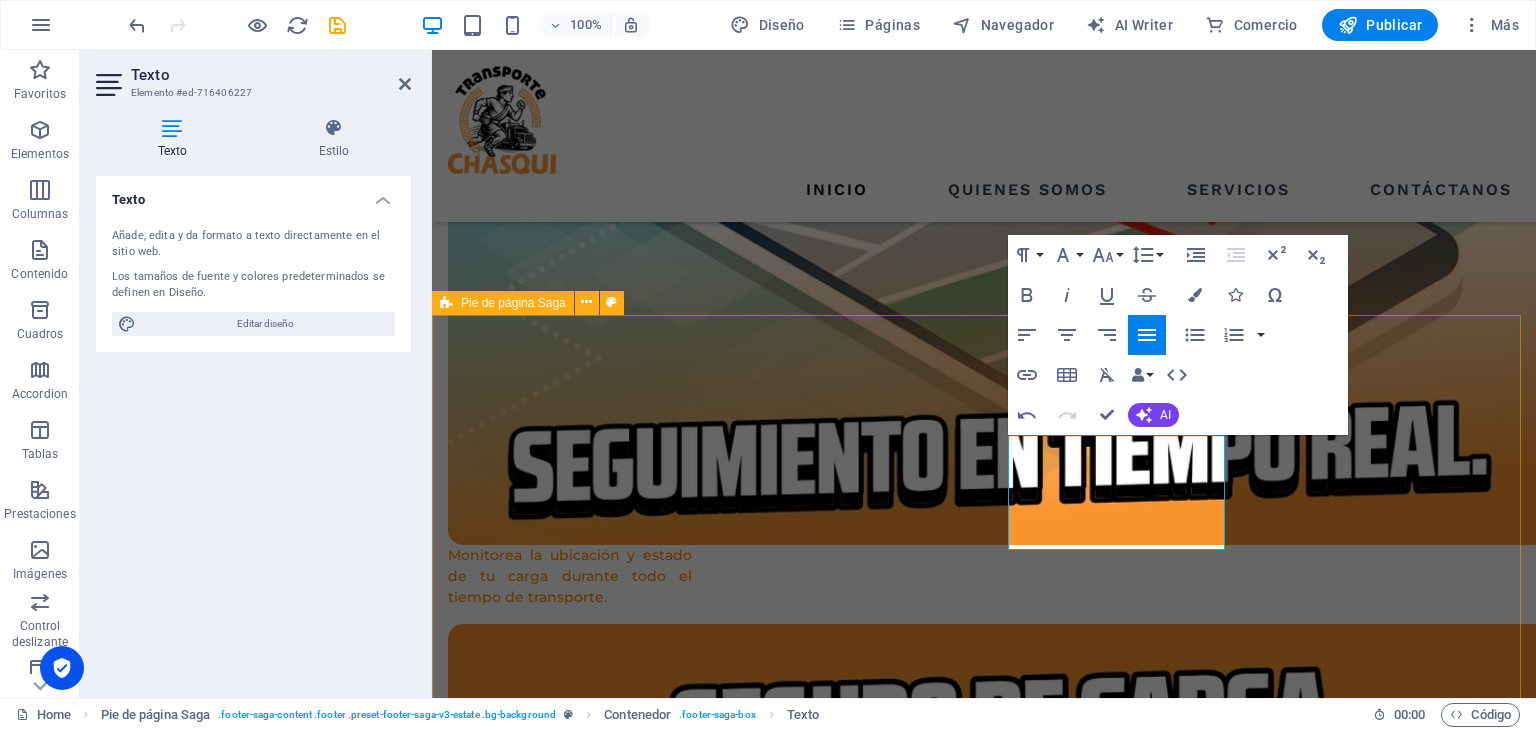 click on "páginas Inicio Quienes somos Servicios Contáctanos Contacto: sales@chasquisperu.com info@chasquisperu.com UBICACION:  LIMA-PERU.  TELEFONO:
+51 993 229027 Redes sociales Creado por Dedais Corporation SAC
Política de privacidad    |    aviso legal" at bounding box center (984, 6226) 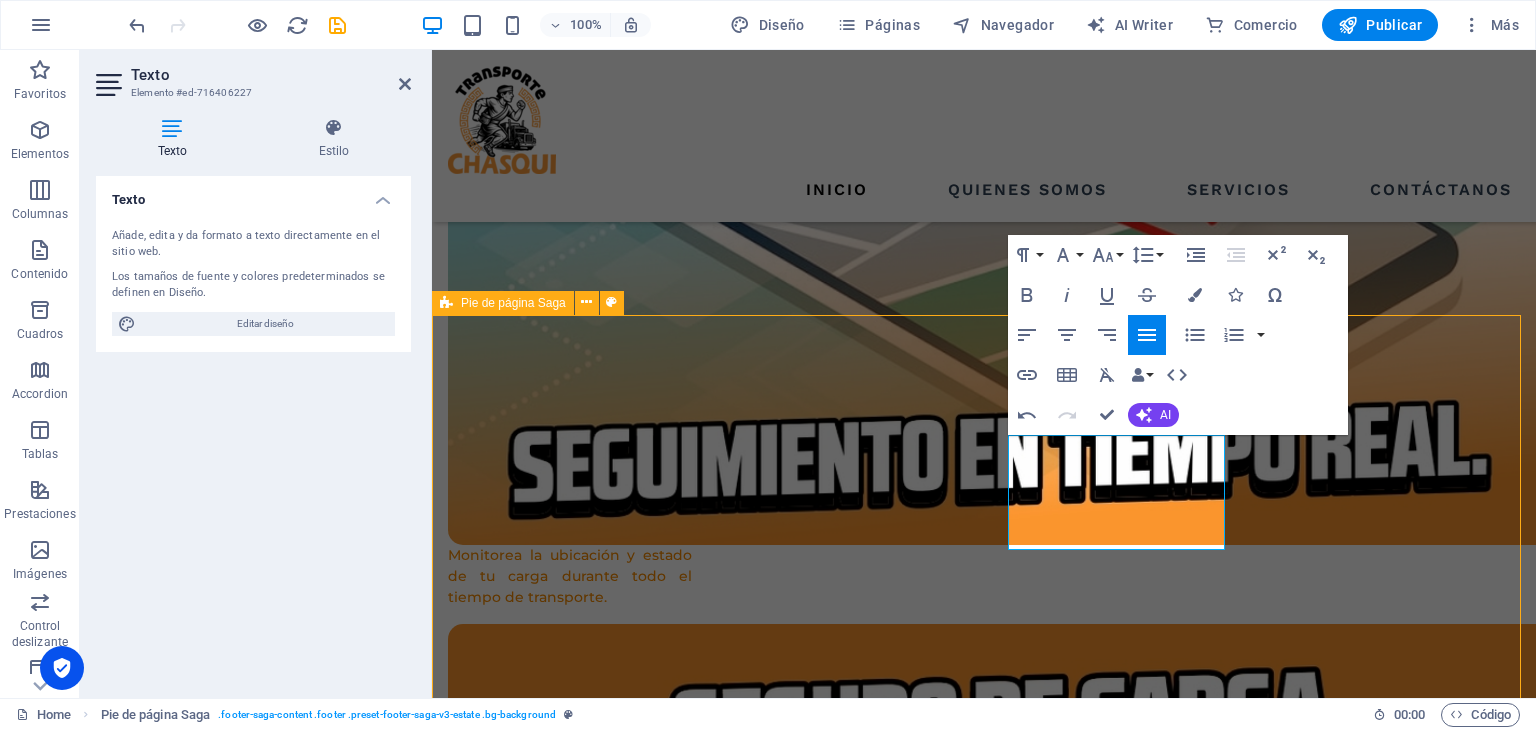 scroll, scrollTop: 3921, scrollLeft: 0, axis: vertical 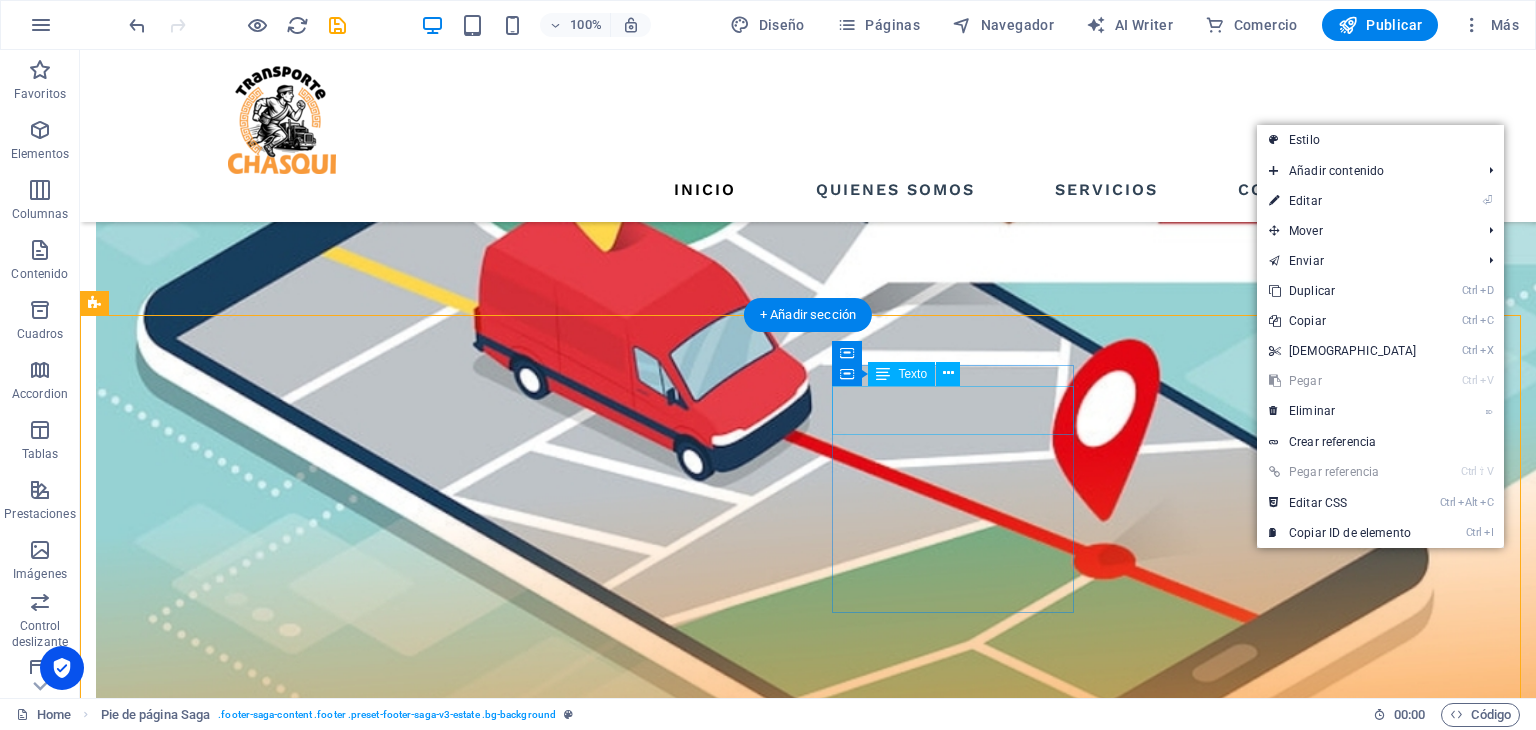 click on "sales@chasquisperu.com info@chasquisperu.com" at bounding box center [217, 7134] 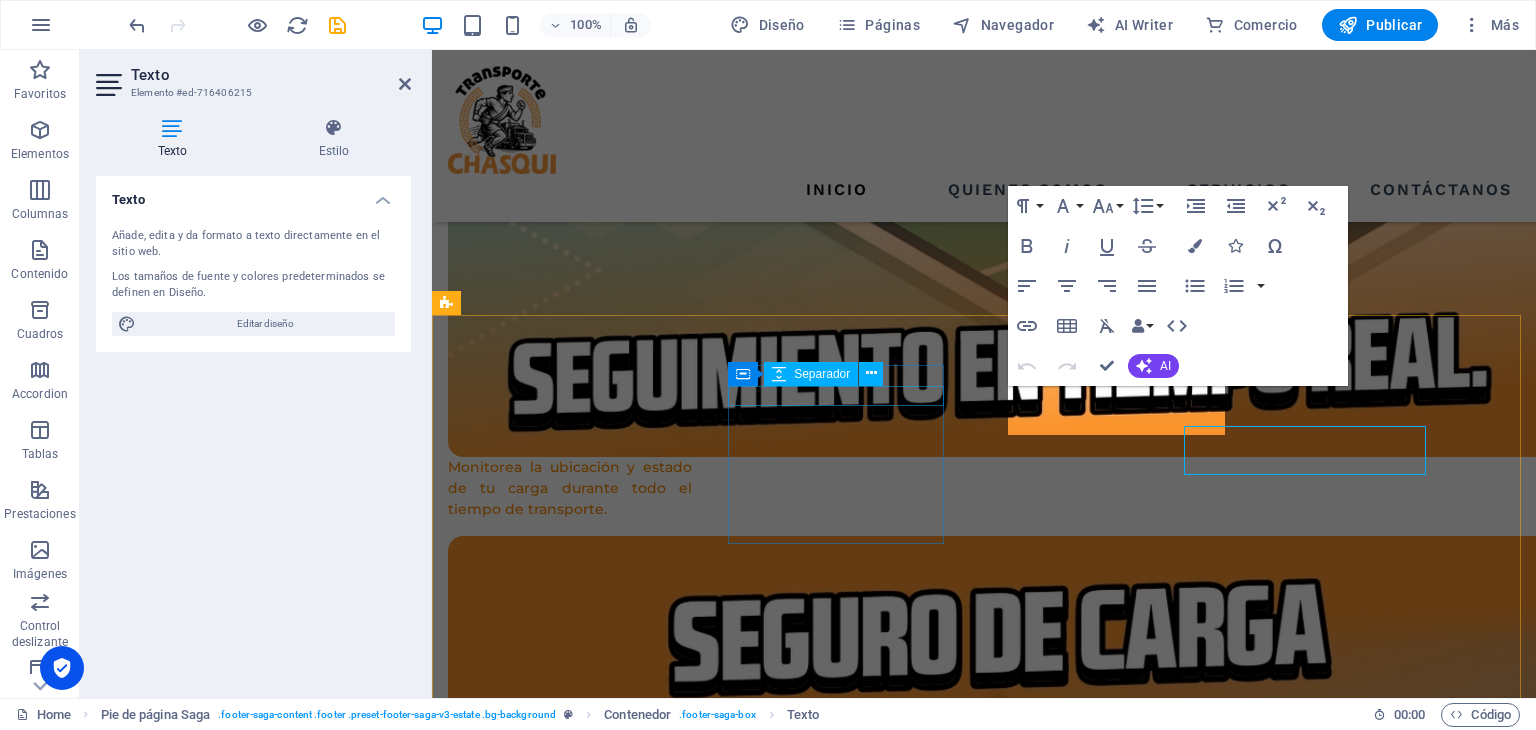 scroll, scrollTop: 3832, scrollLeft: 0, axis: vertical 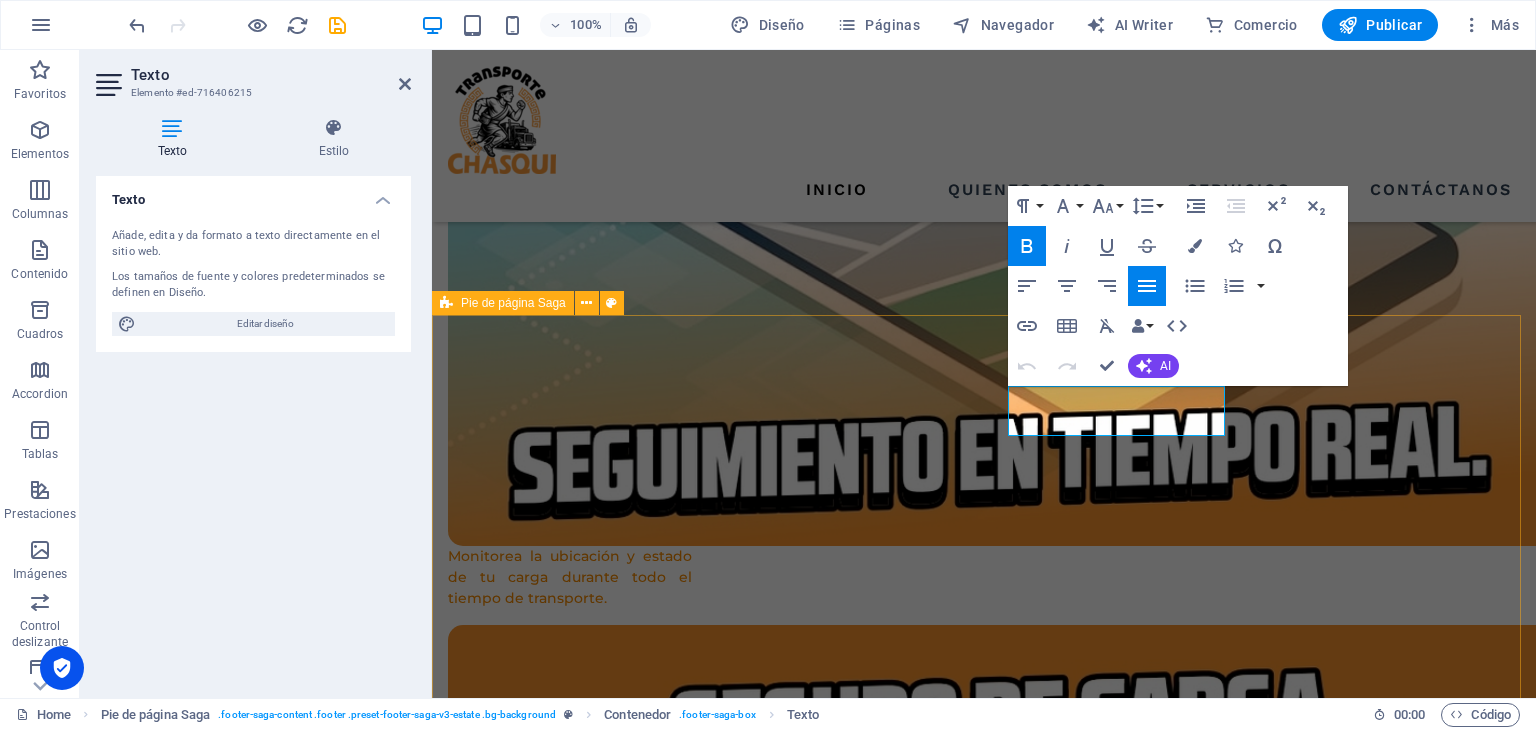 drag, startPoint x: 1160, startPoint y: 421, endPoint x: 1007, endPoint y: 397, distance: 154.87091 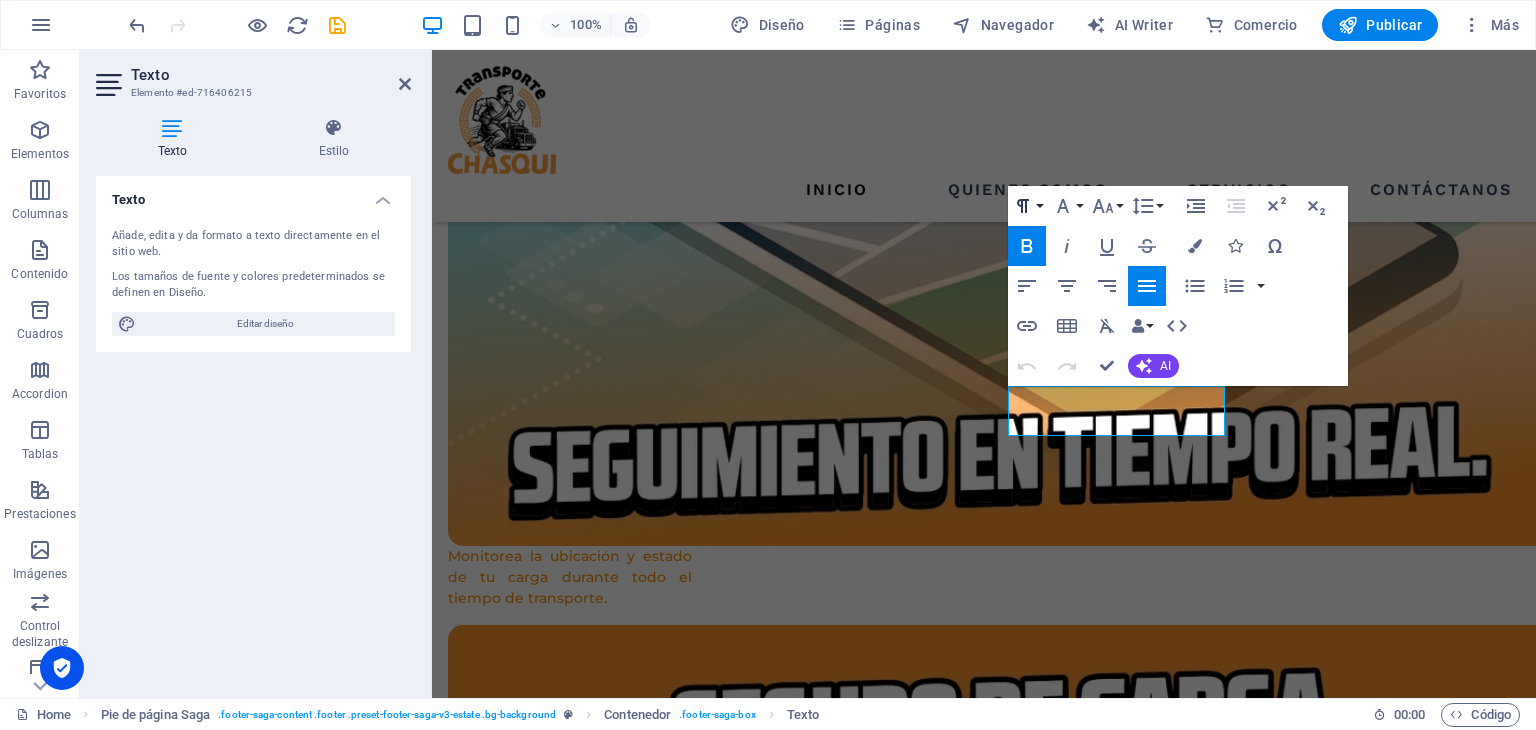 click on "Paragraph Format" at bounding box center [1027, 206] 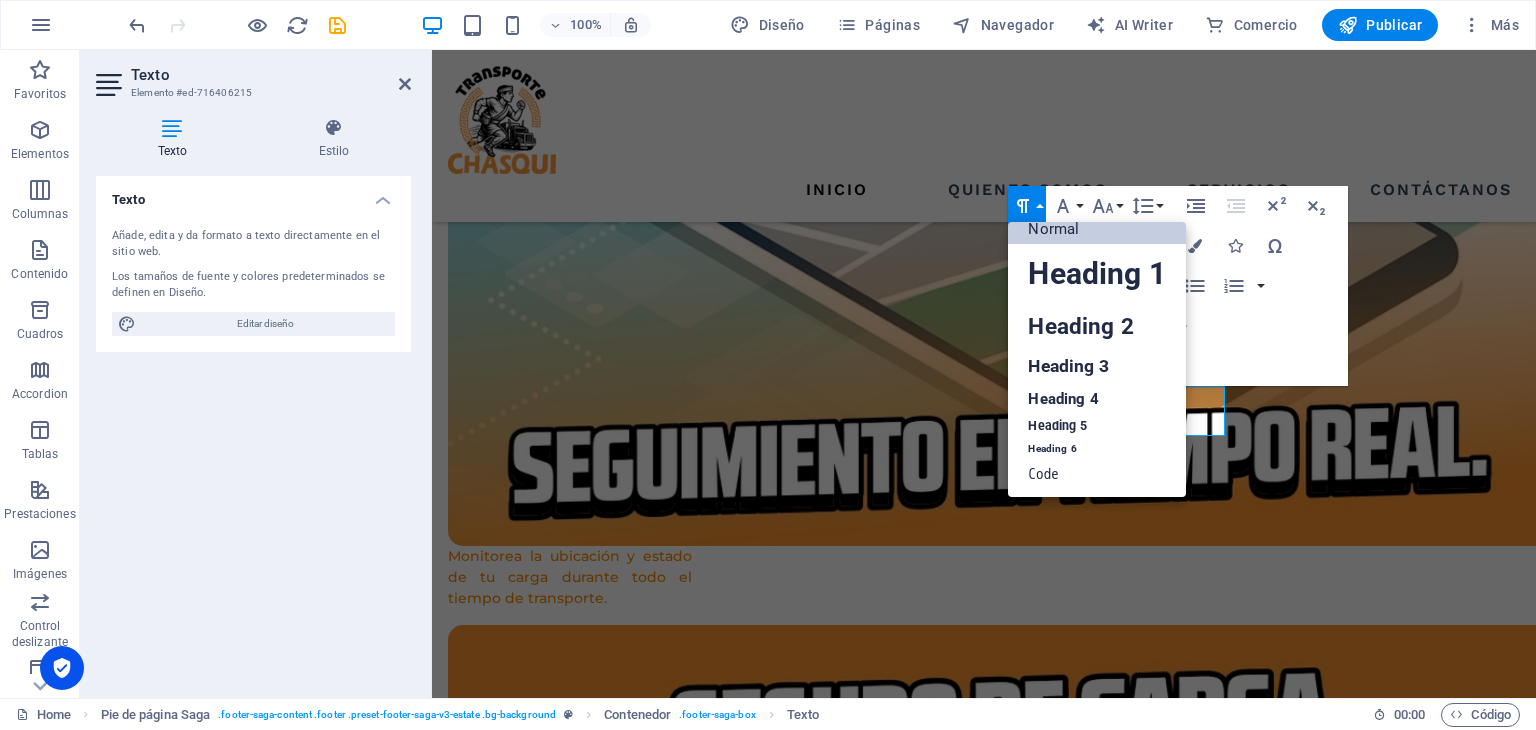 scroll, scrollTop: 16, scrollLeft: 0, axis: vertical 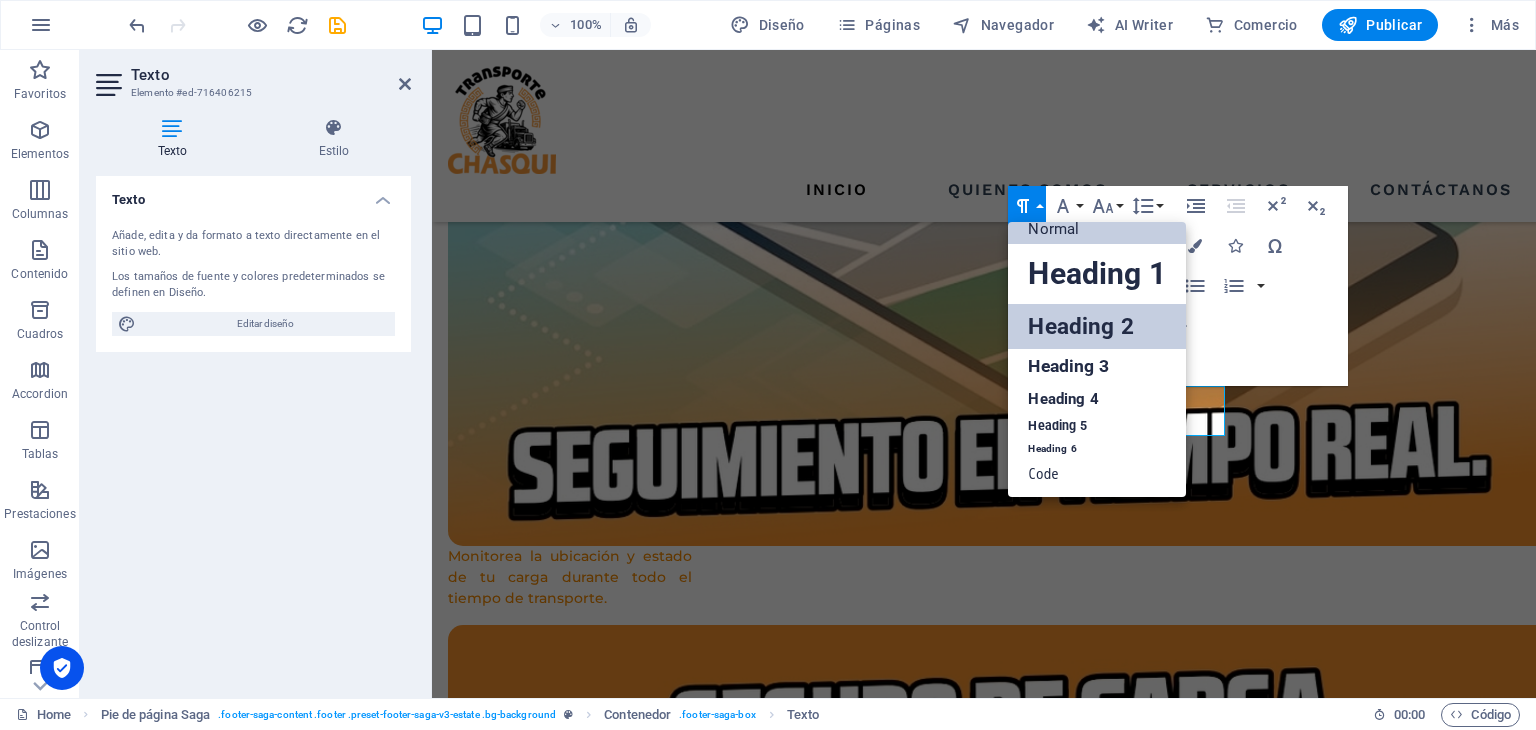 click on "Heading 2" at bounding box center [1096, 326] 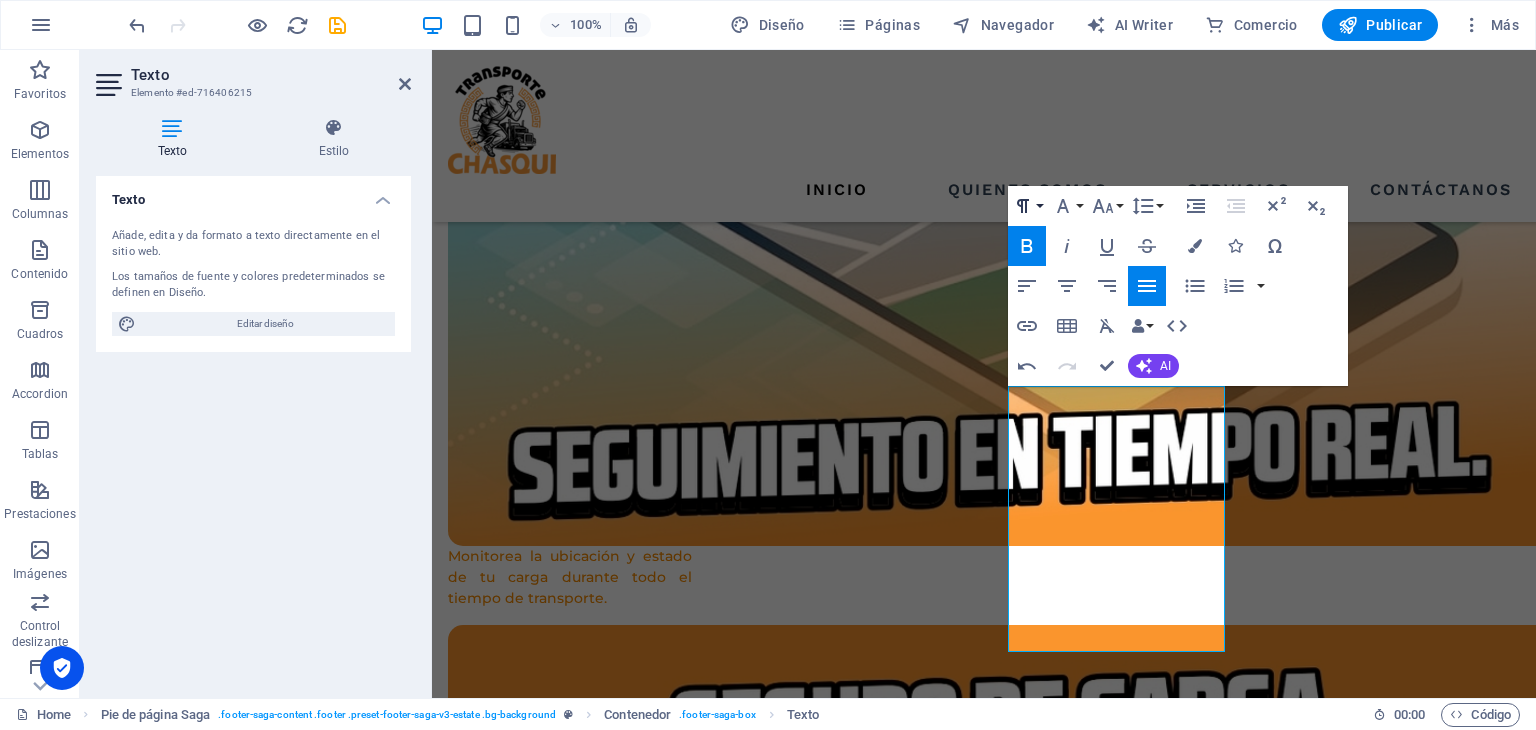click on "Paragraph Format" at bounding box center [1027, 206] 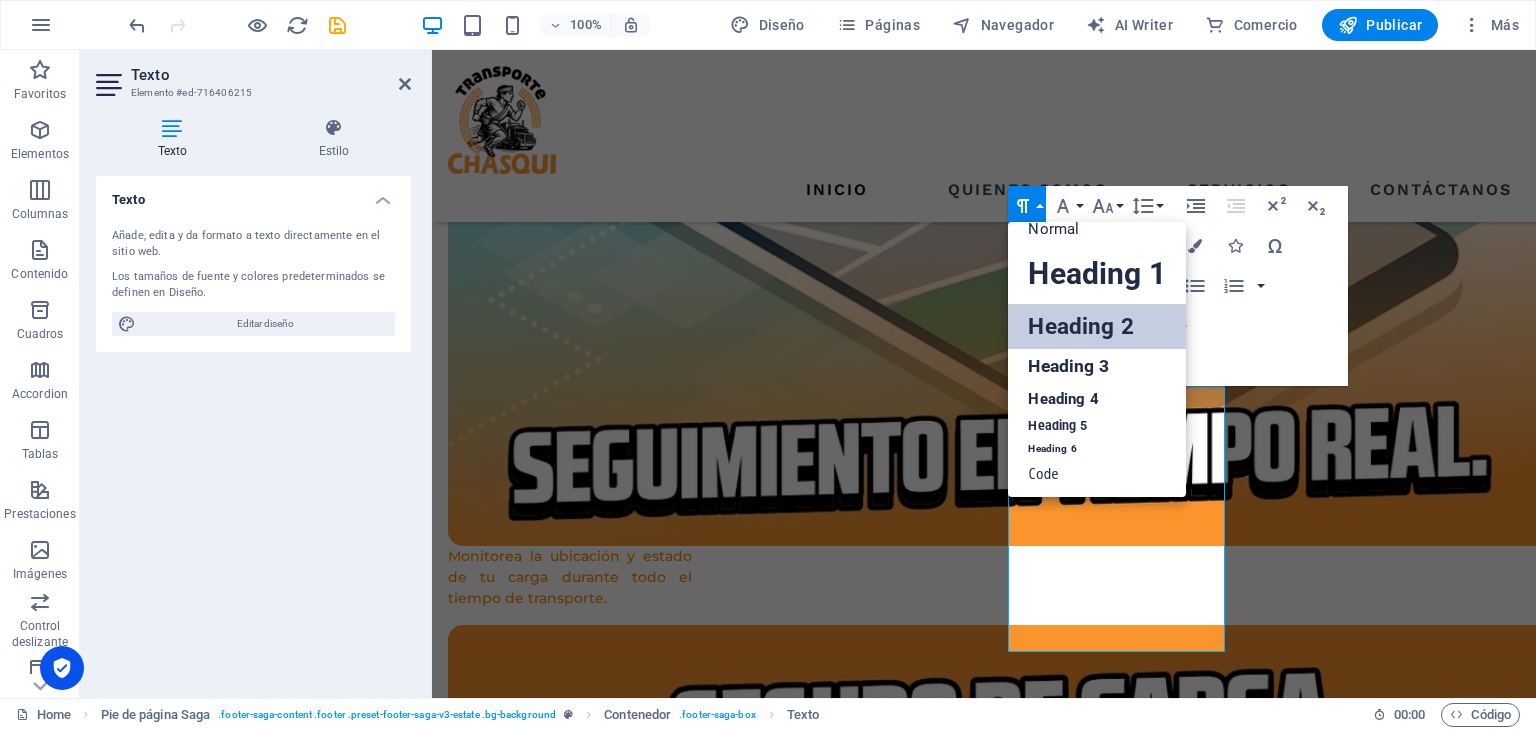 scroll, scrollTop: 16, scrollLeft: 0, axis: vertical 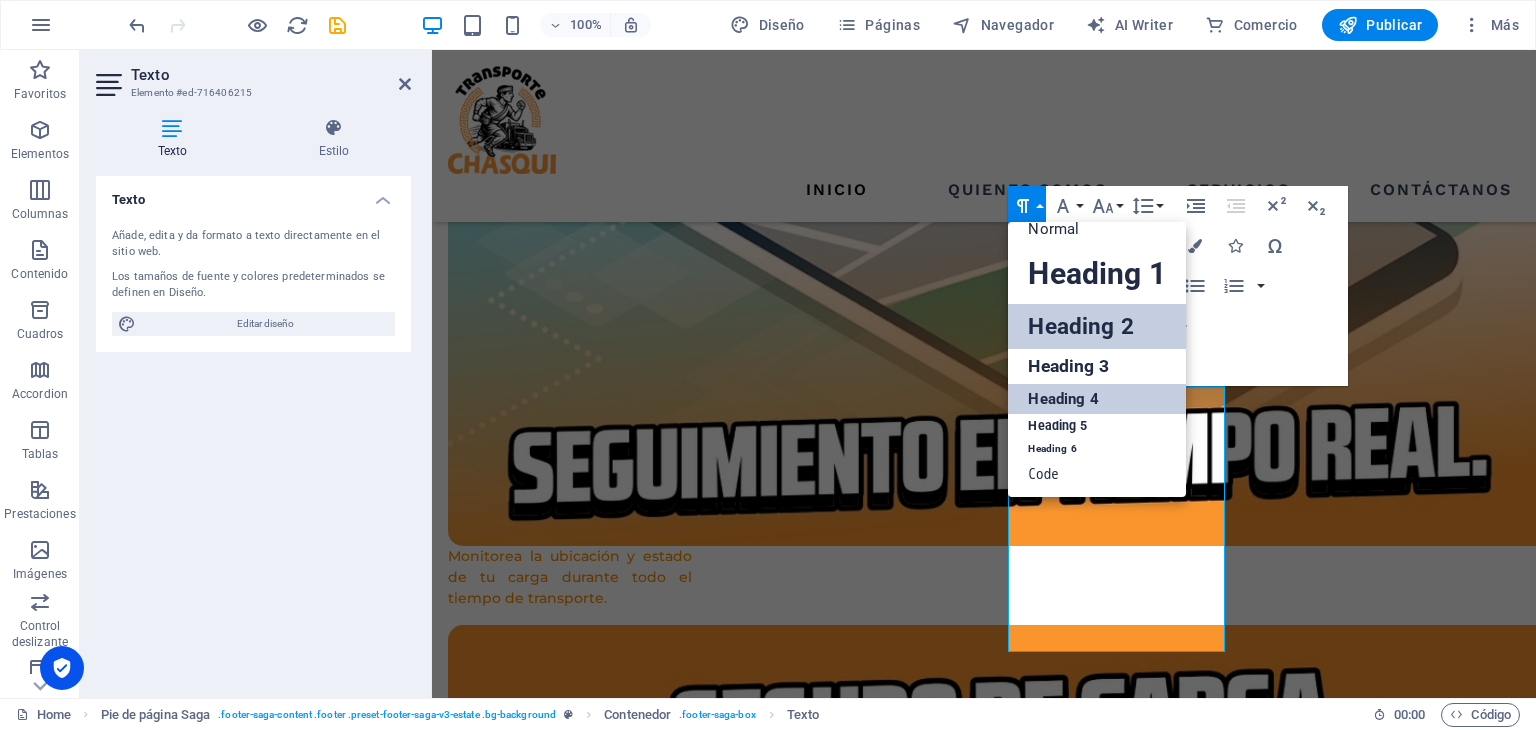click on "Heading 4" at bounding box center (1096, 399) 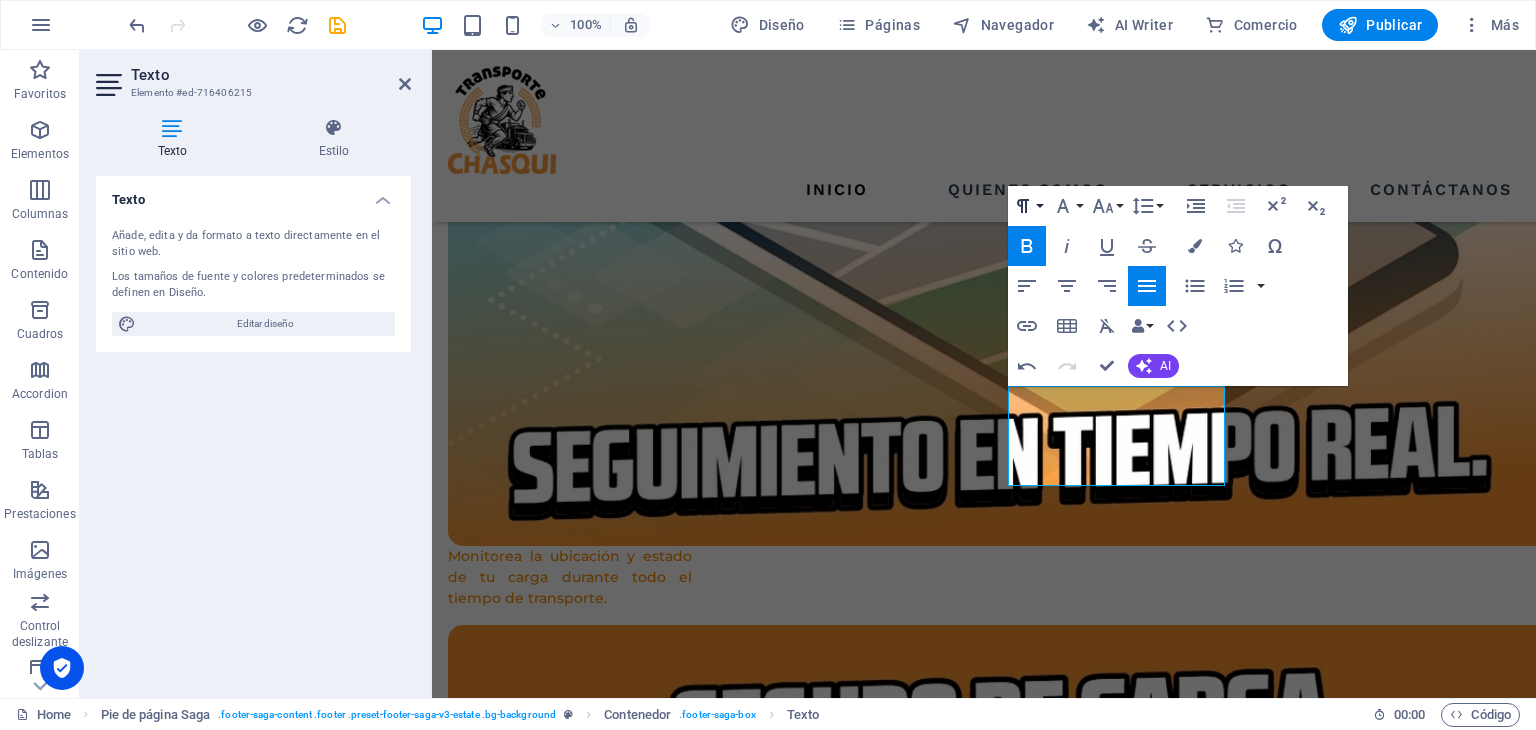 click 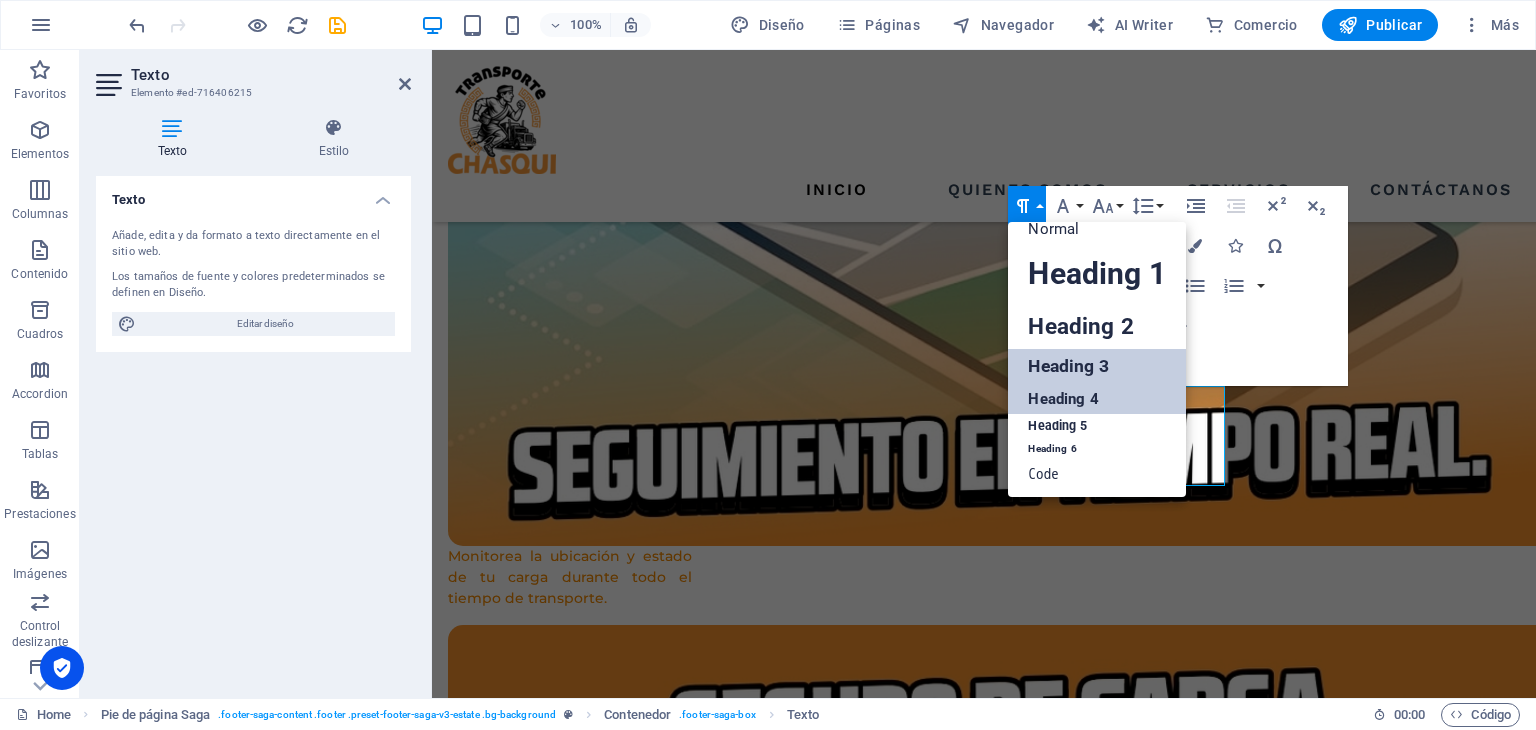 scroll, scrollTop: 16, scrollLeft: 0, axis: vertical 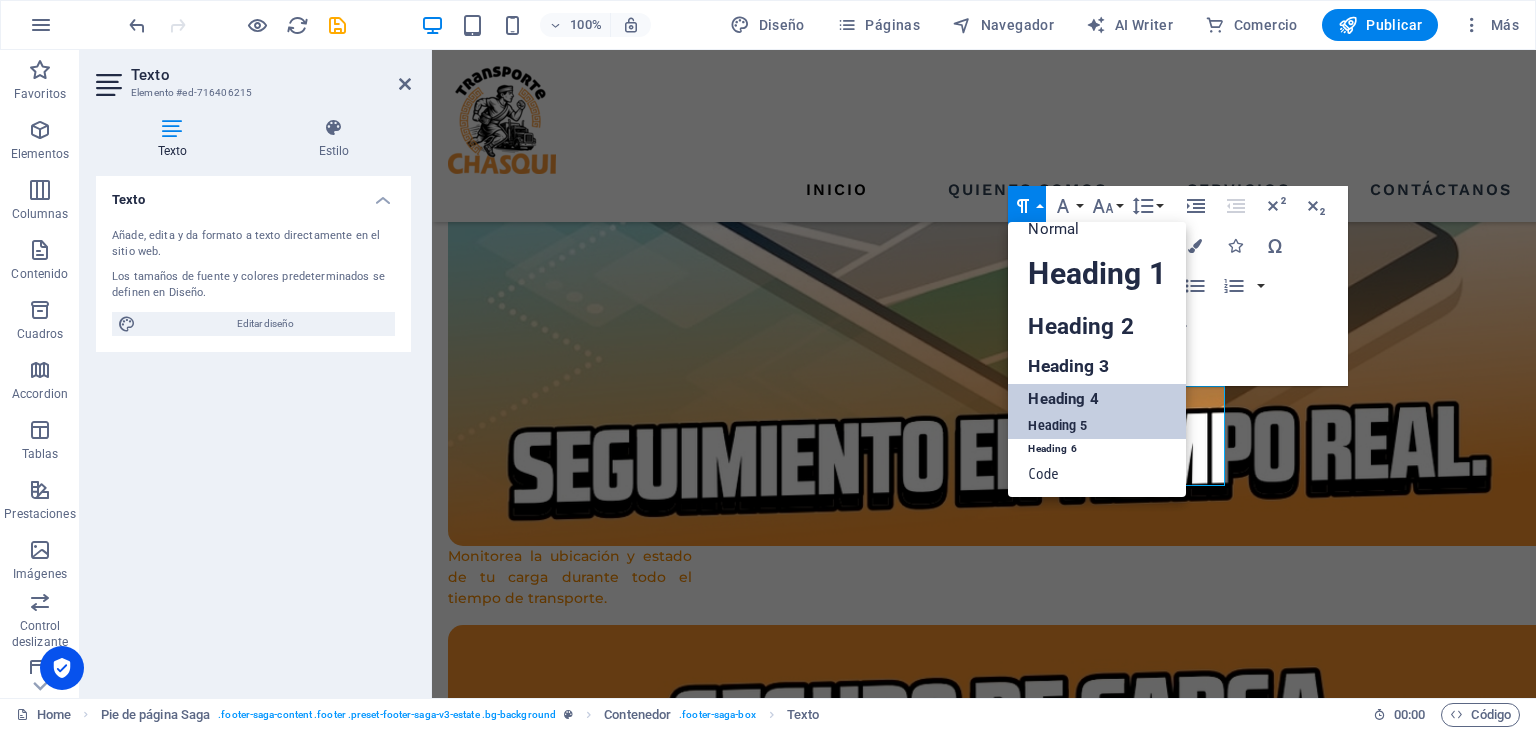 click on "Heading 5" at bounding box center [1096, 426] 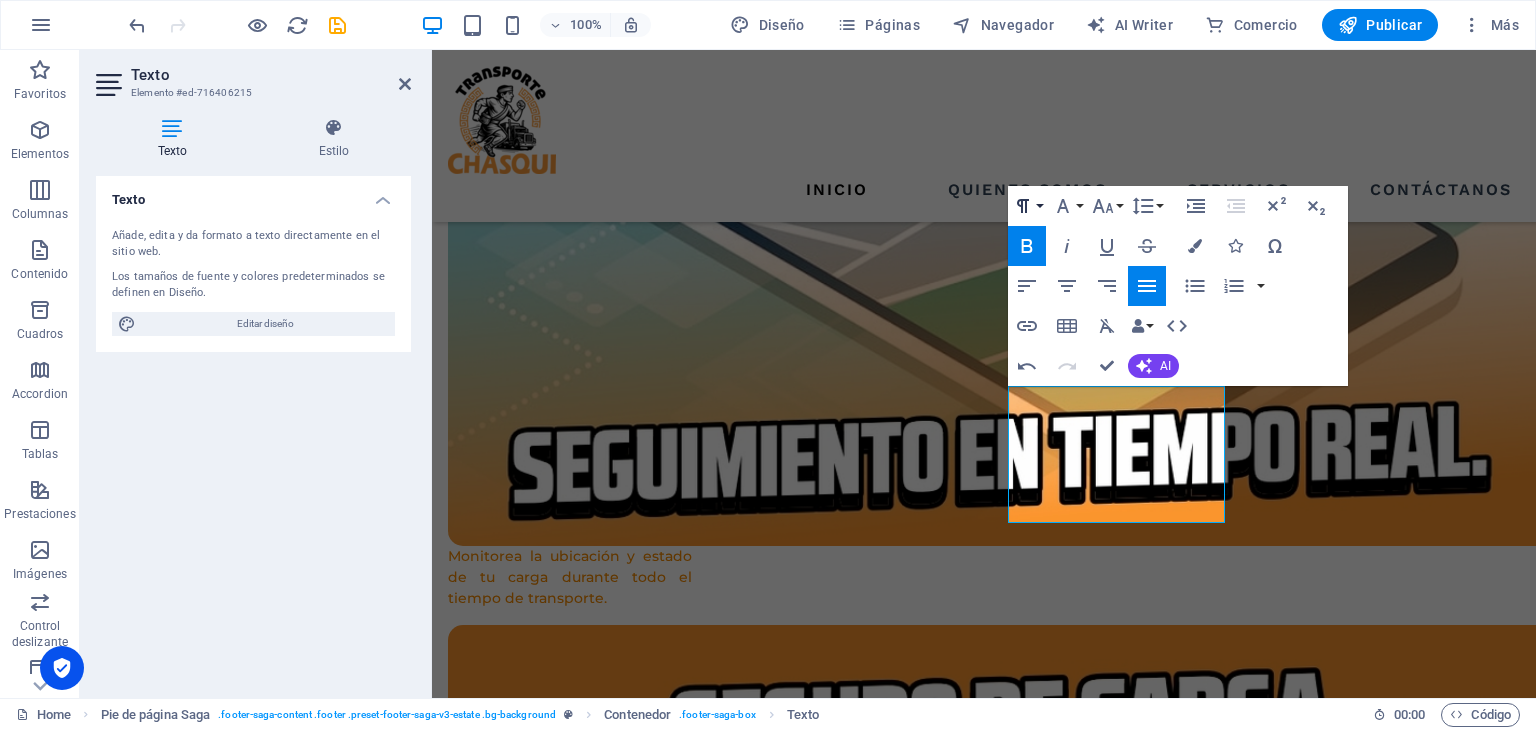 click 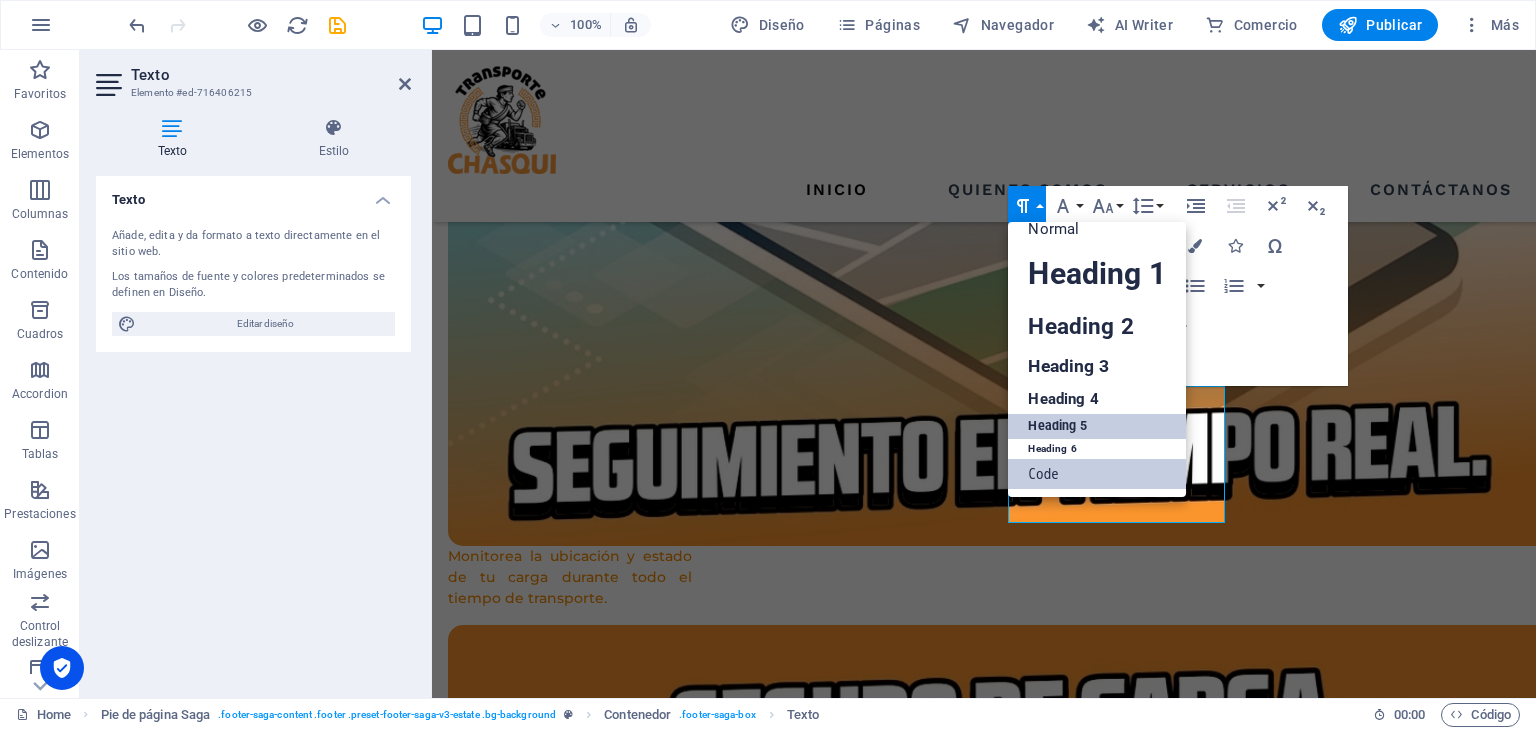 scroll, scrollTop: 16, scrollLeft: 0, axis: vertical 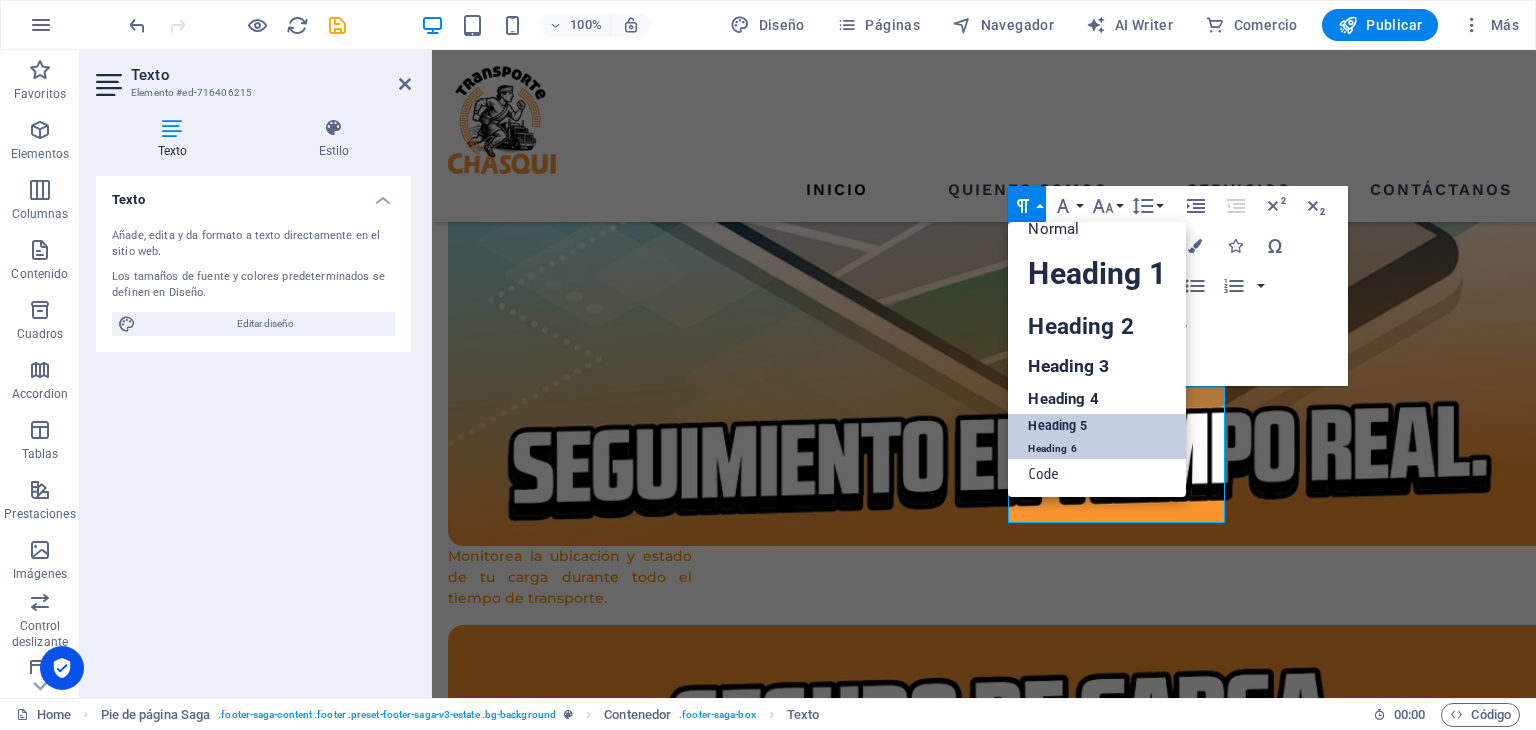 click on "Heading 6" at bounding box center (1096, 449) 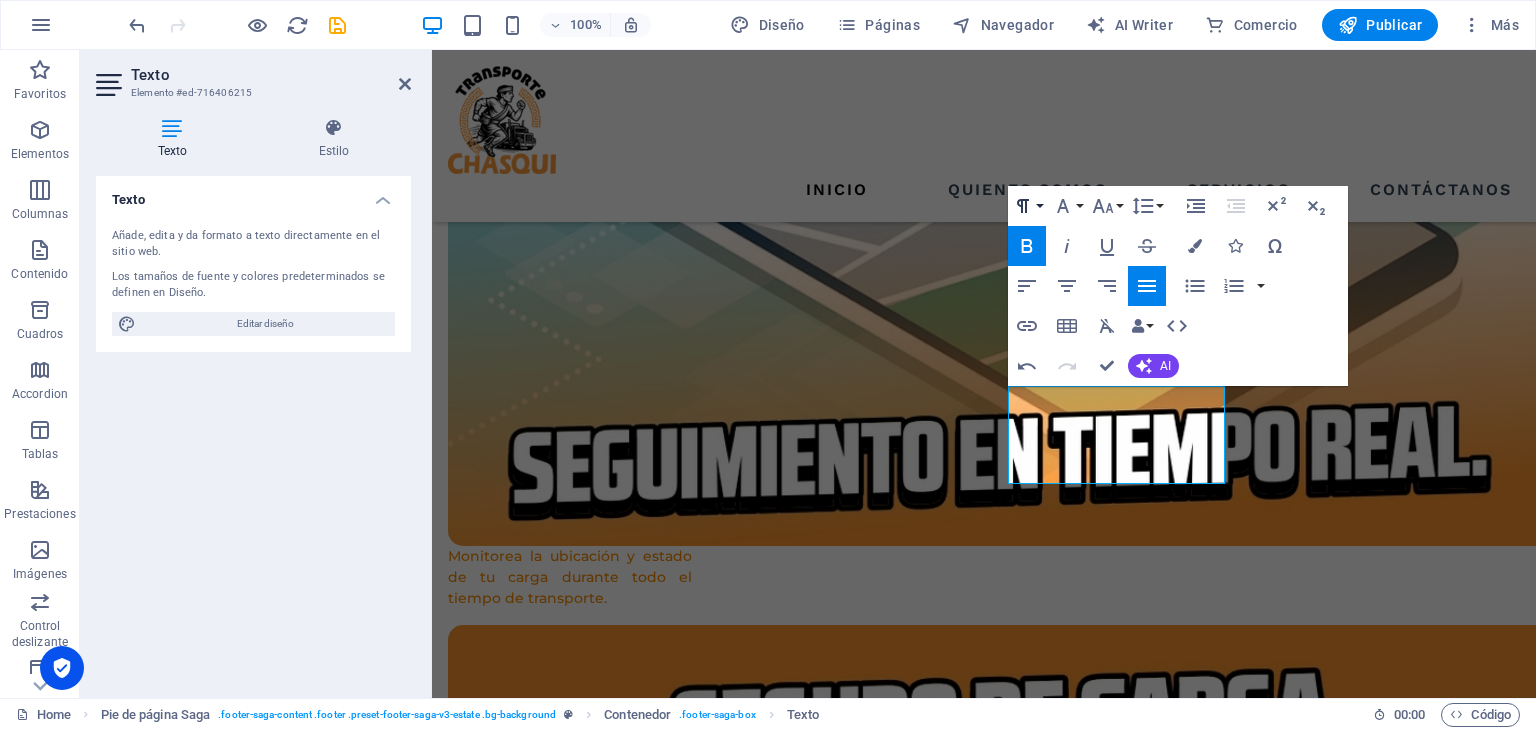 click on "Paragraph Format" at bounding box center (1027, 206) 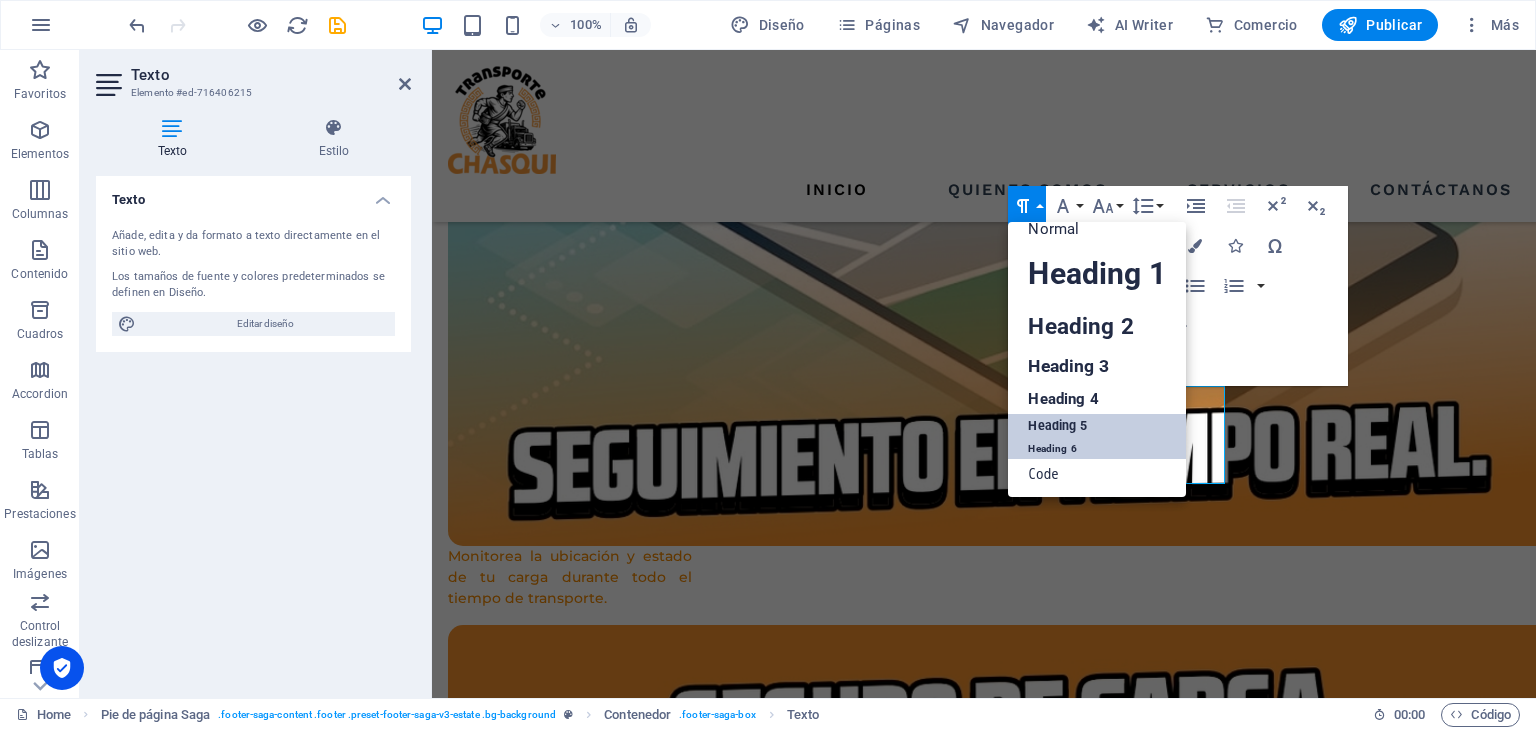 scroll, scrollTop: 16, scrollLeft: 0, axis: vertical 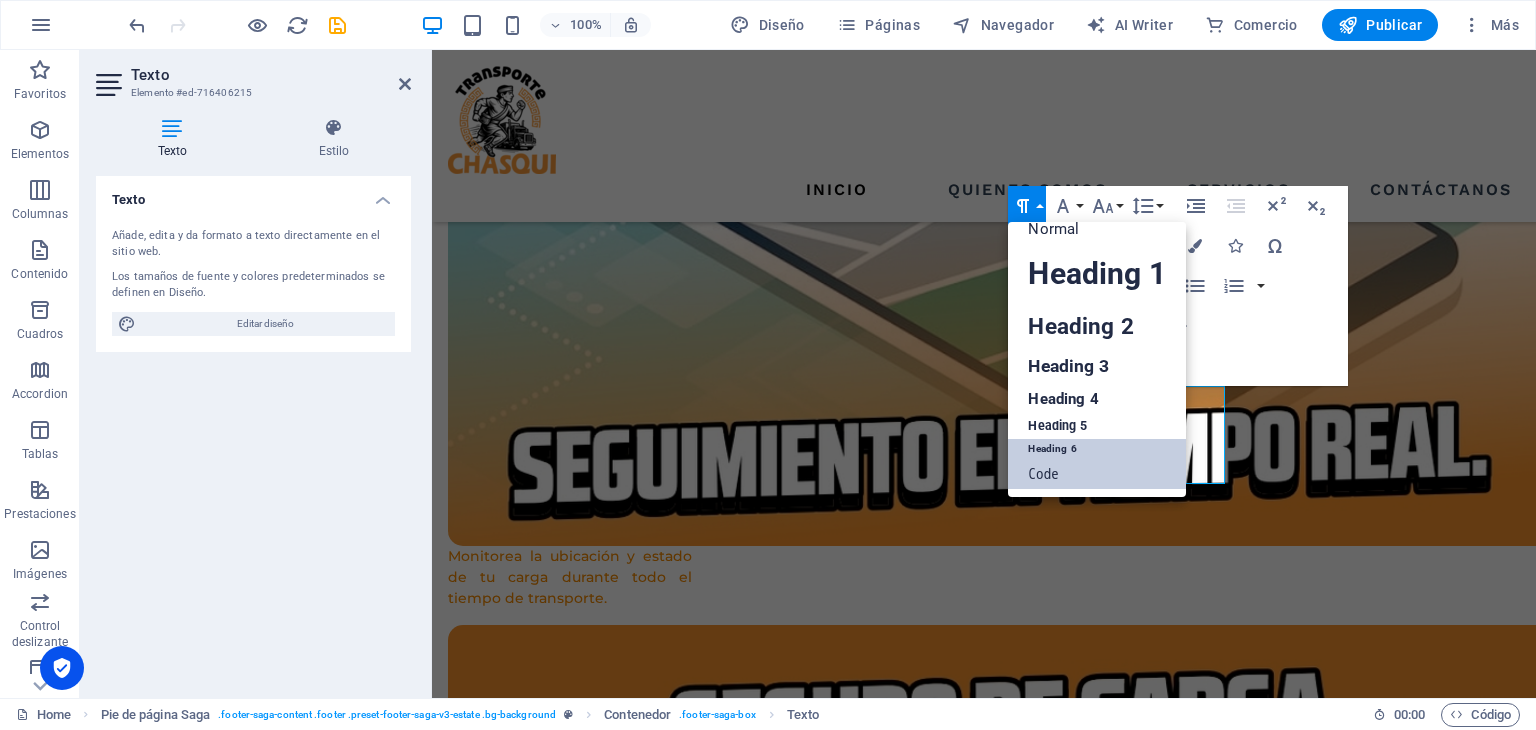 click on "Code" at bounding box center (1096, 474) 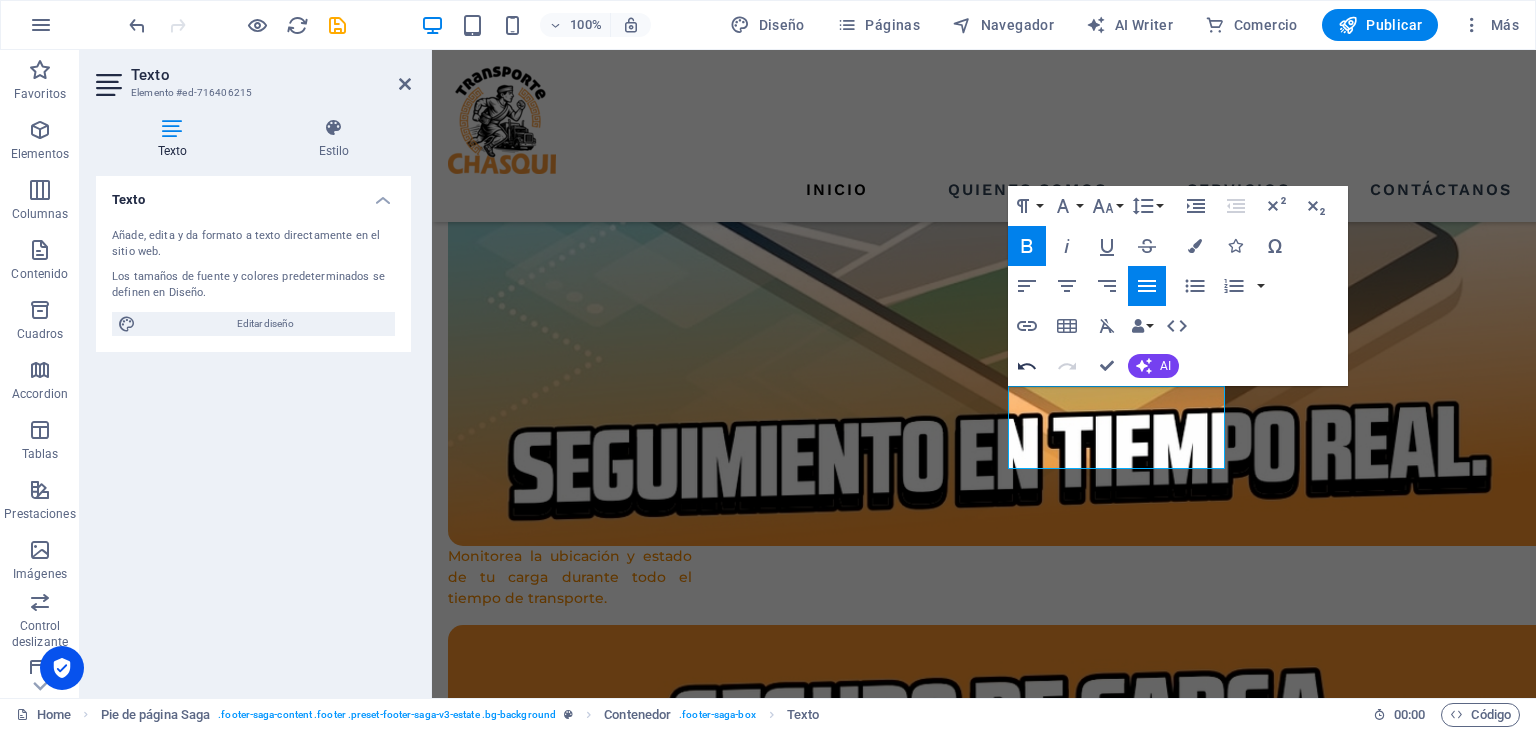 click 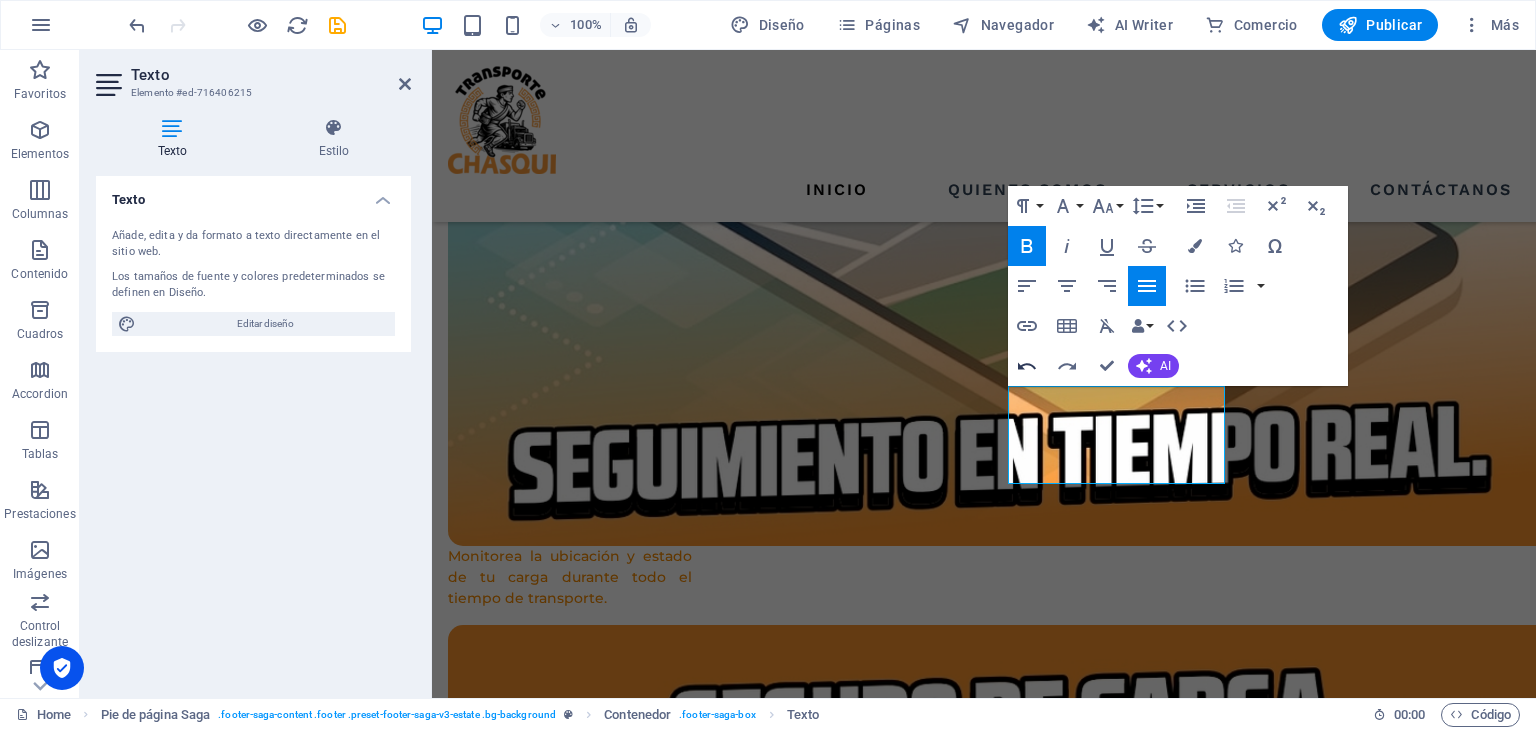 click 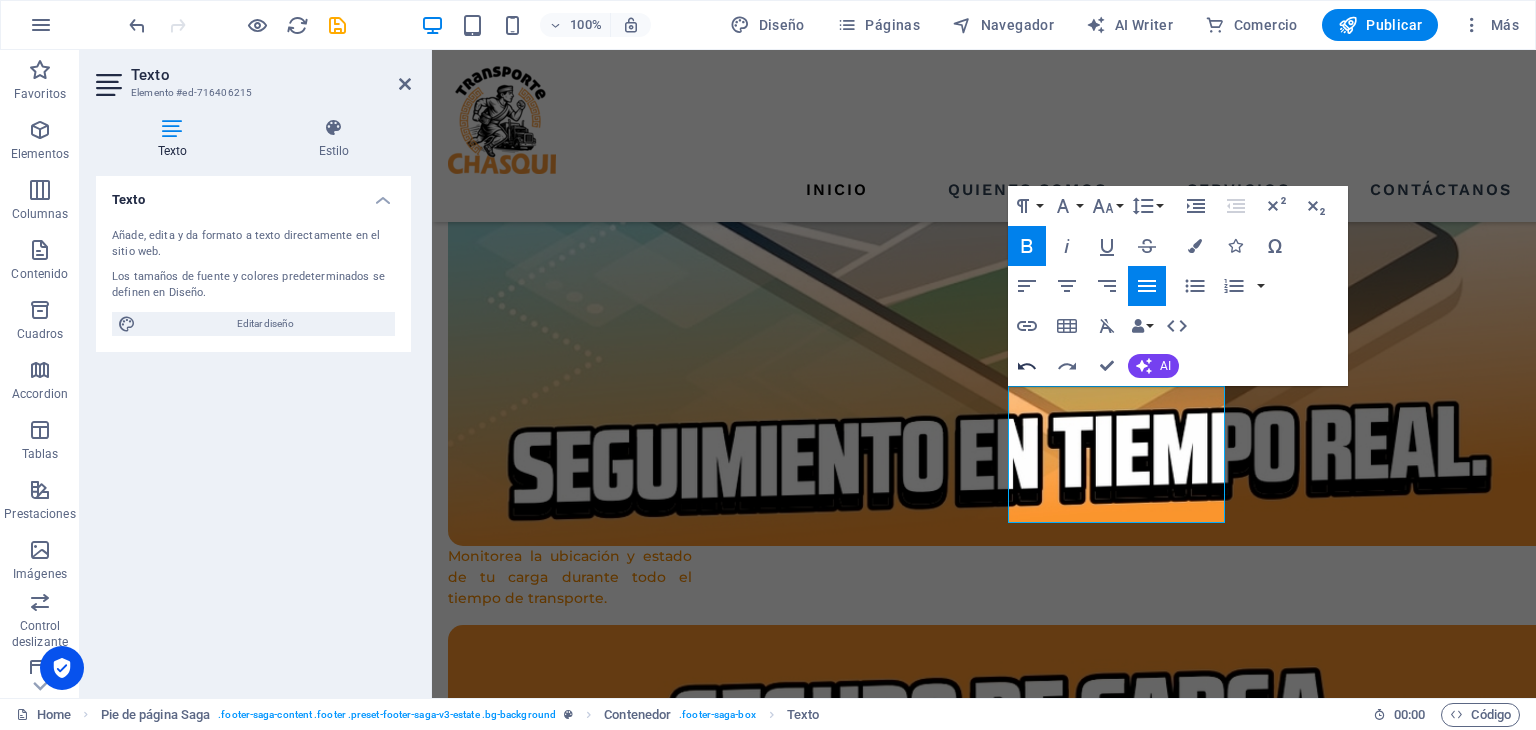 click 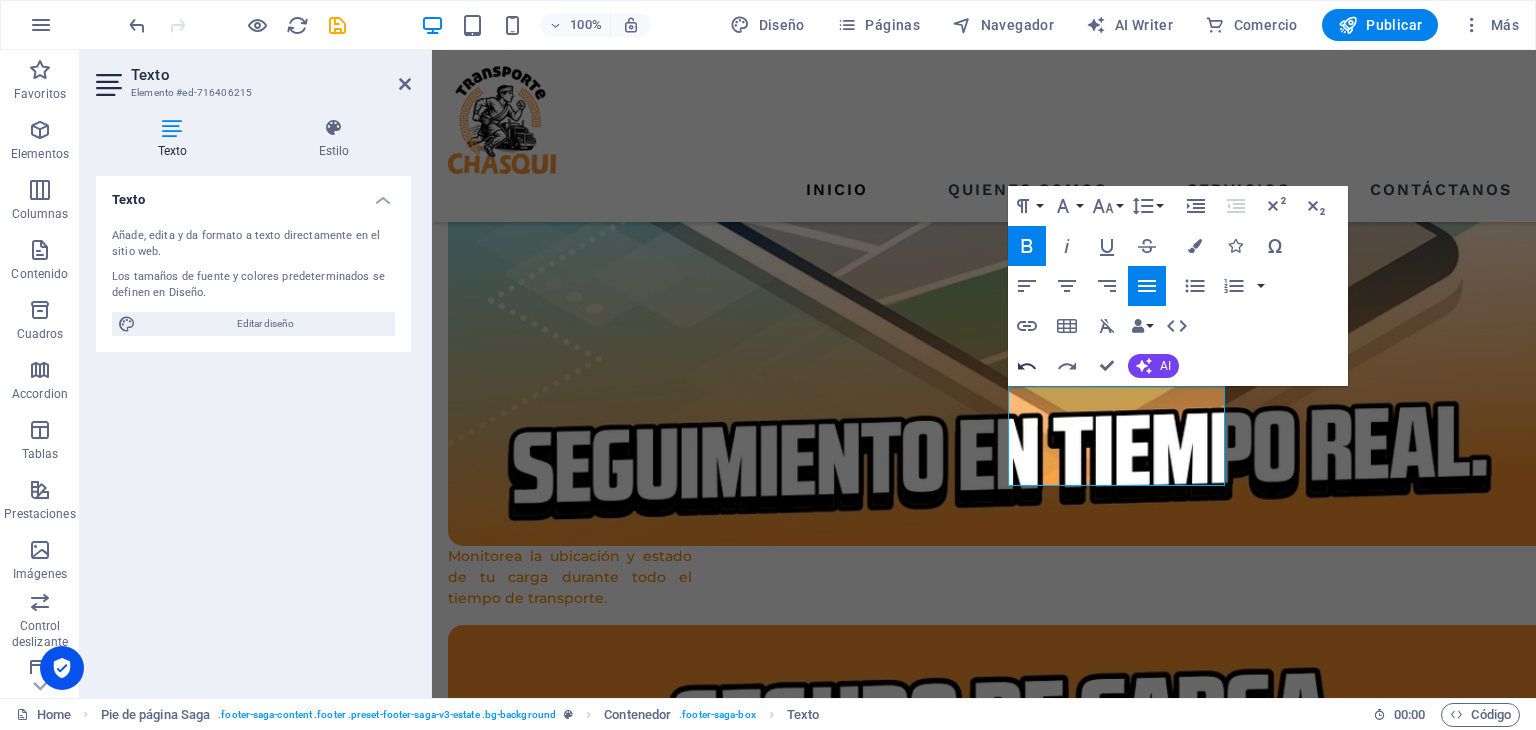 click 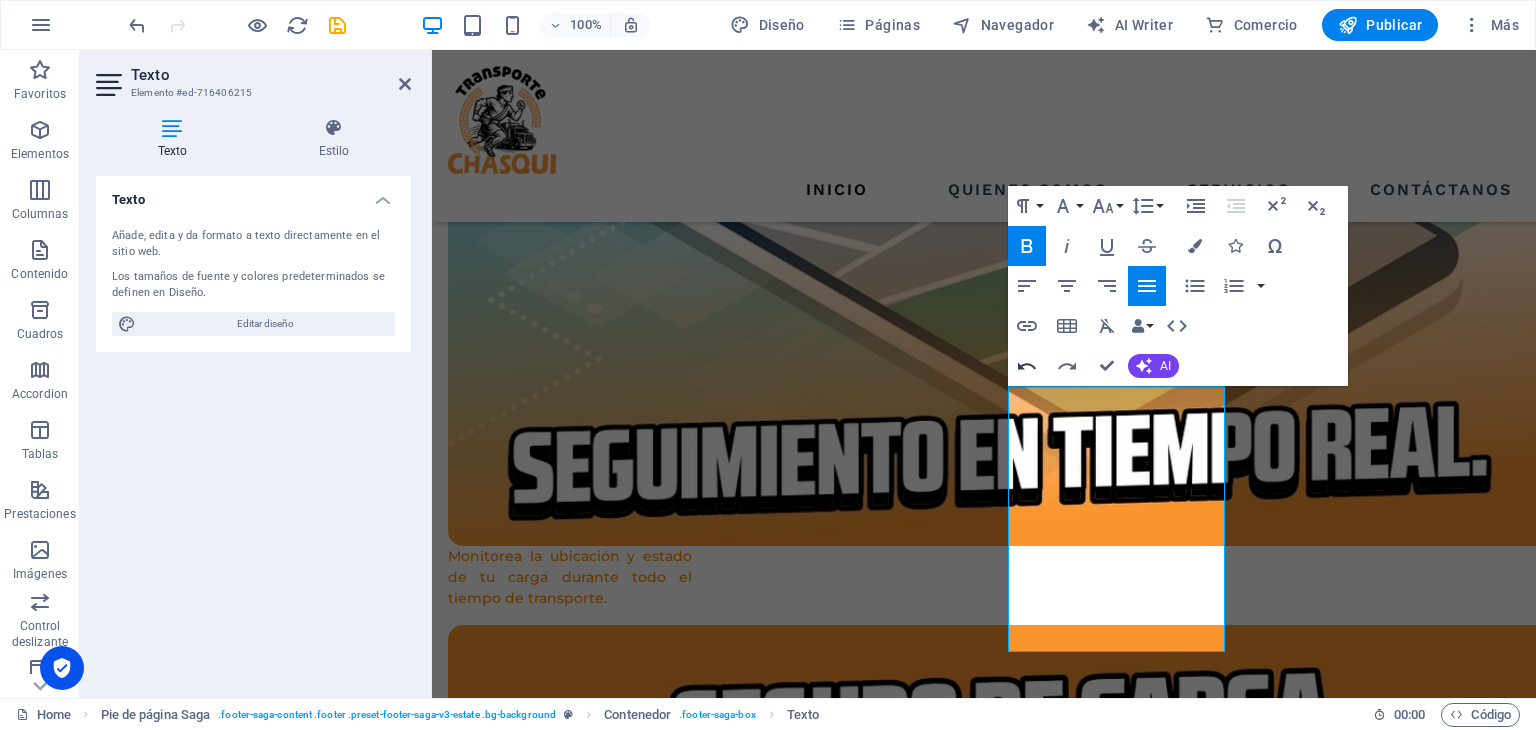 click 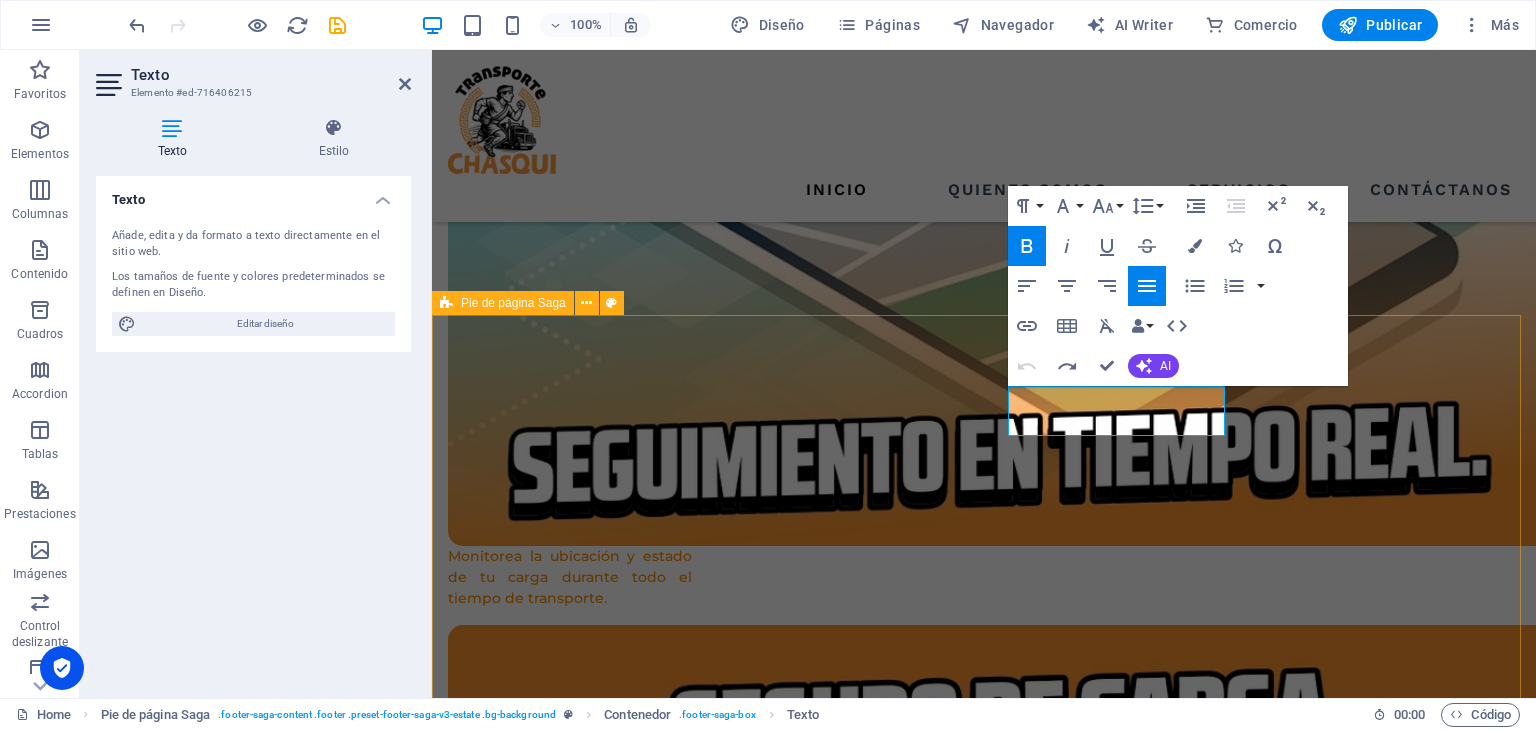 click on "páginas Inicio Quienes somos Servicios Contáctanos Contacto: sales@chasquisperu.com info@chasquisperu.com UBICACION:  LIMA-PERU.  TELEFONO:
+51 993 229027 Redes sociales Creado por Dedais Corporation SAC
Política de privacidad    |    aviso legal" at bounding box center (984, 6227) 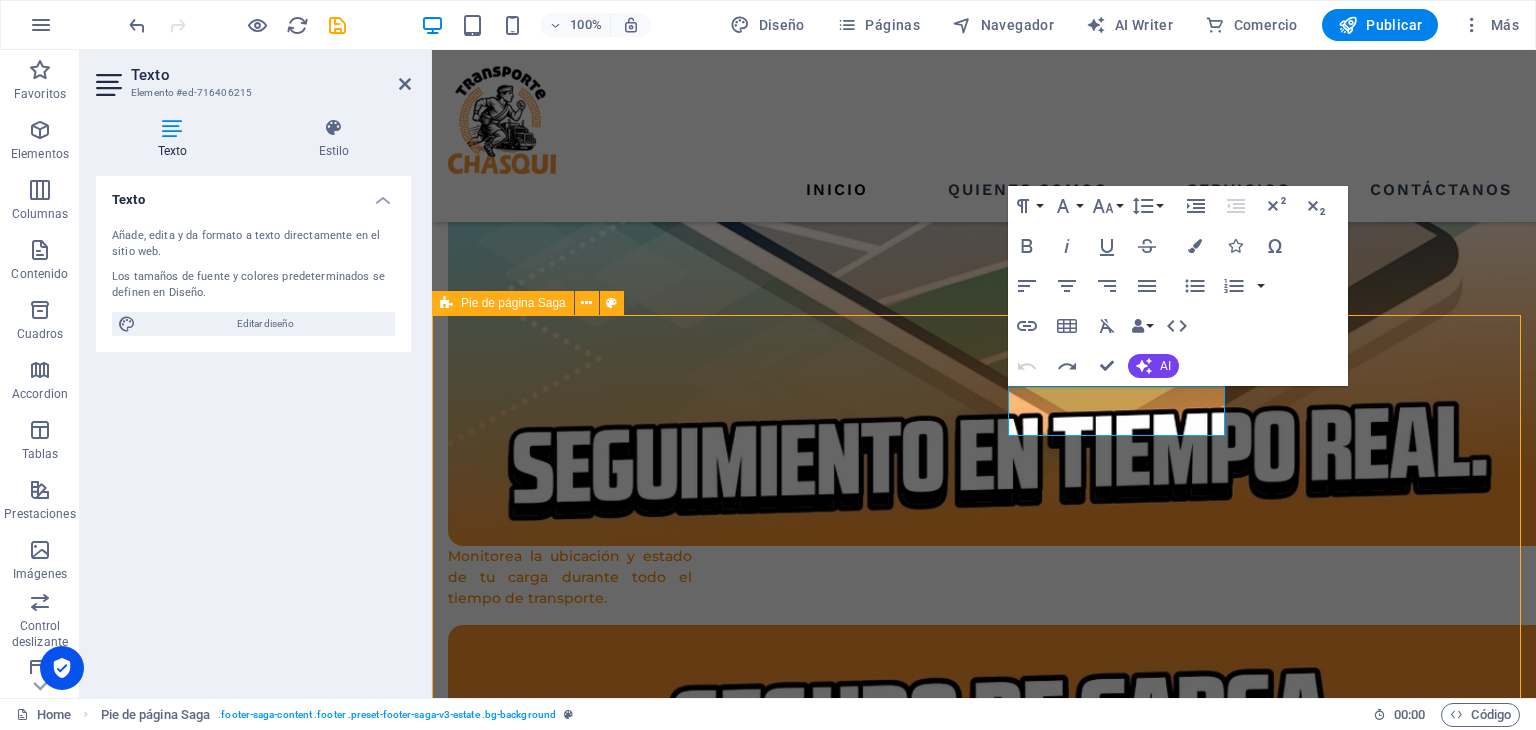 scroll, scrollTop: 3920, scrollLeft: 0, axis: vertical 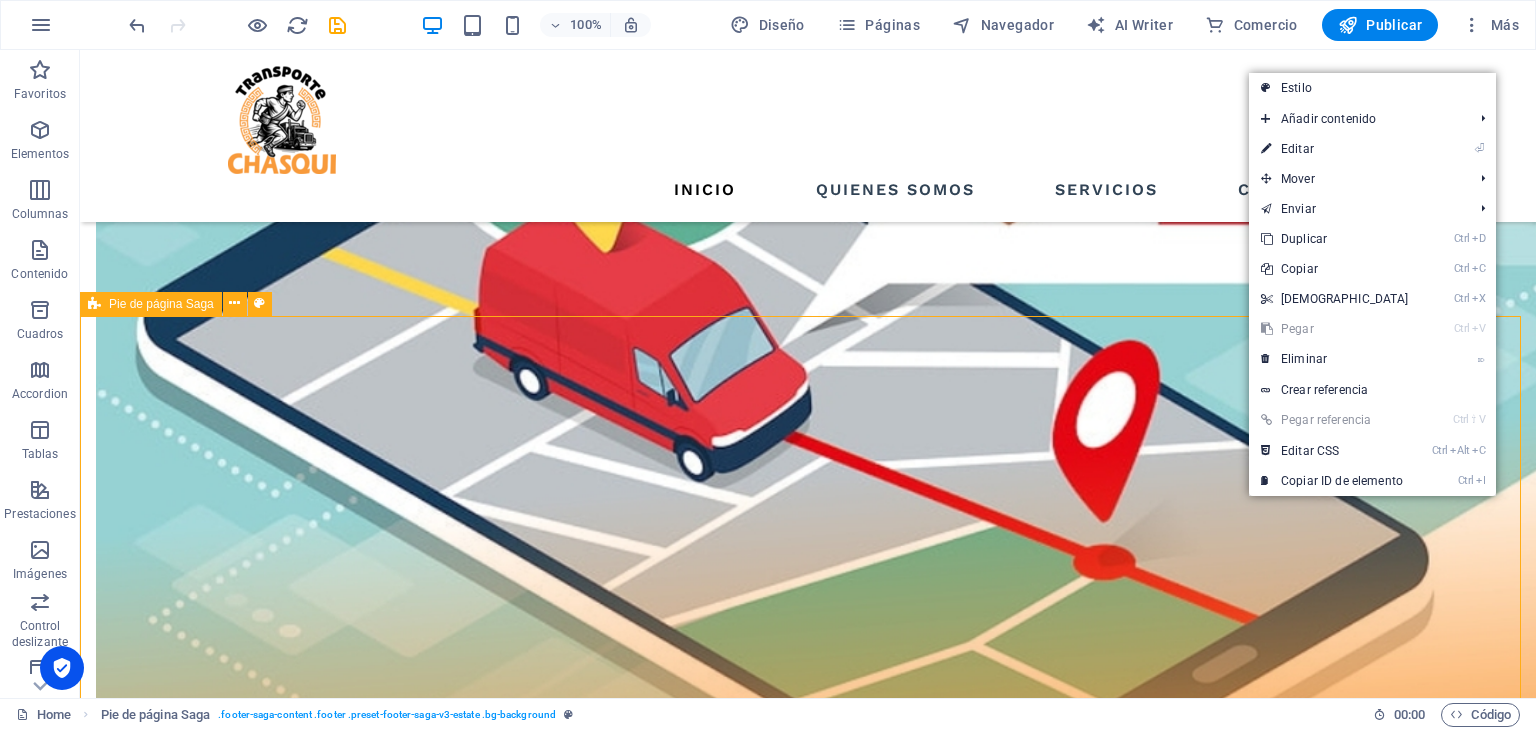 click on "páginas Inicio Quienes somos Servicios Contáctanos Contacto: sales@chasquisperu.com info@chasquisperu.com UBICACION:  LIMA-PERU.  TELEFONO:
+51 993 229027 Redes sociales Creado por Dedais Corporation SAC
Política de privacidad    |    aviso legal" at bounding box center [808, 7191] 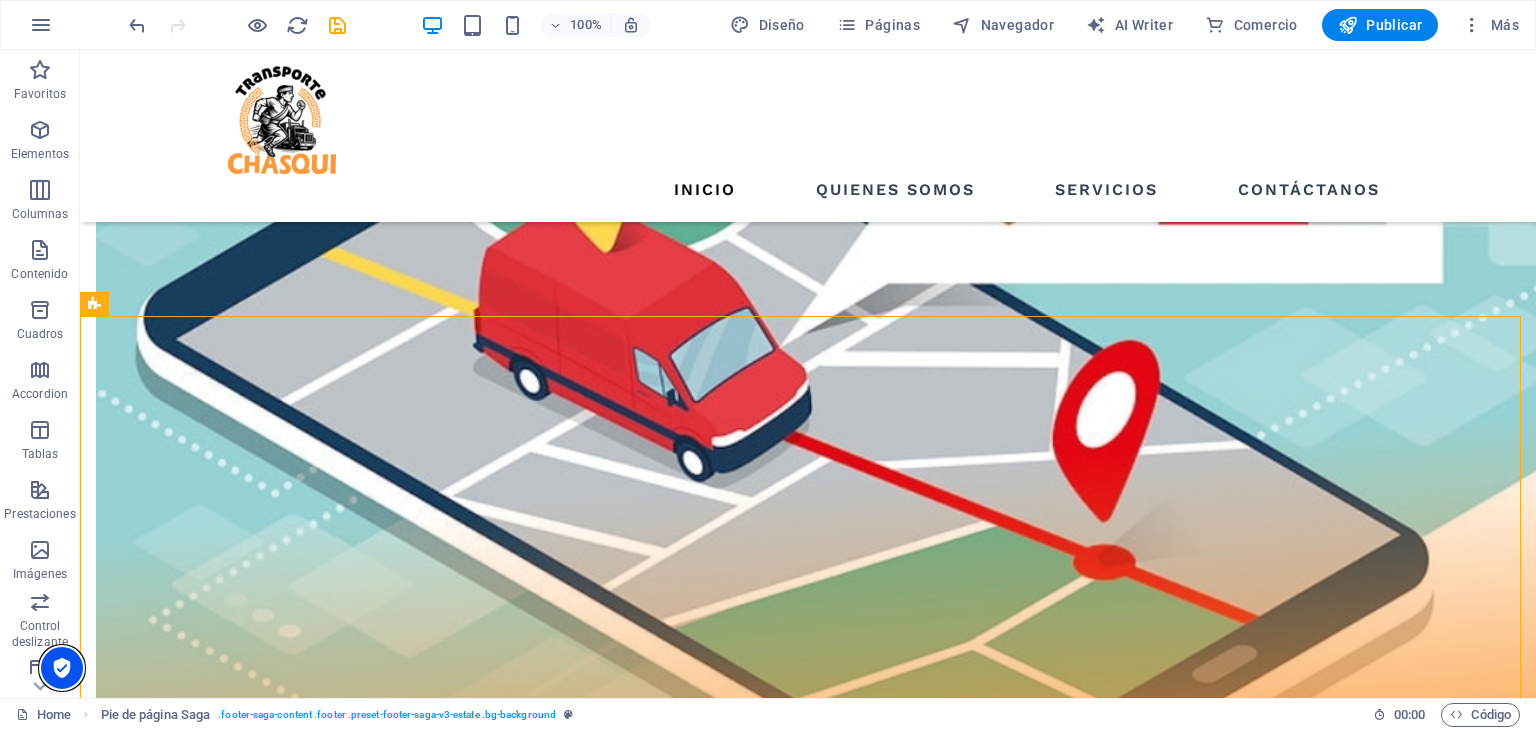 click at bounding box center (62, 668) 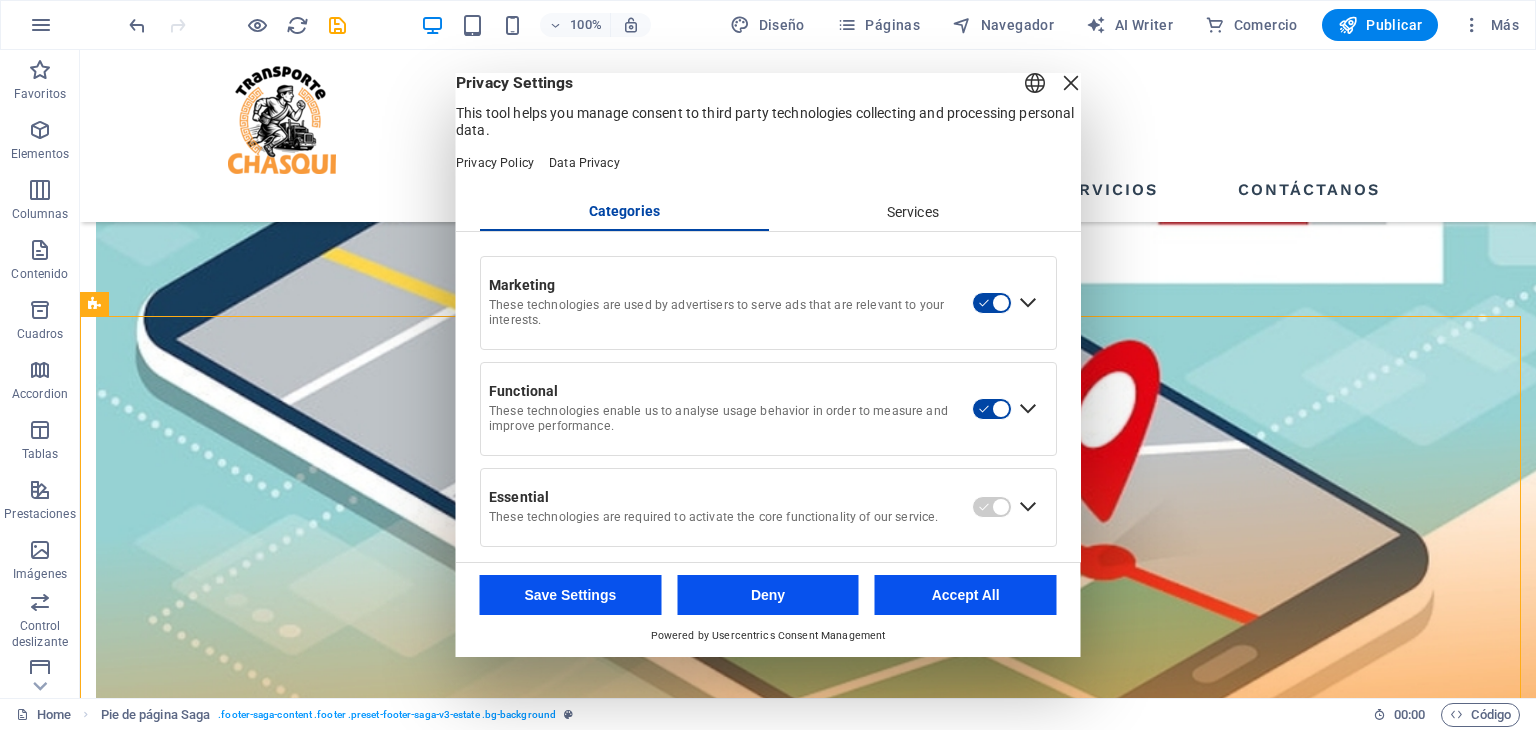 click on "Accept All" at bounding box center (966, 595) 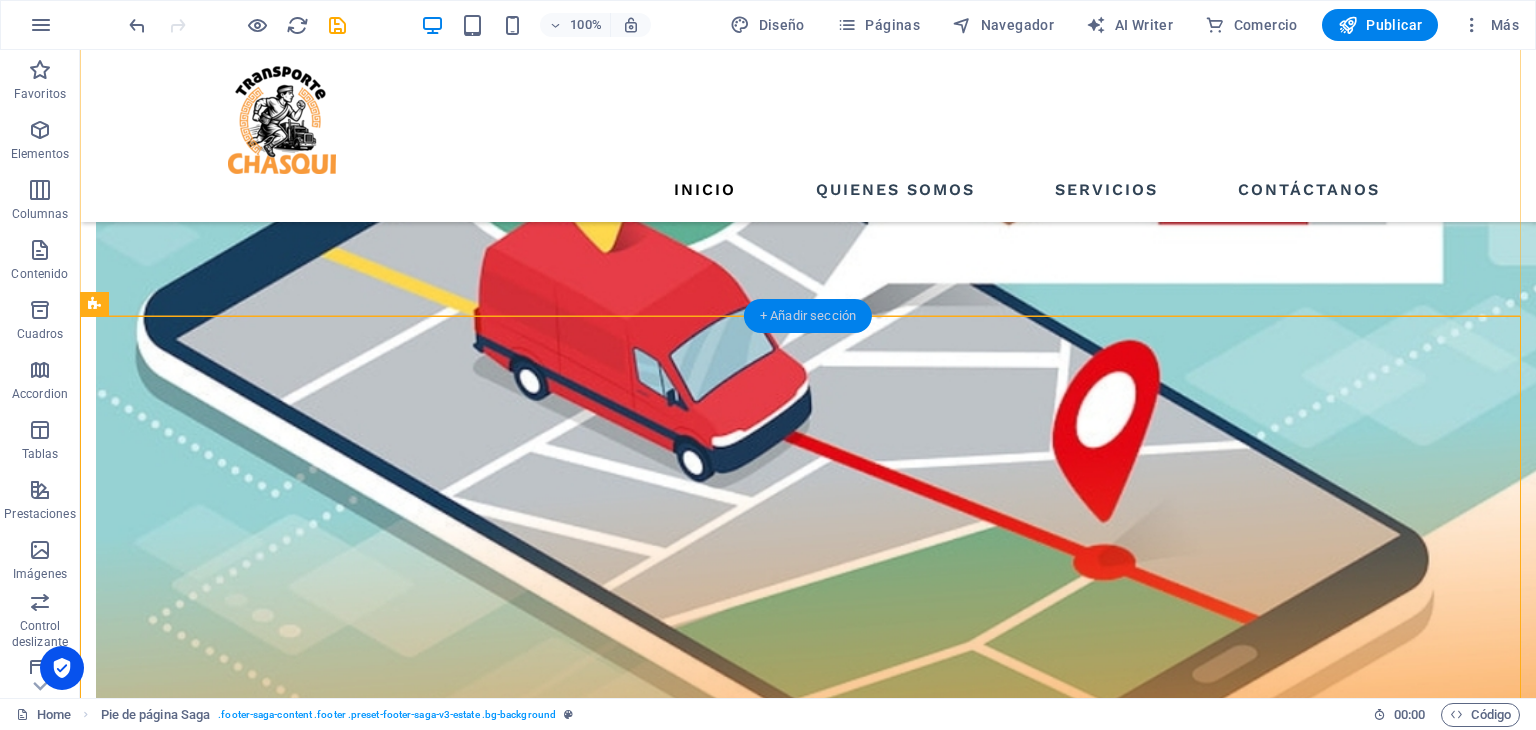 click on "+ Añadir sección" at bounding box center (808, 316) 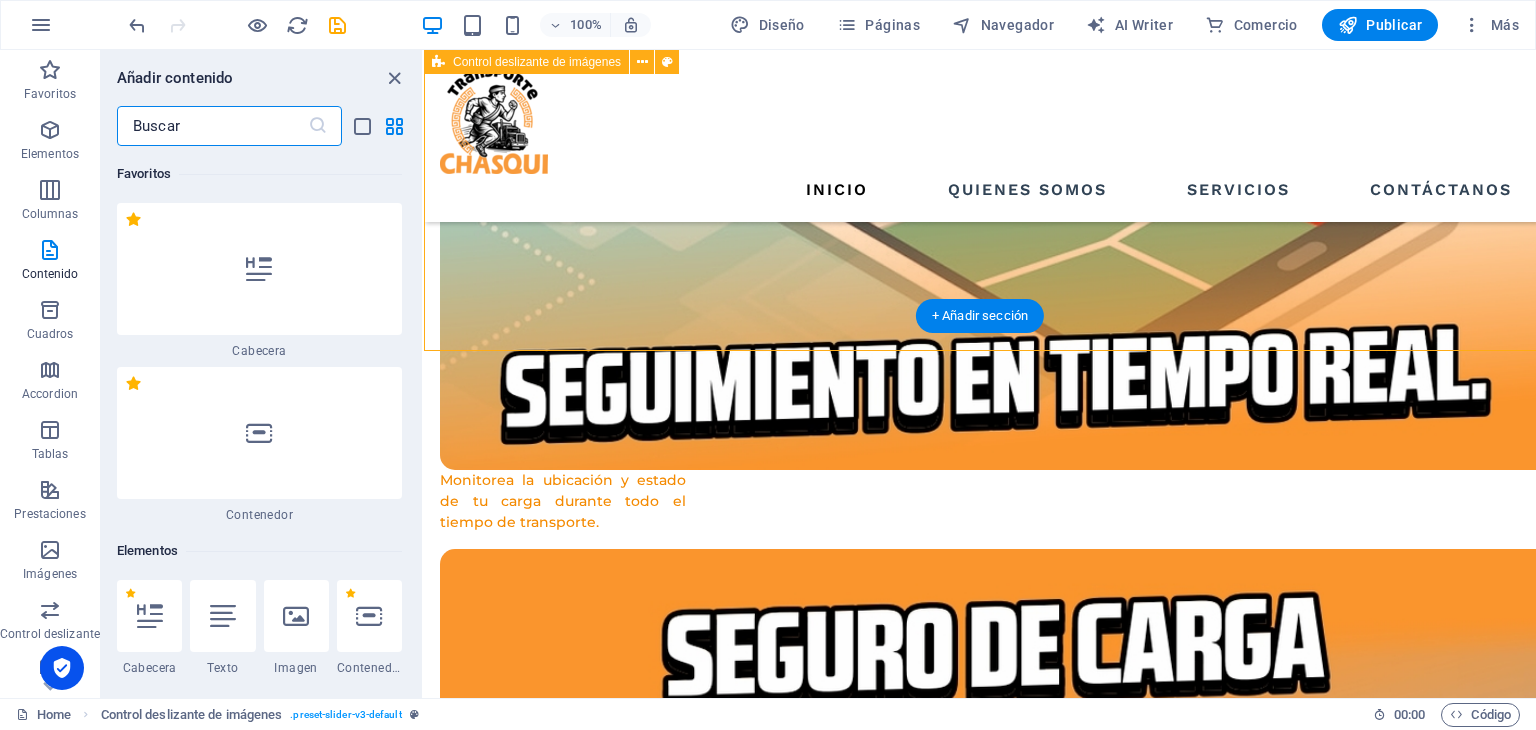 scroll, scrollTop: 3840, scrollLeft: 0, axis: vertical 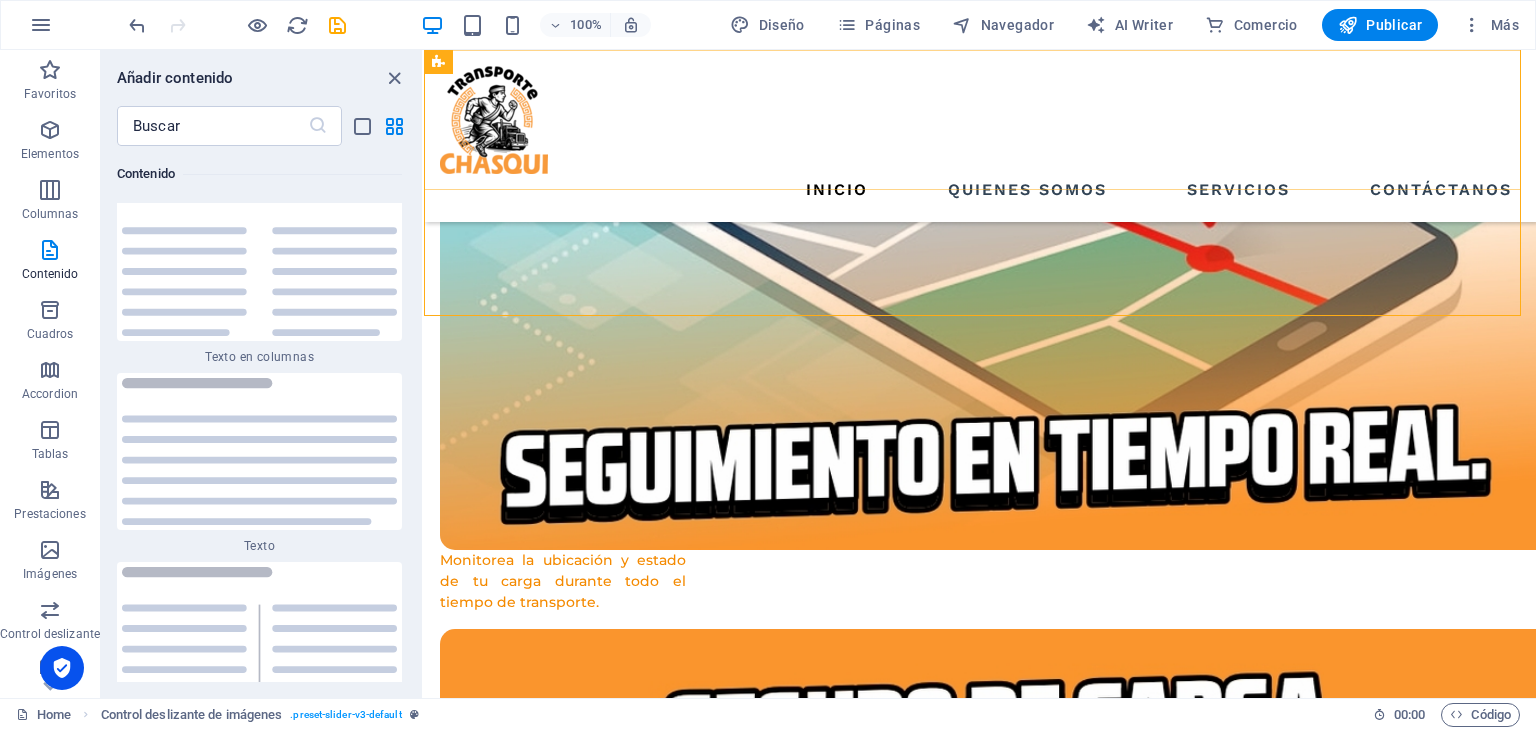 click on "Inicio Quienes somos Servicios Contáctanos" at bounding box center [980, 136] 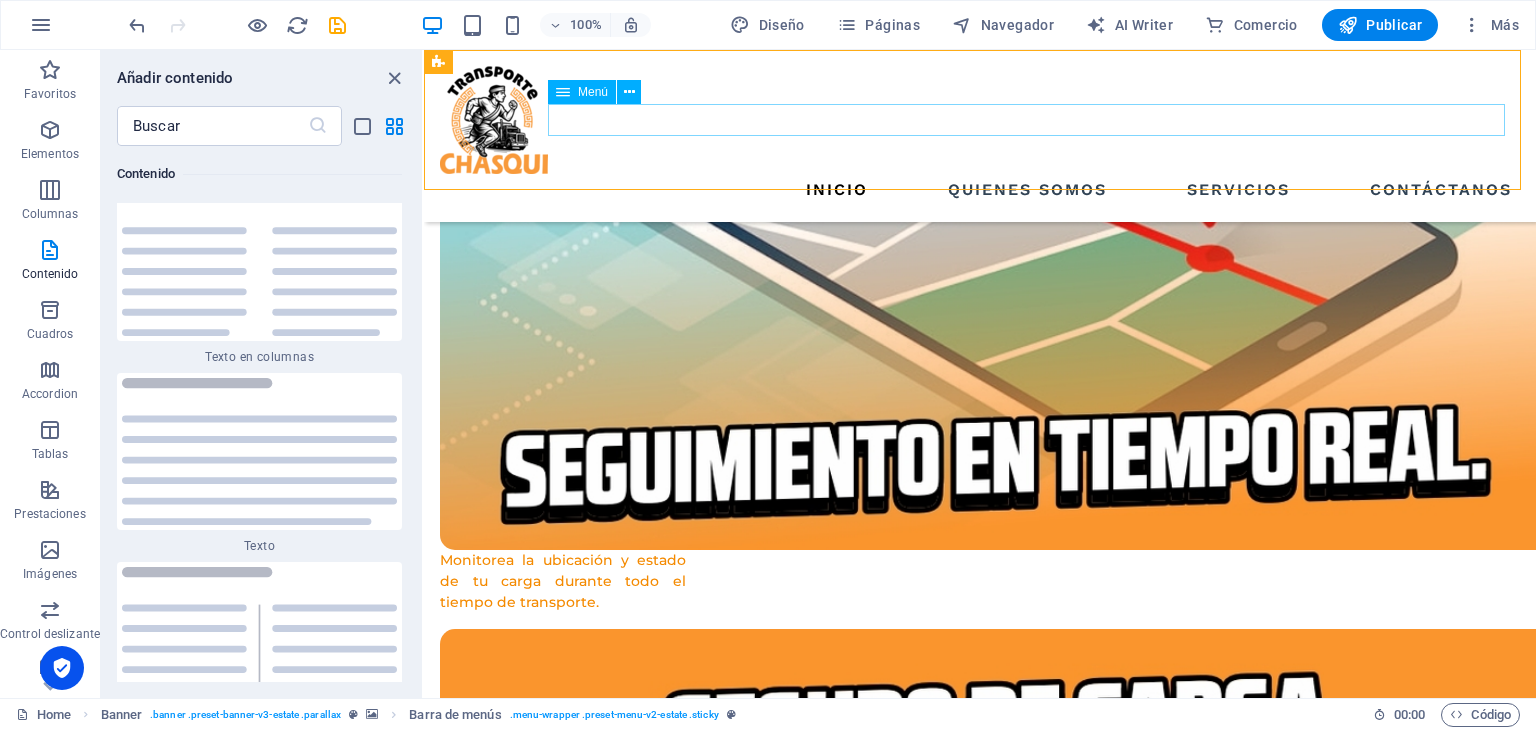 click on "Inicio Quienes somos Servicios Contáctanos" at bounding box center (980, 190) 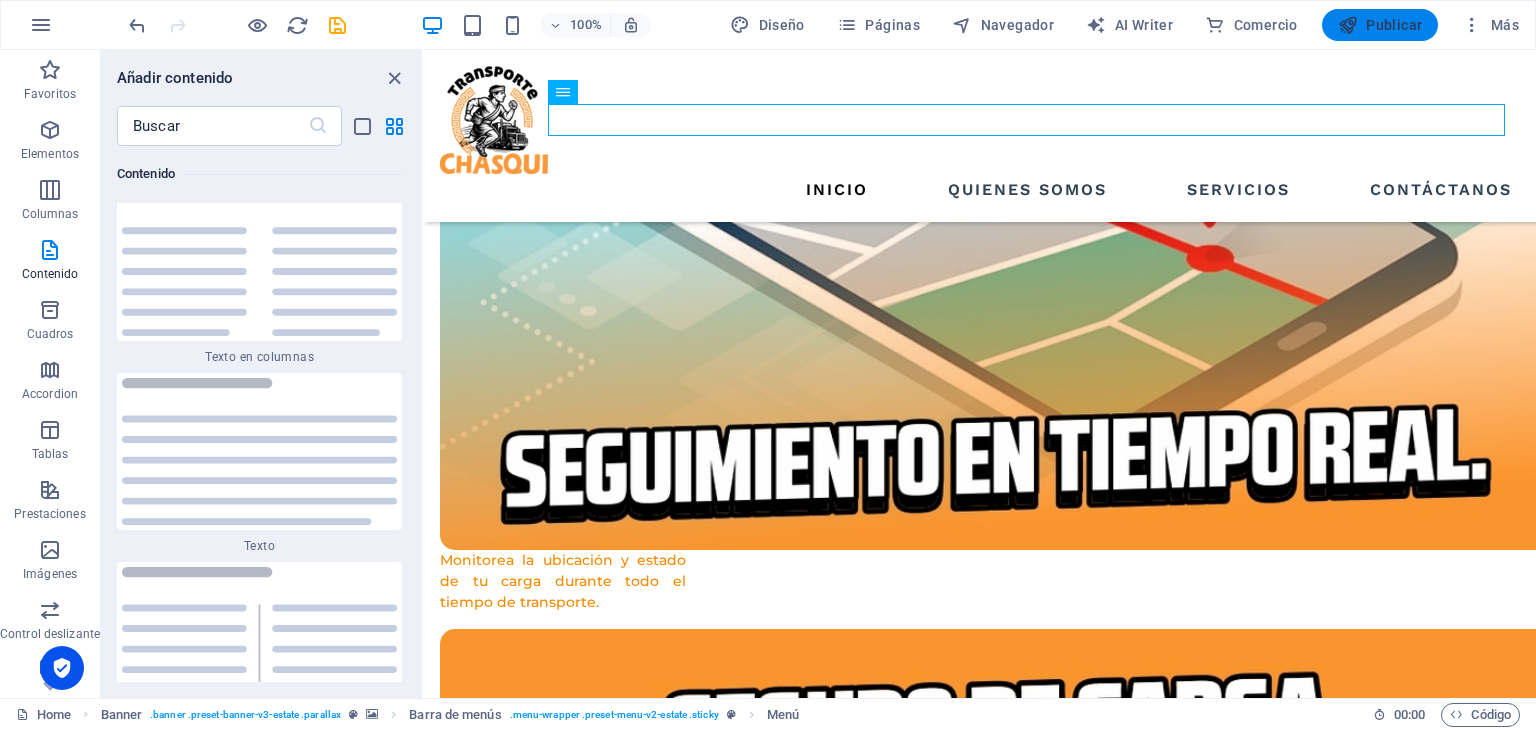 click on "Publicar" at bounding box center [1380, 25] 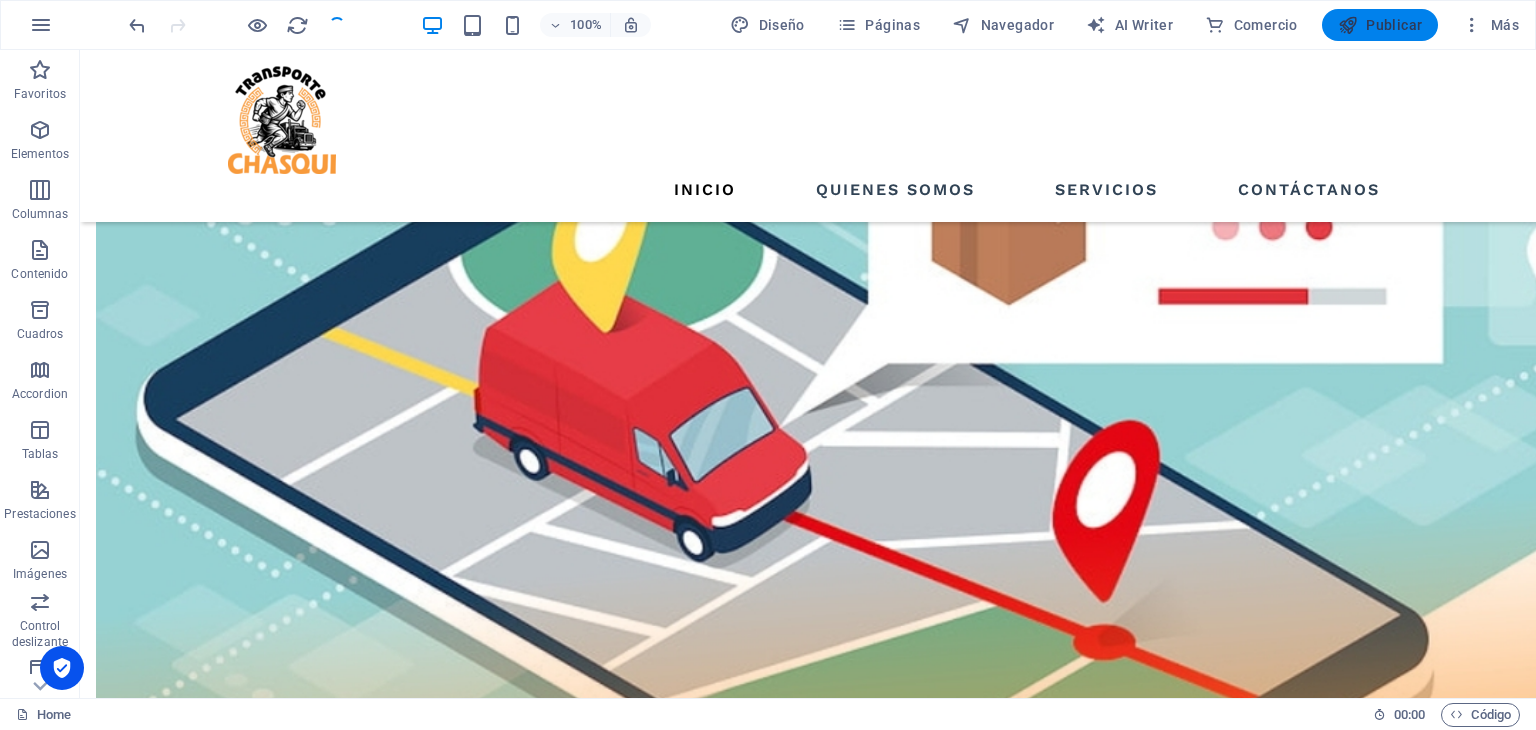 scroll, scrollTop: 3920, scrollLeft: 0, axis: vertical 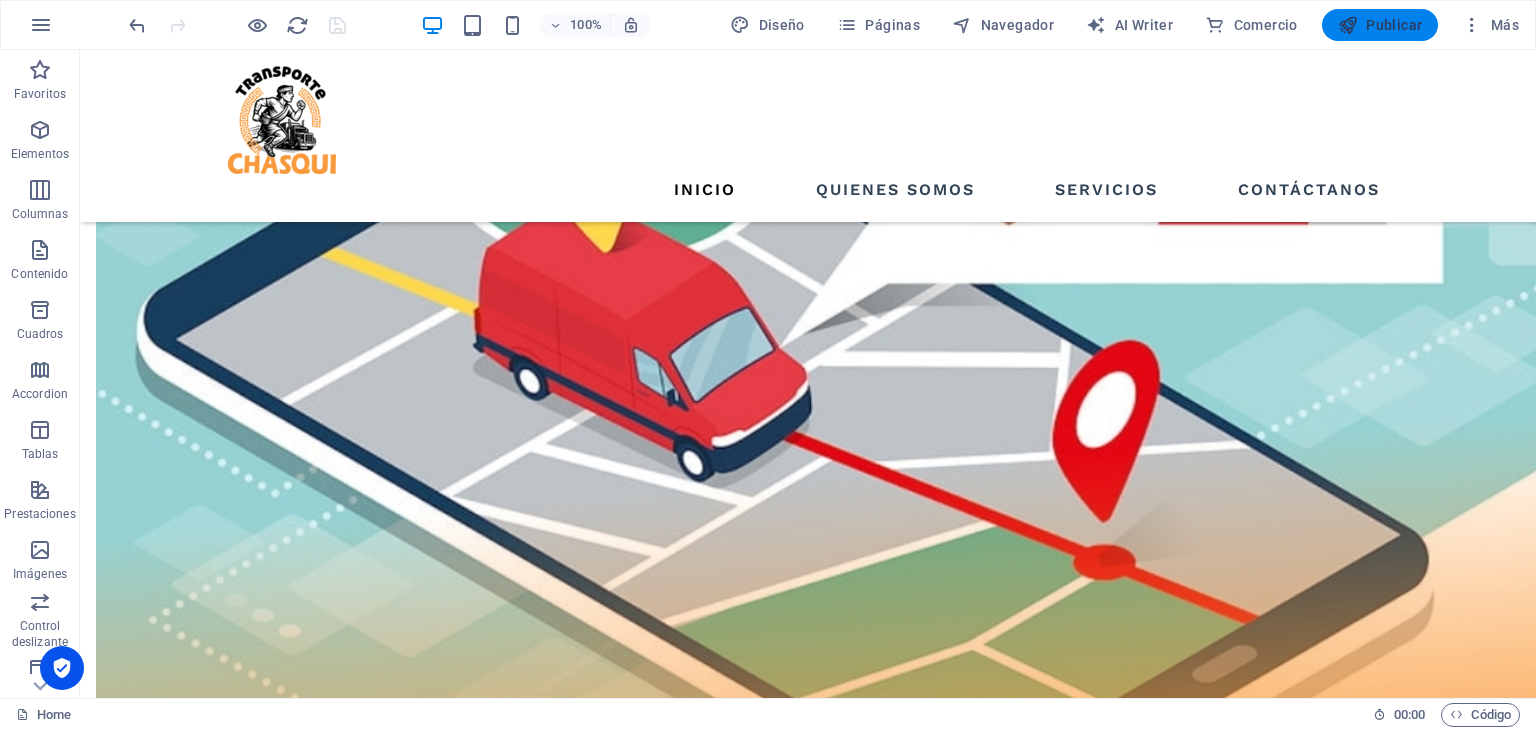 click on "Publicar" at bounding box center [1380, 25] 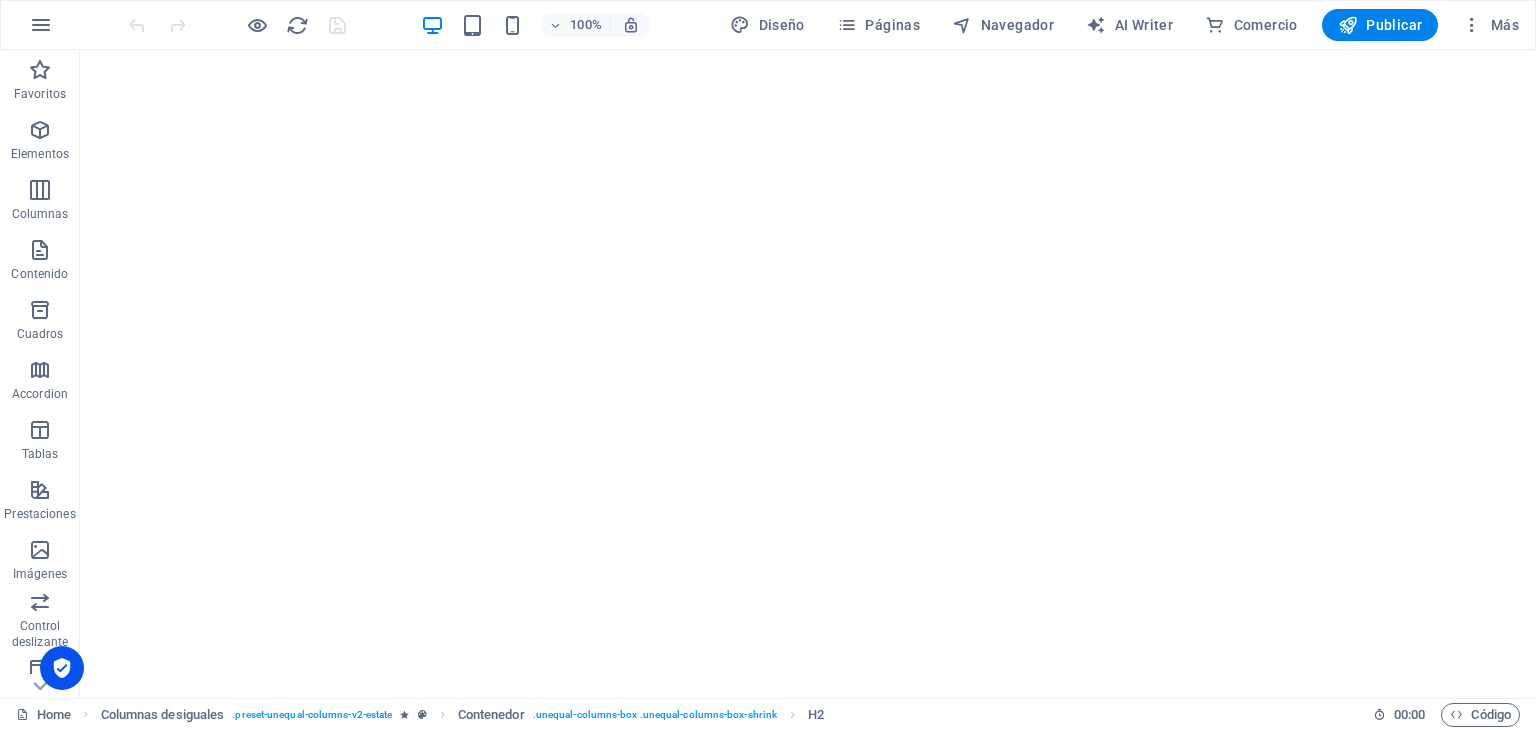scroll, scrollTop: 0, scrollLeft: 0, axis: both 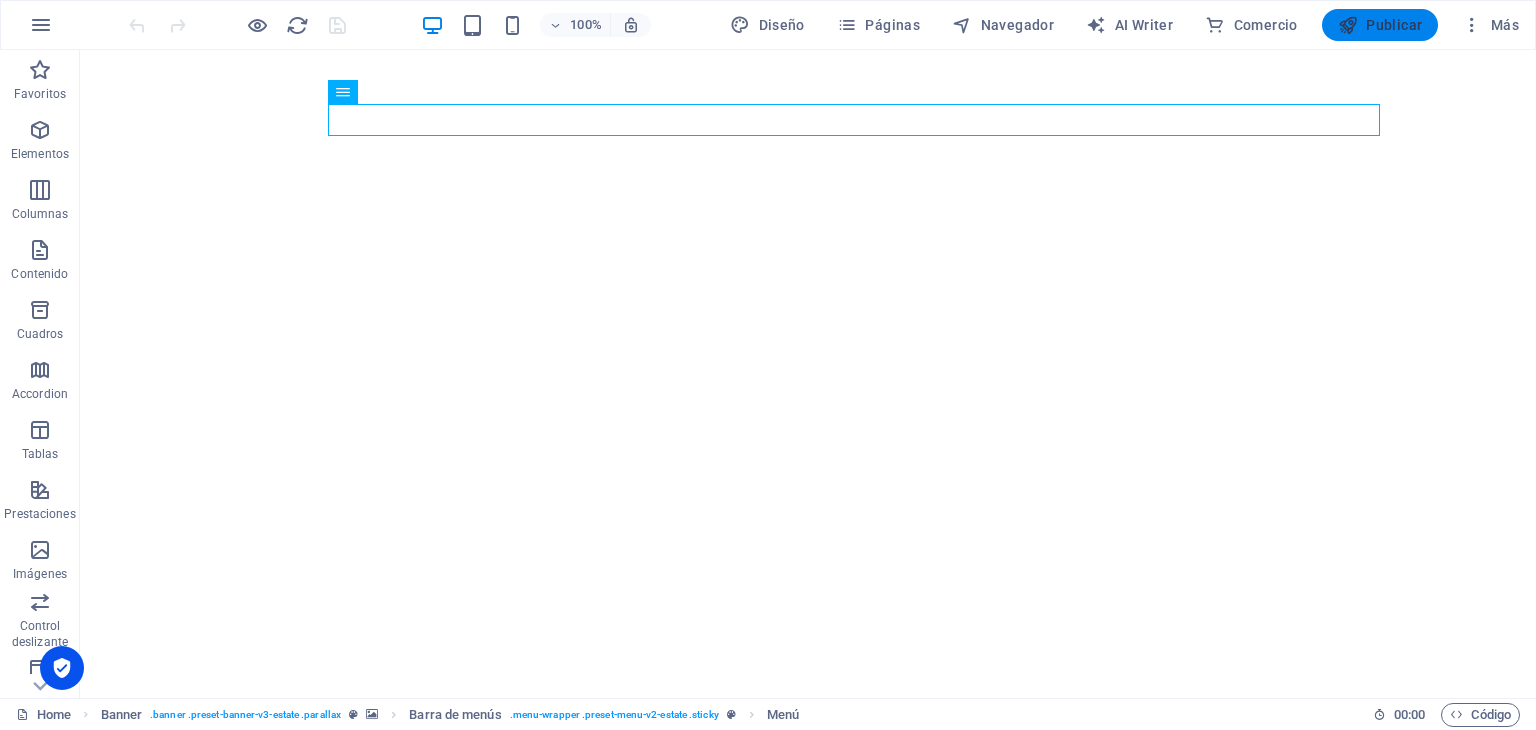 click at bounding box center [1348, 25] 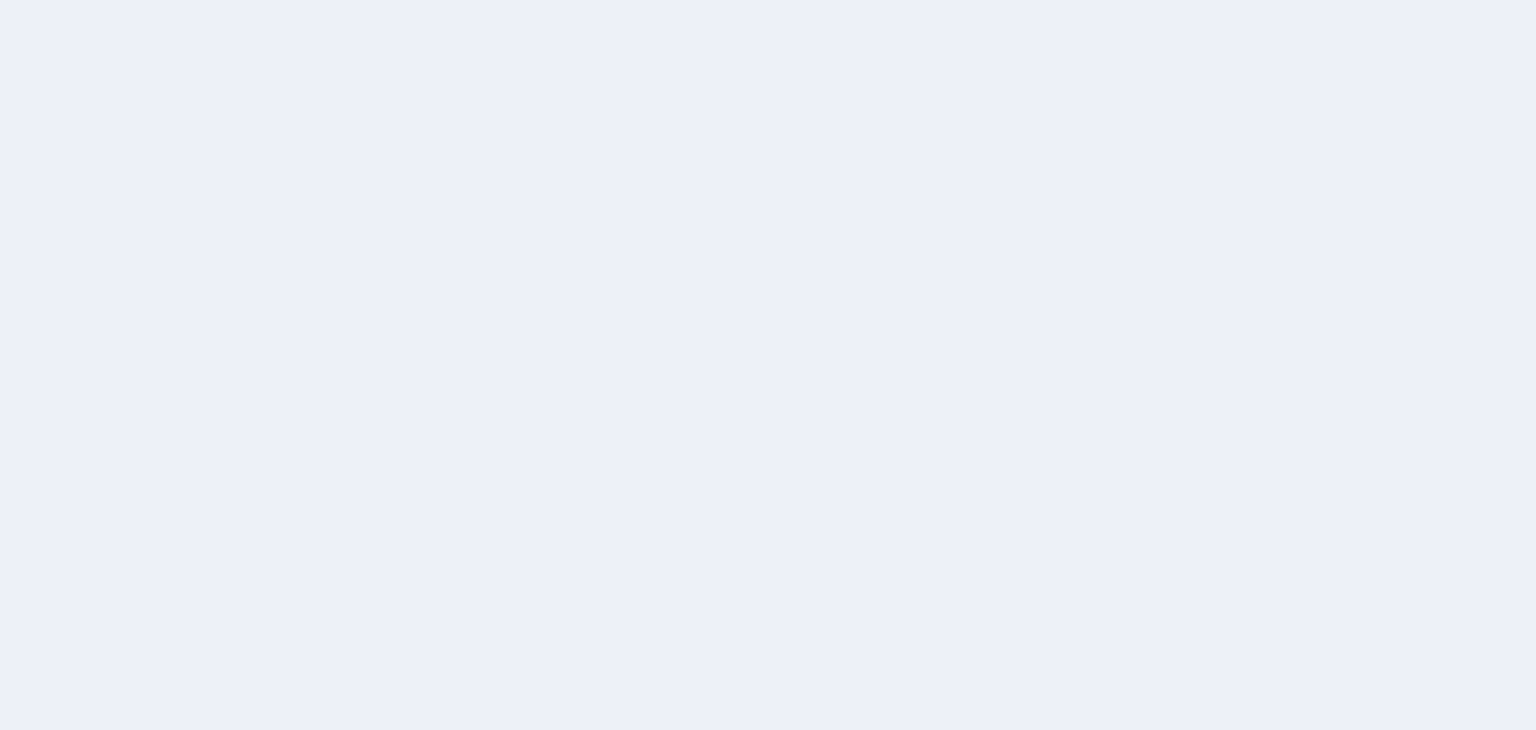 scroll, scrollTop: 0, scrollLeft: 0, axis: both 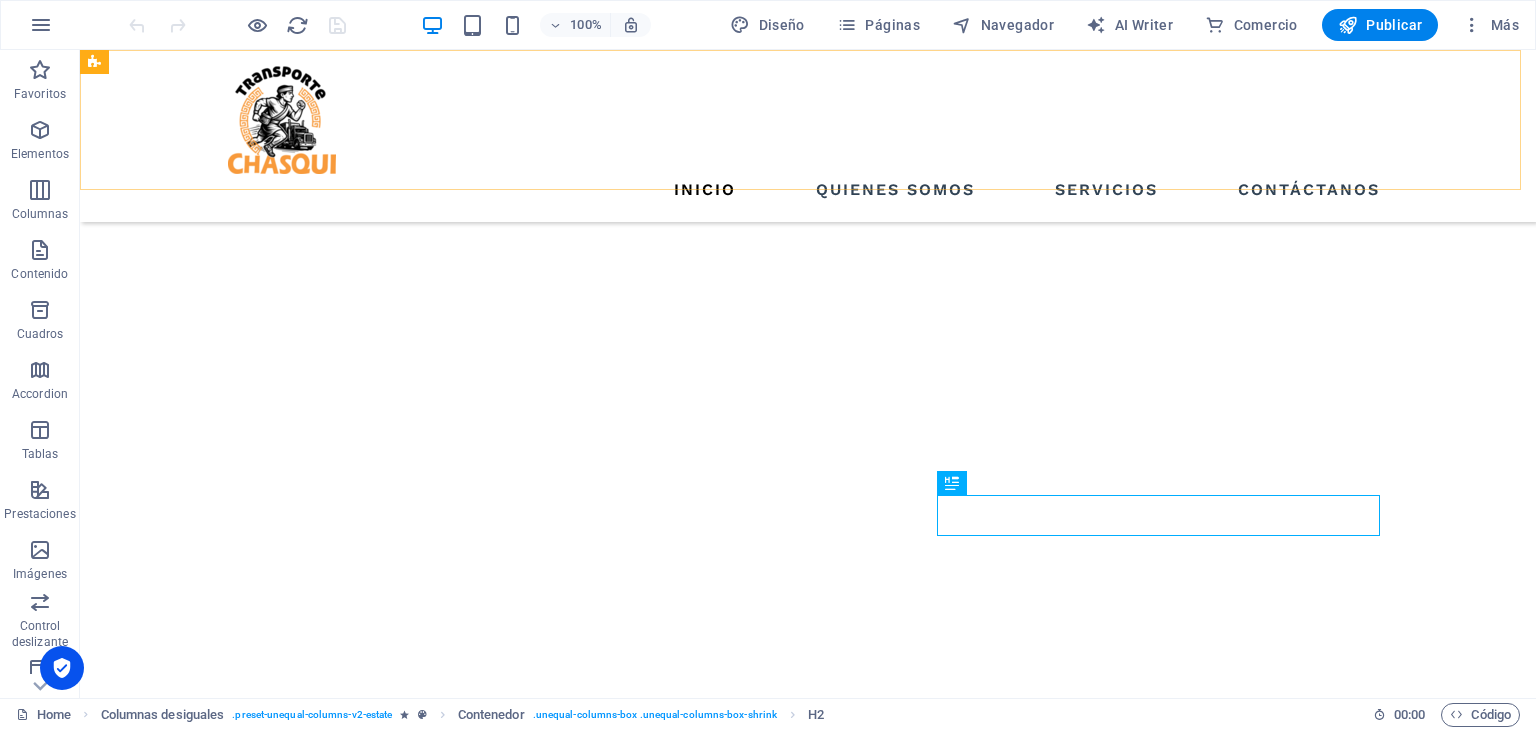 click on "Inicio Quienes somos Servicios Contáctanos" at bounding box center (808, 136) 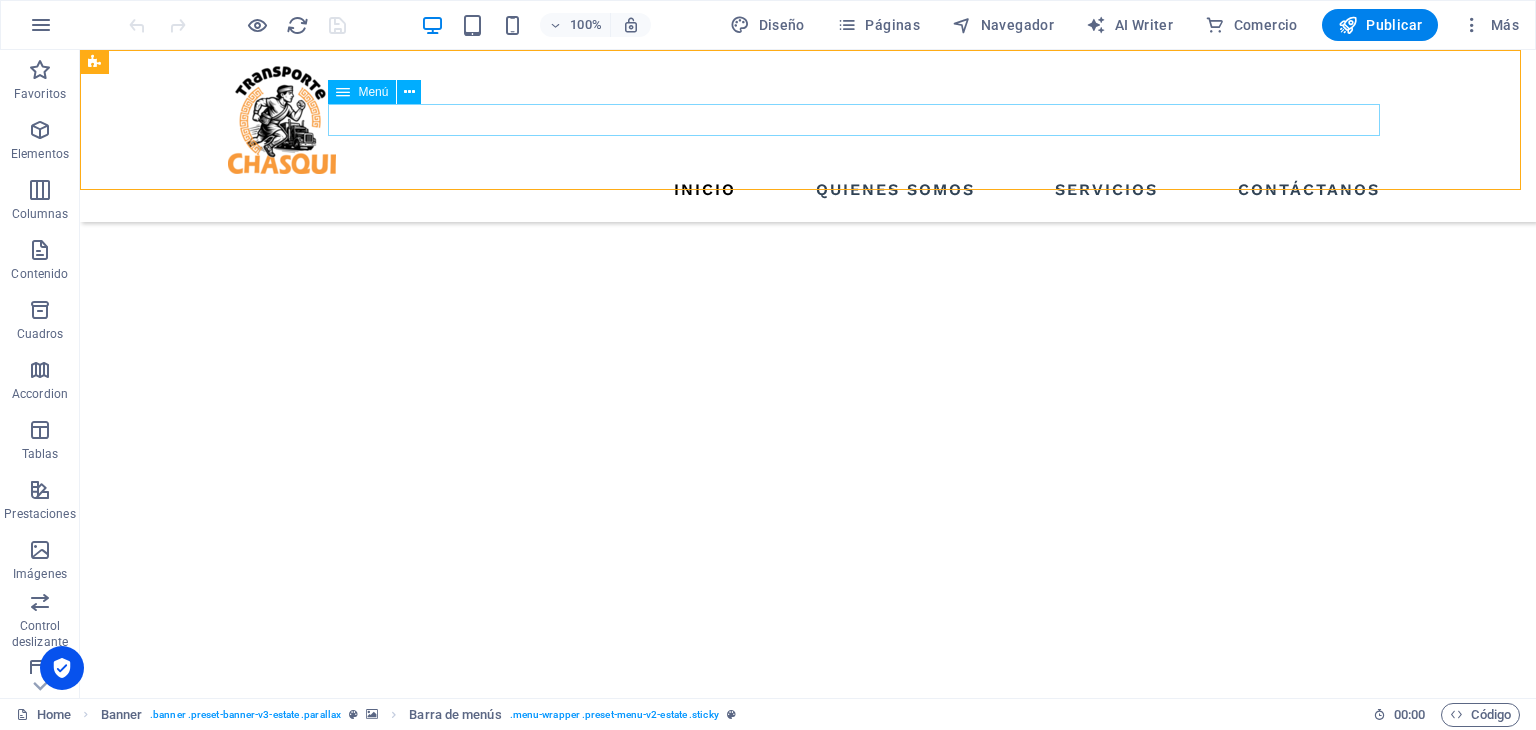 click on "Inicio Quienes somos Servicios Contáctanos" at bounding box center [808, 190] 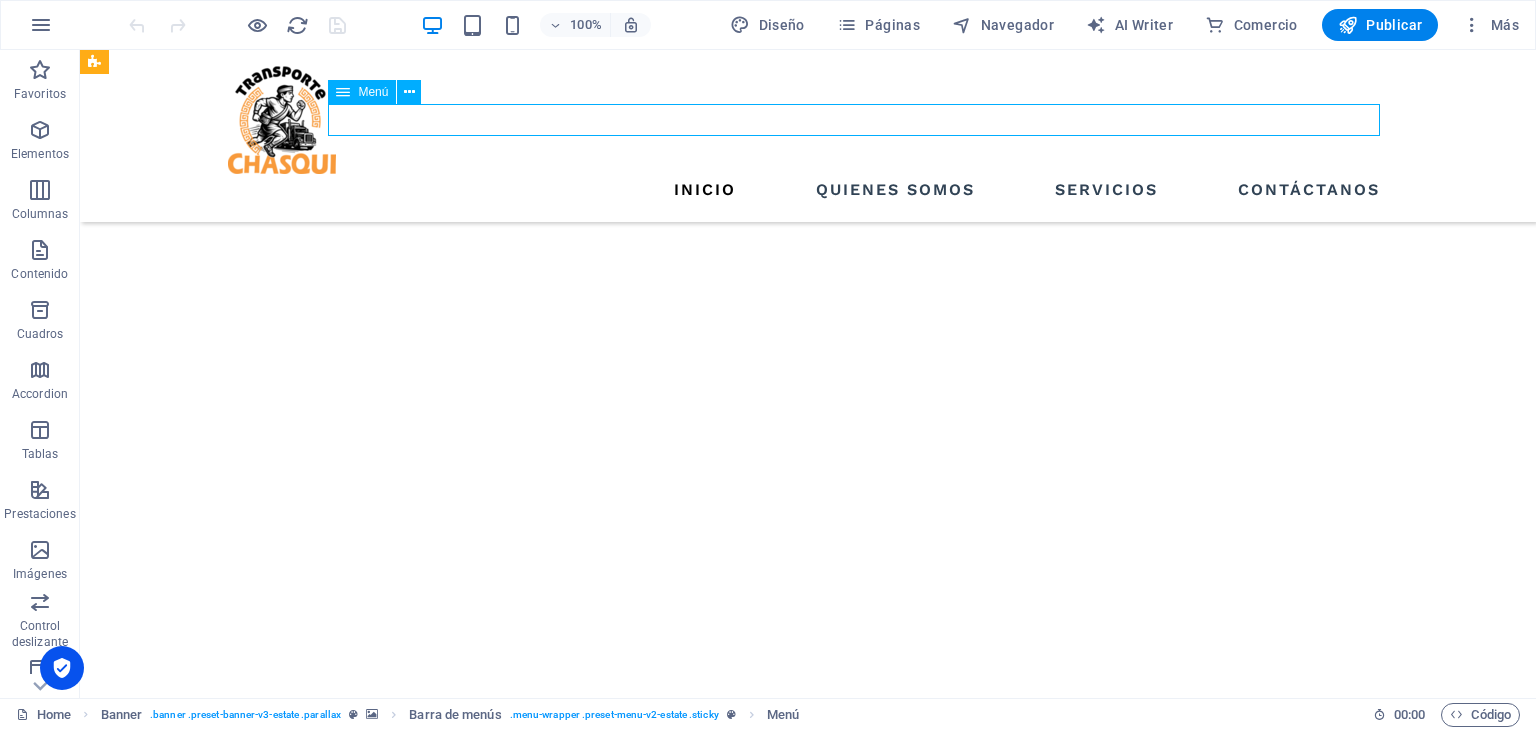 click on "Inicio Quienes somos Servicios Contáctanos" at bounding box center (808, 190) 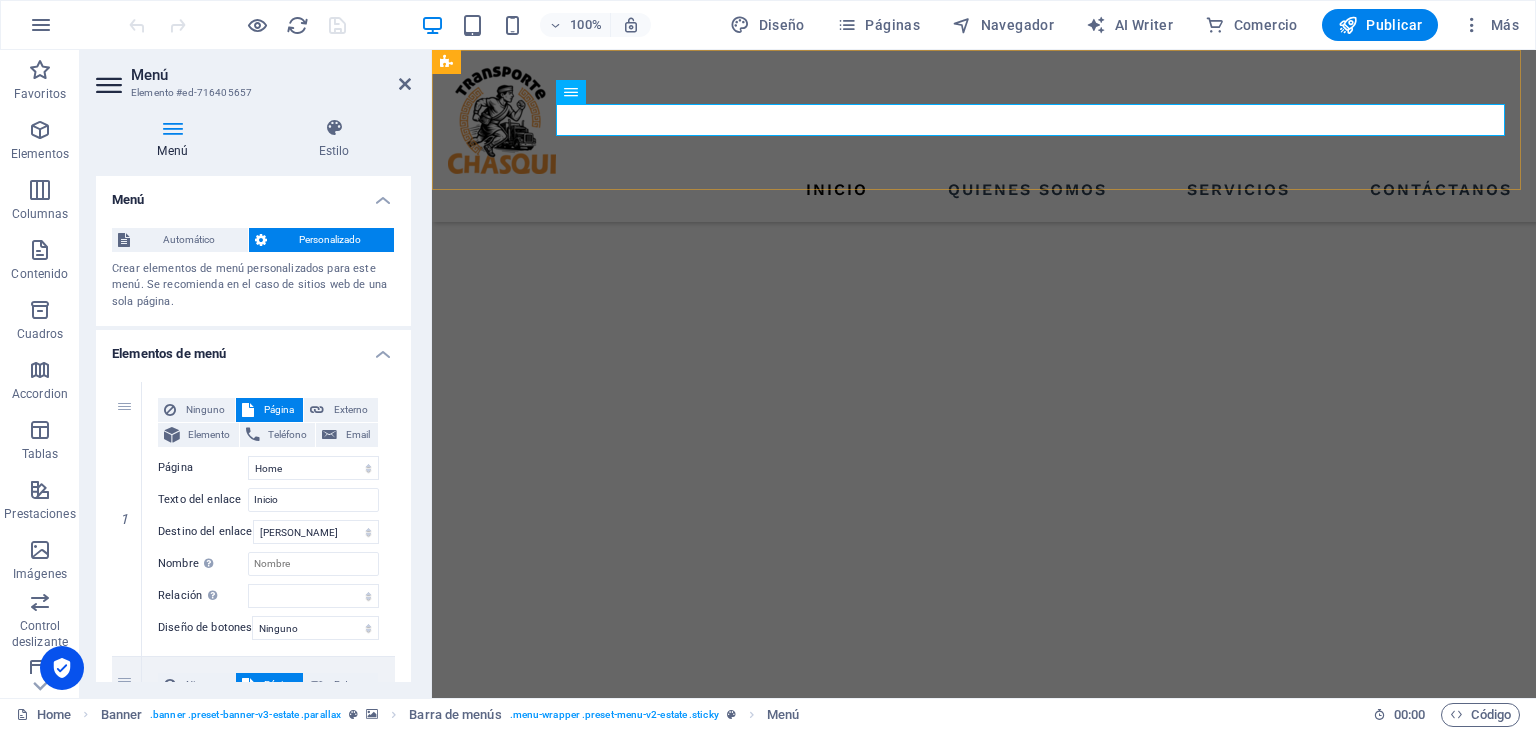 click on "Inicio Quienes somos Servicios Contáctanos" at bounding box center (984, 136) 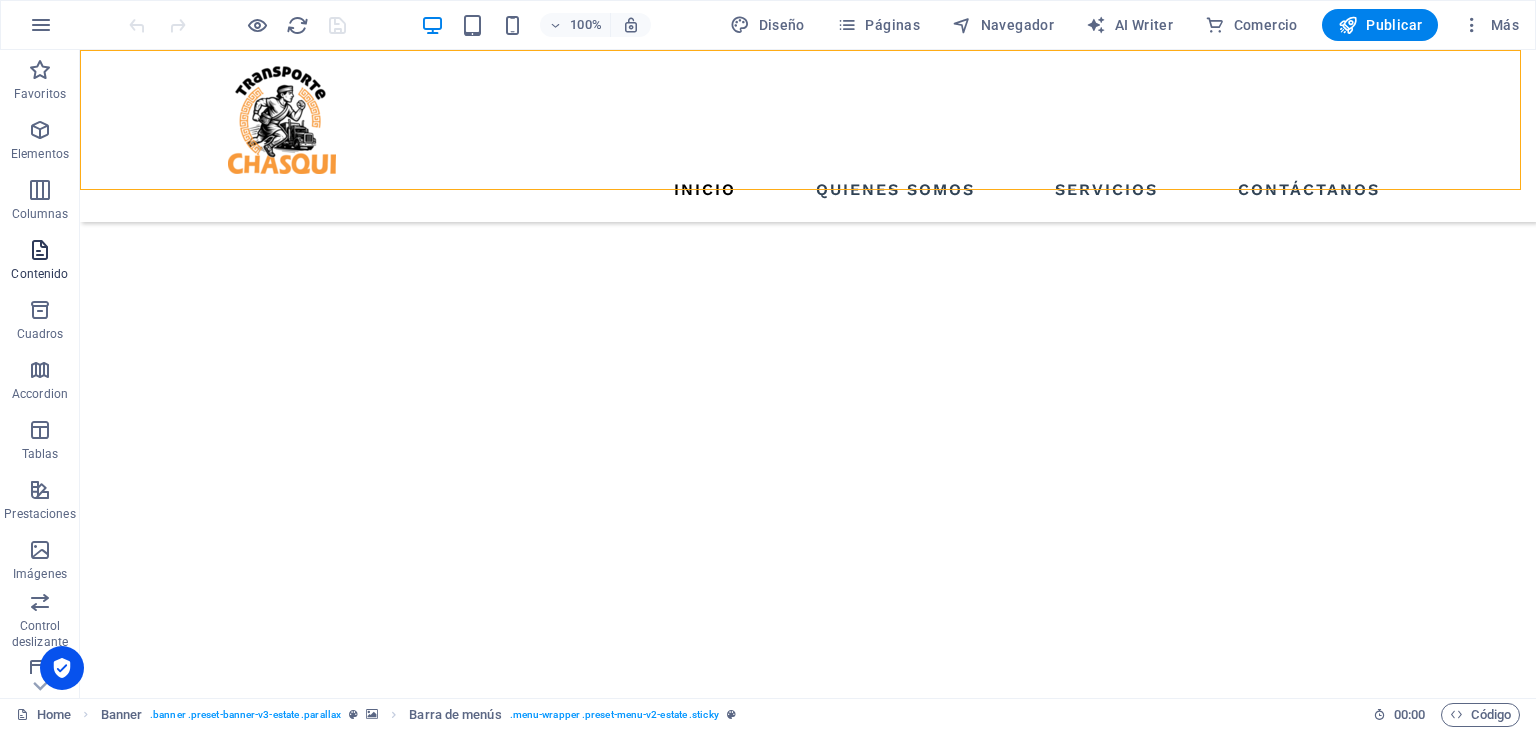 click at bounding box center (40, 250) 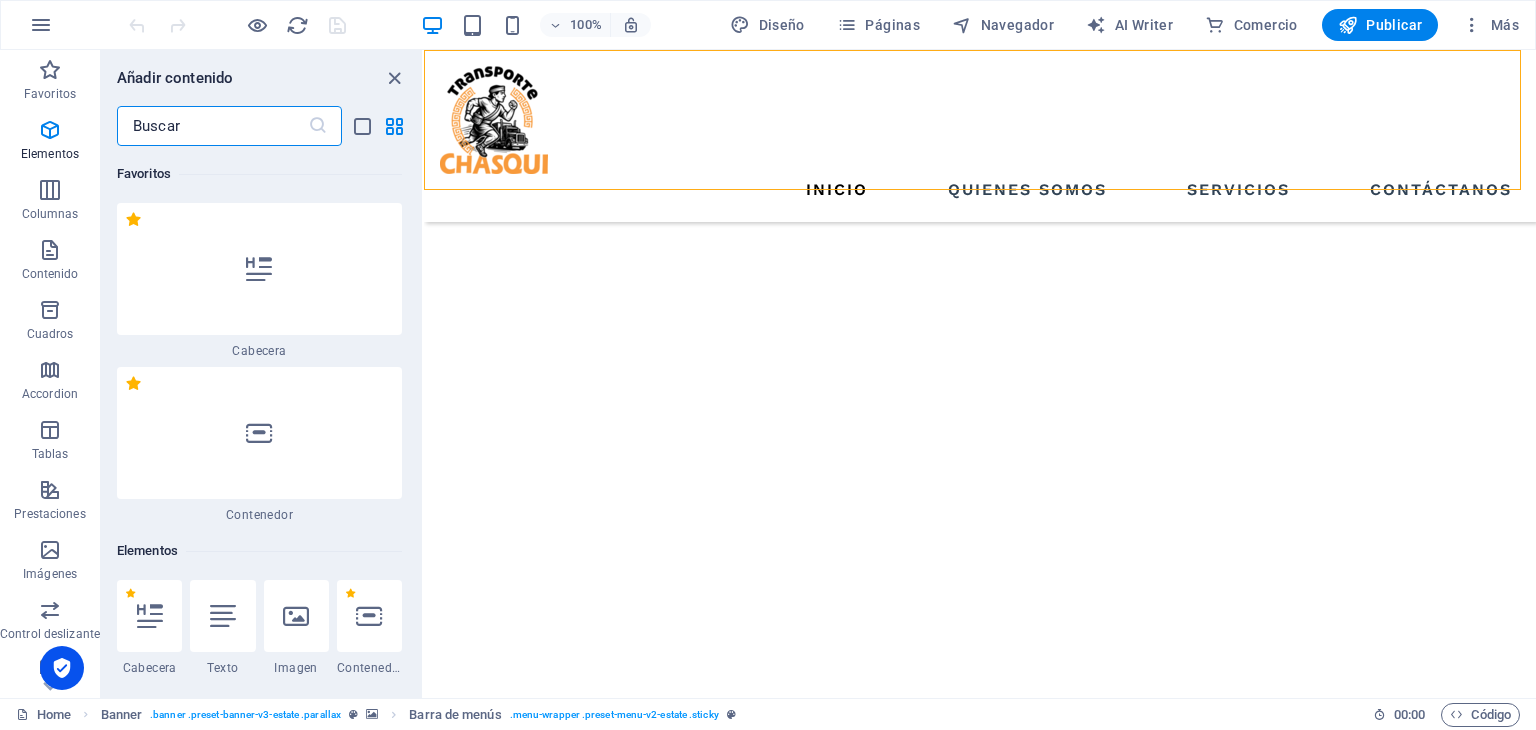 scroll, scrollTop: 6123, scrollLeft: 0, axis: vertical 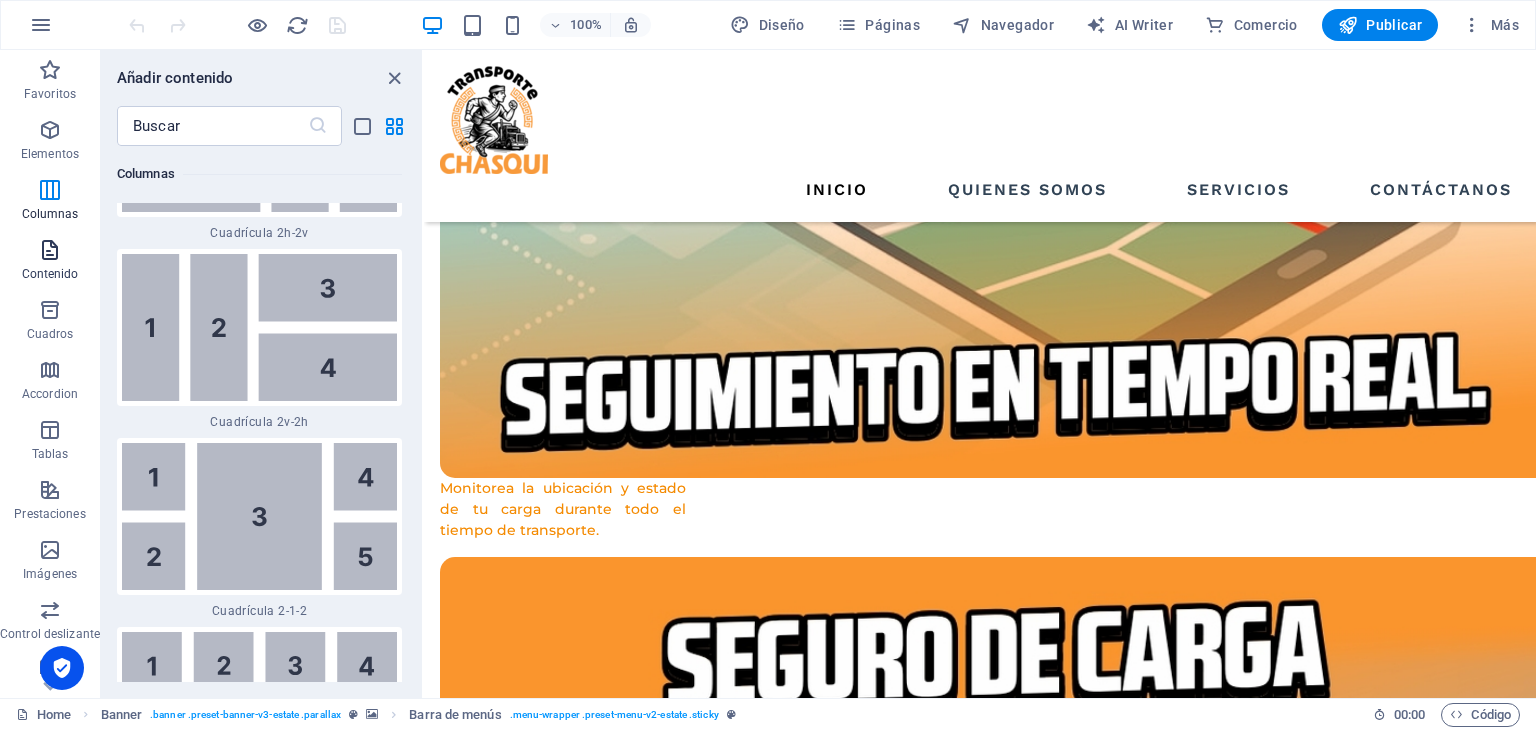 click on "Contenido" at bounding box center (50, 262) 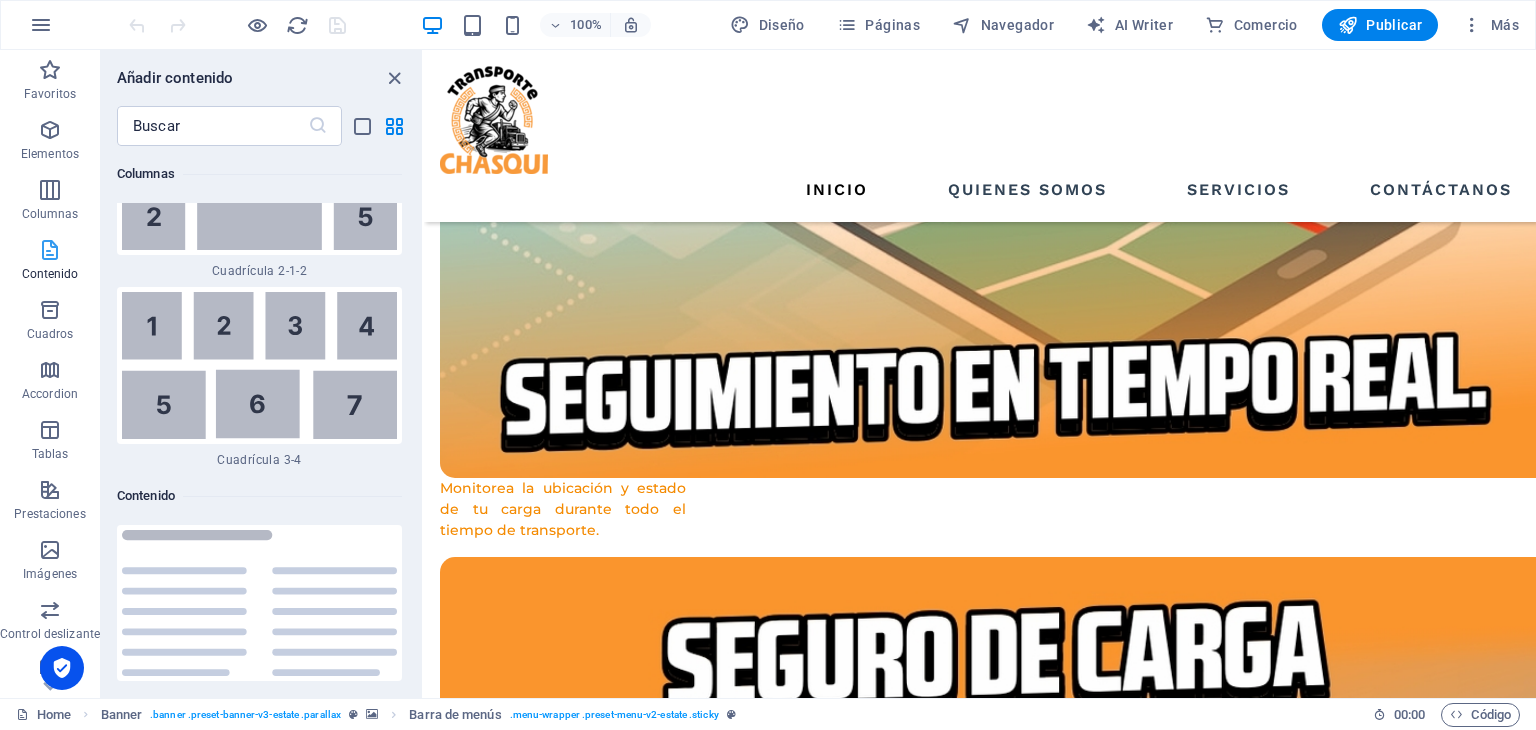 scroll, scrollTop: 6803, scrollLeft: 0, axis: vertical 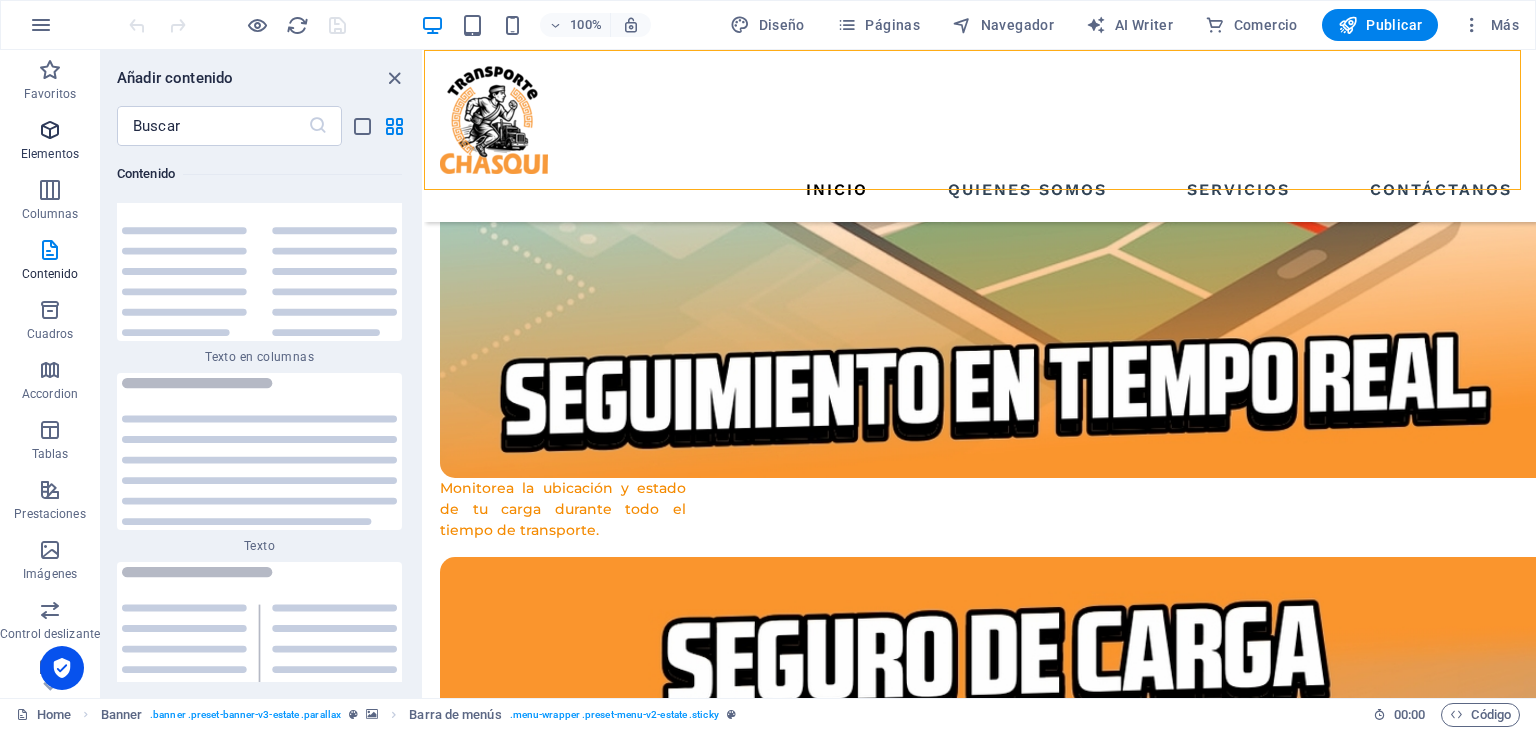 click at bounding box center (50, 130) 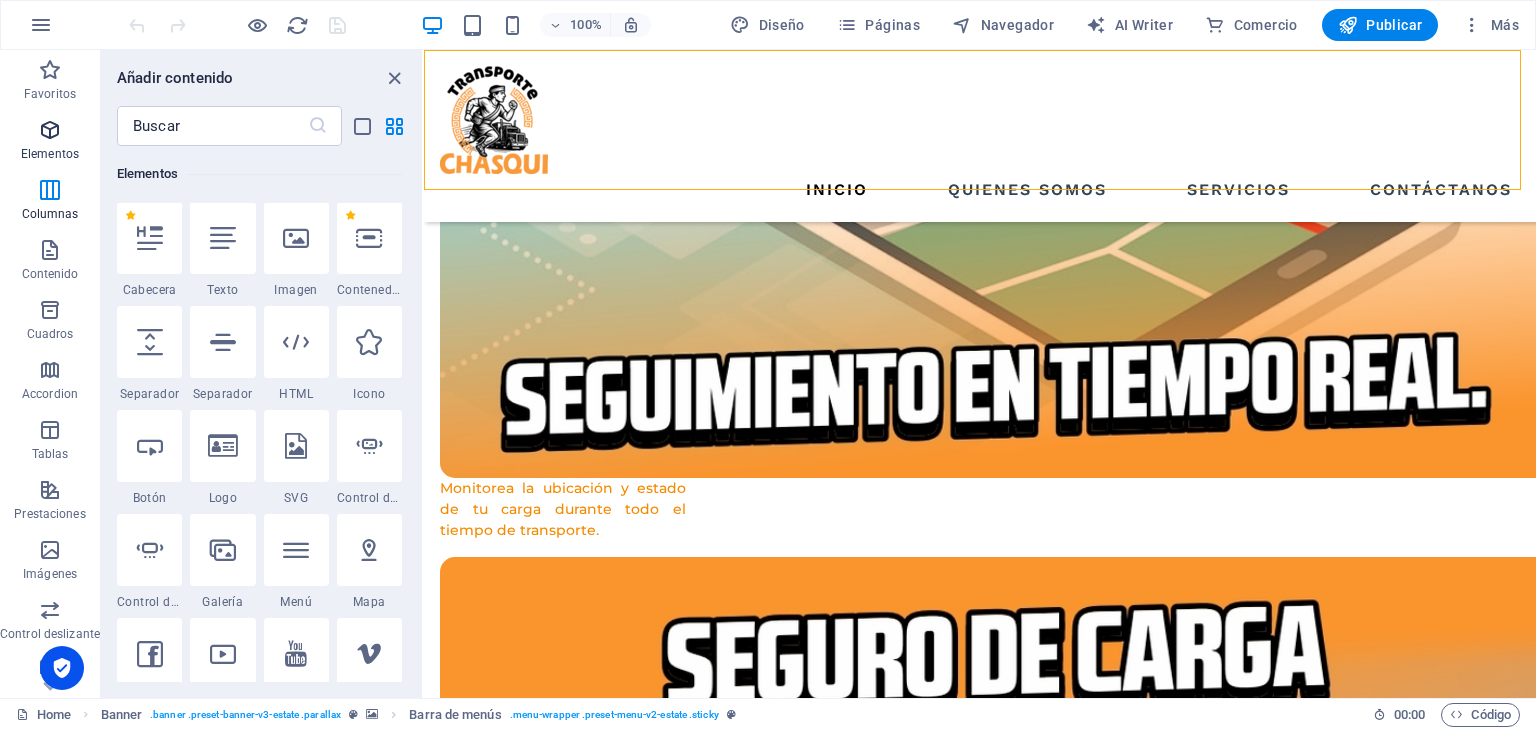 scroll, scrollTop: 377, scrollLeft: 0, axis: vertical 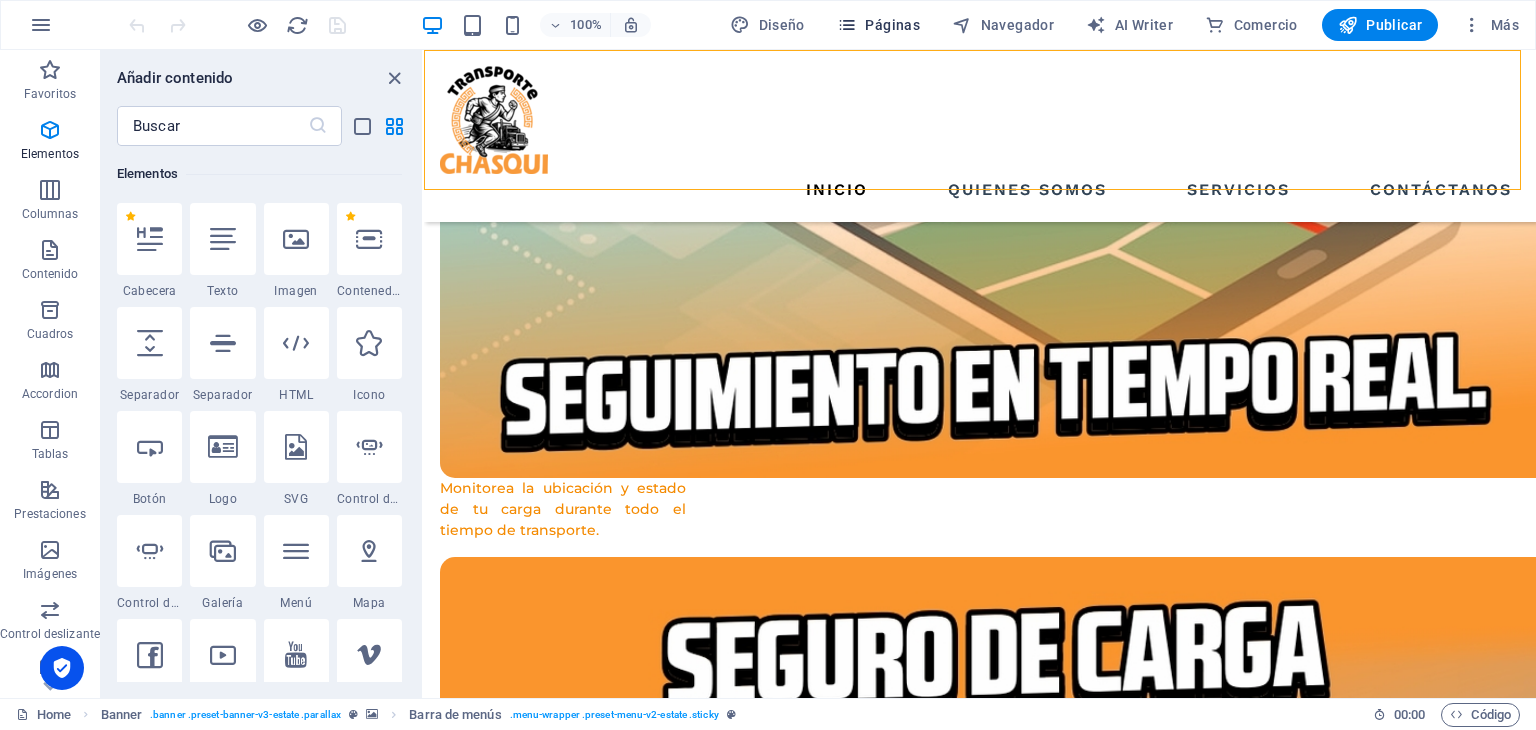 click on "Páginas" at bounding box center (878, 25) 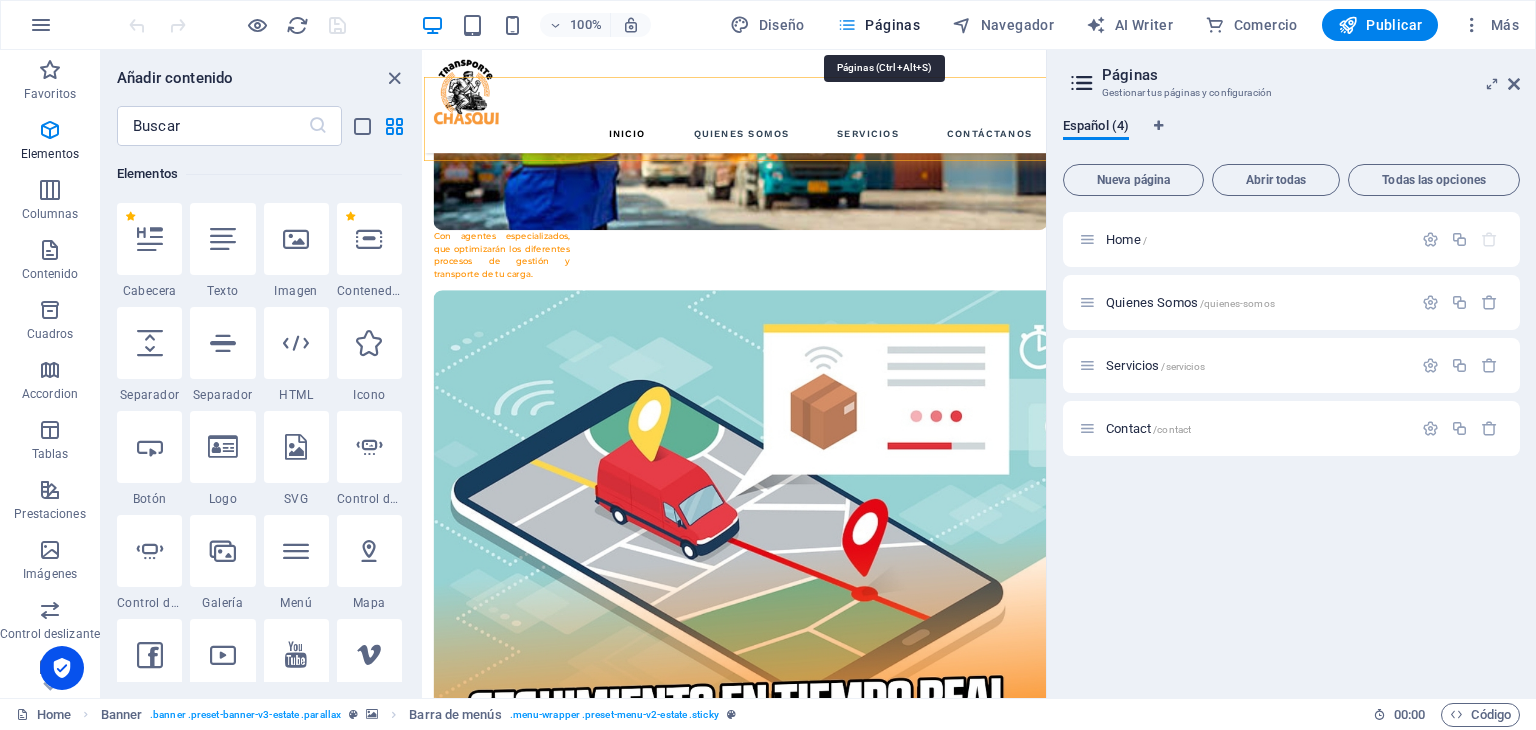 scroll, scrollTop: 3832, scrollLeft: 0, axis: vertical 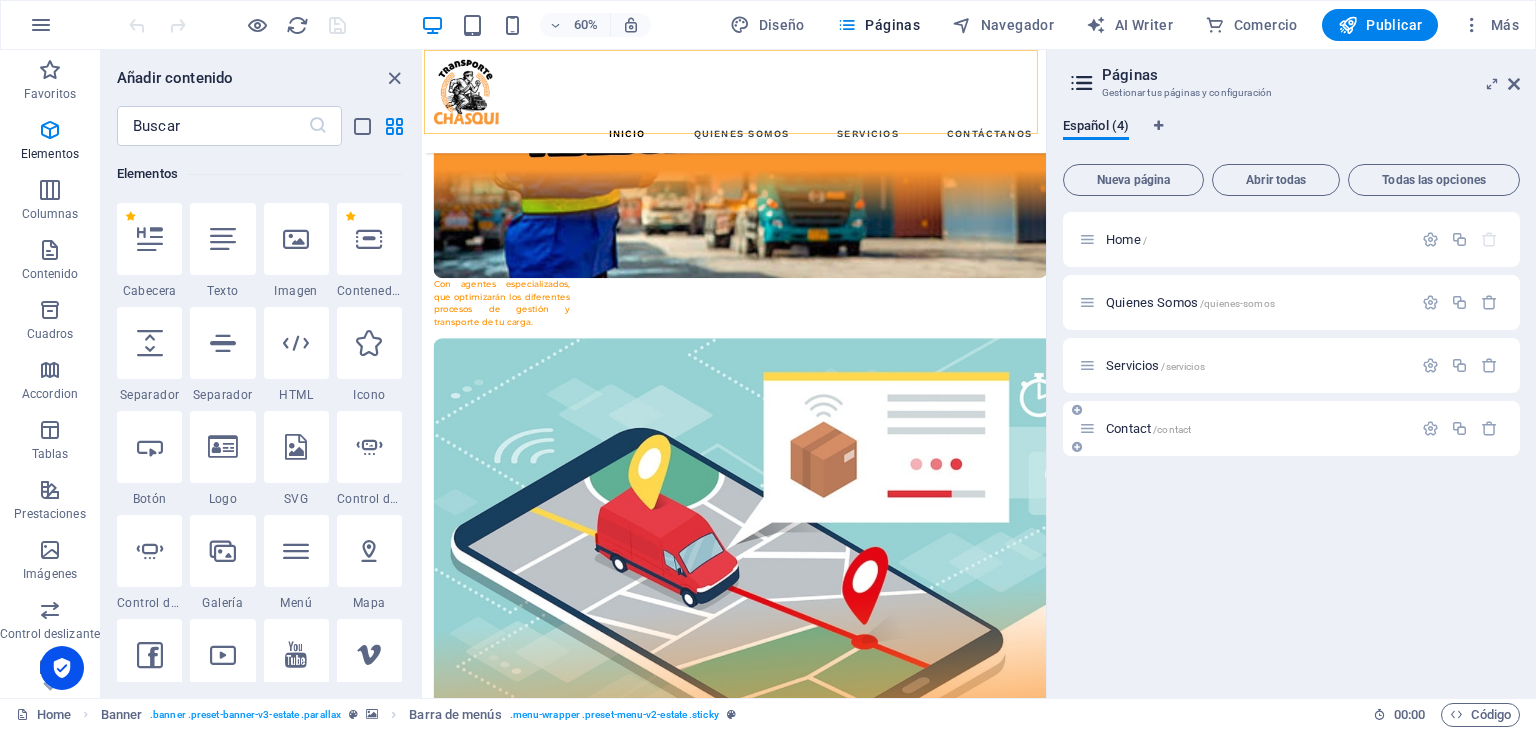 click on "/contact" at bounding box center (1172, 429) 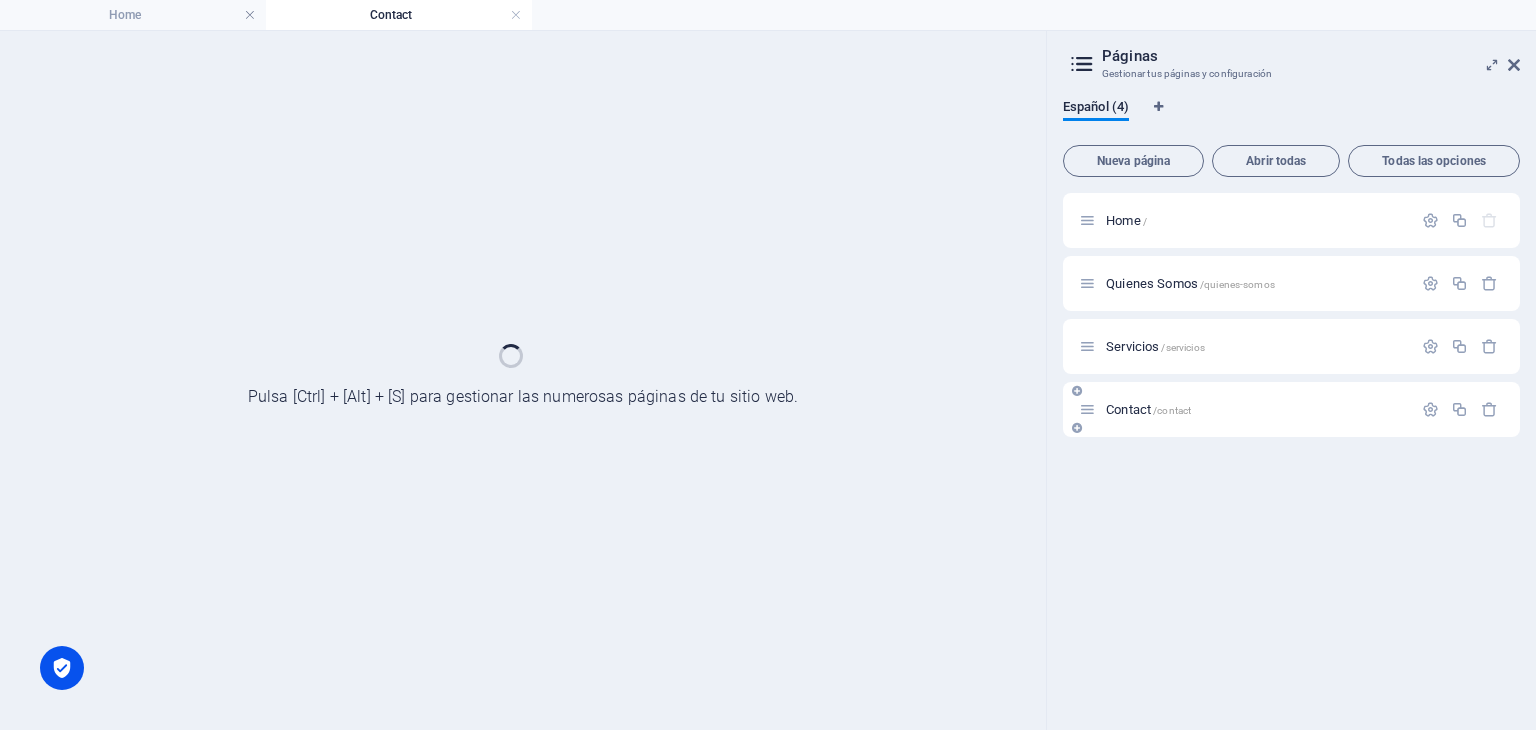 scroll, scrollTop: 0, scrollLeft: 0, axis: both 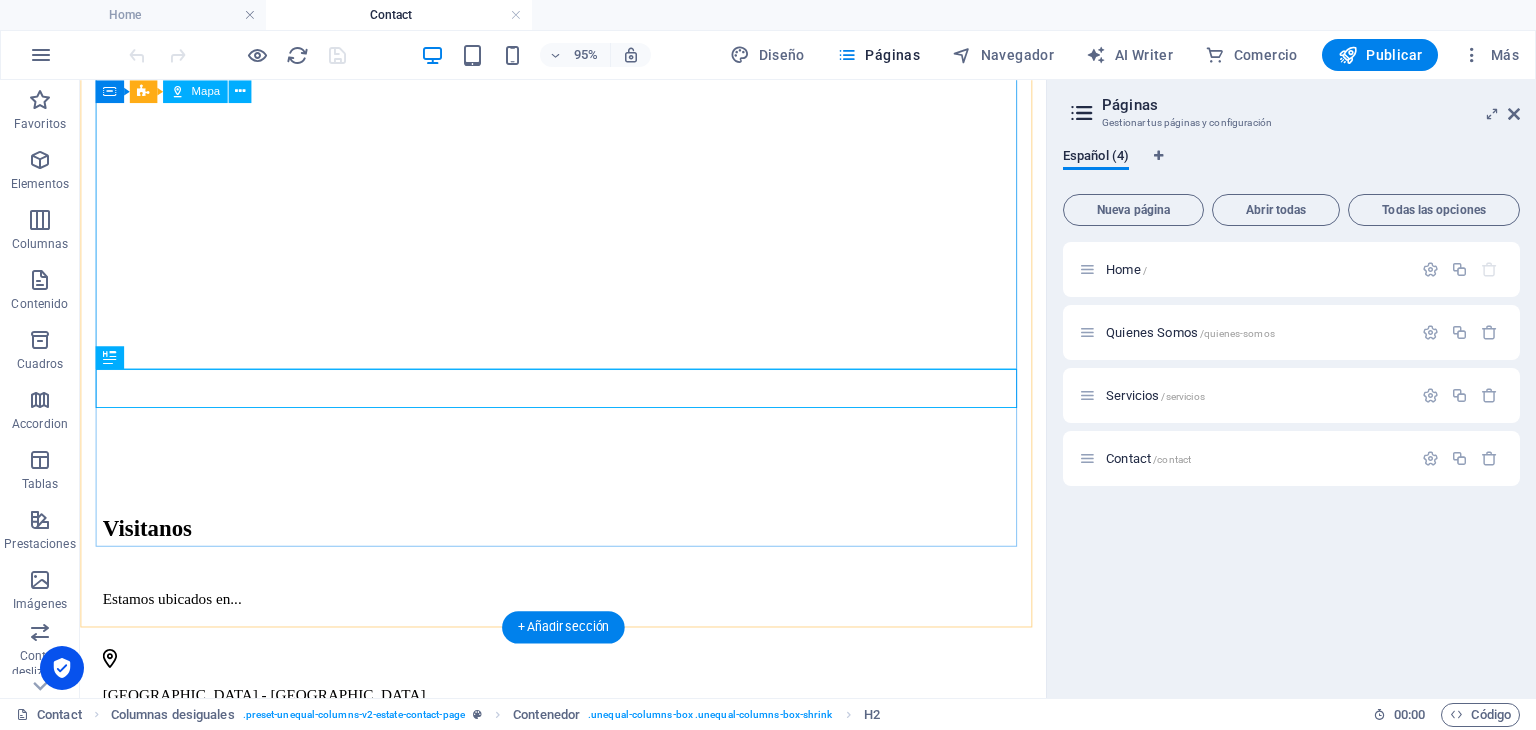 click at bounding box center (588, 339) 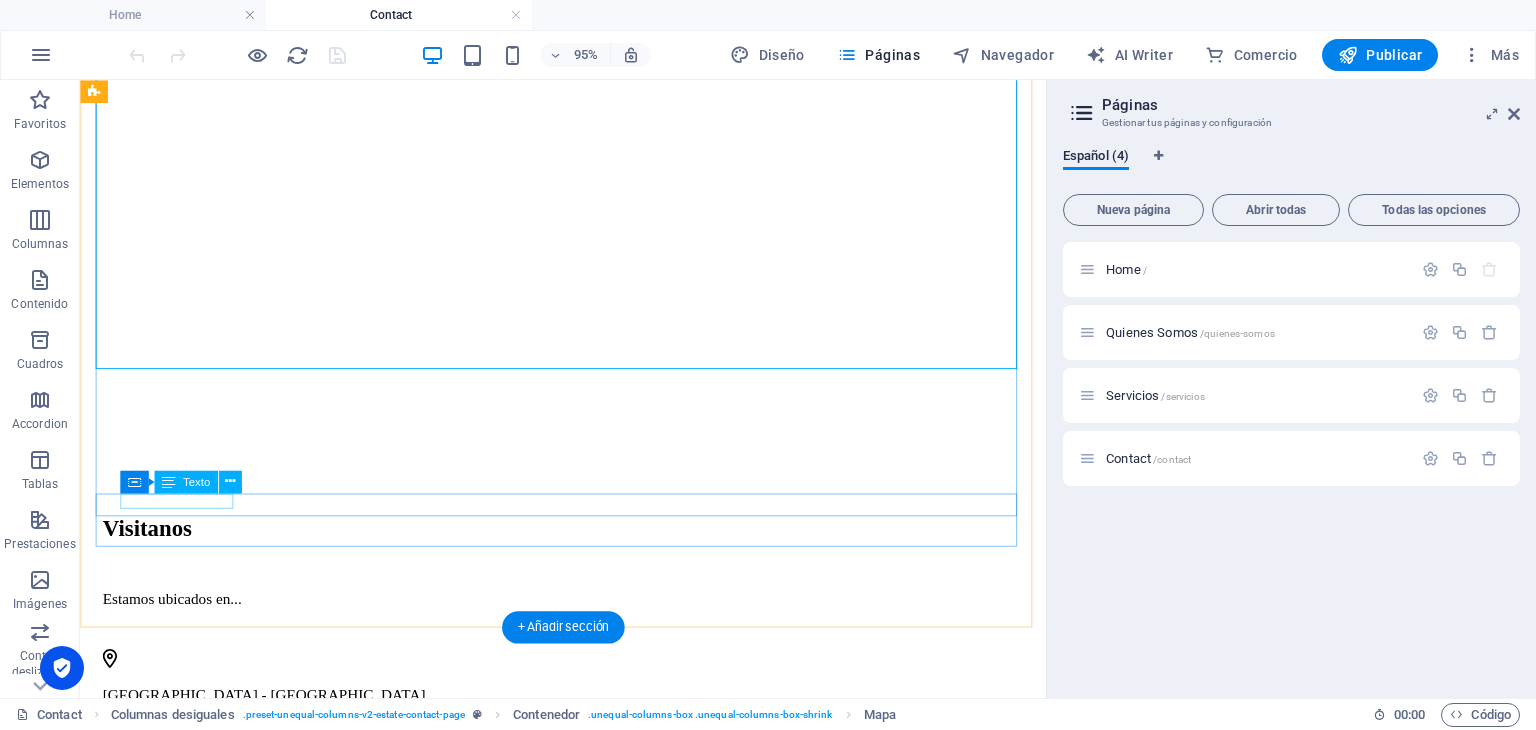 click on "atención@gmail.com" at bounding box center (588, 814) 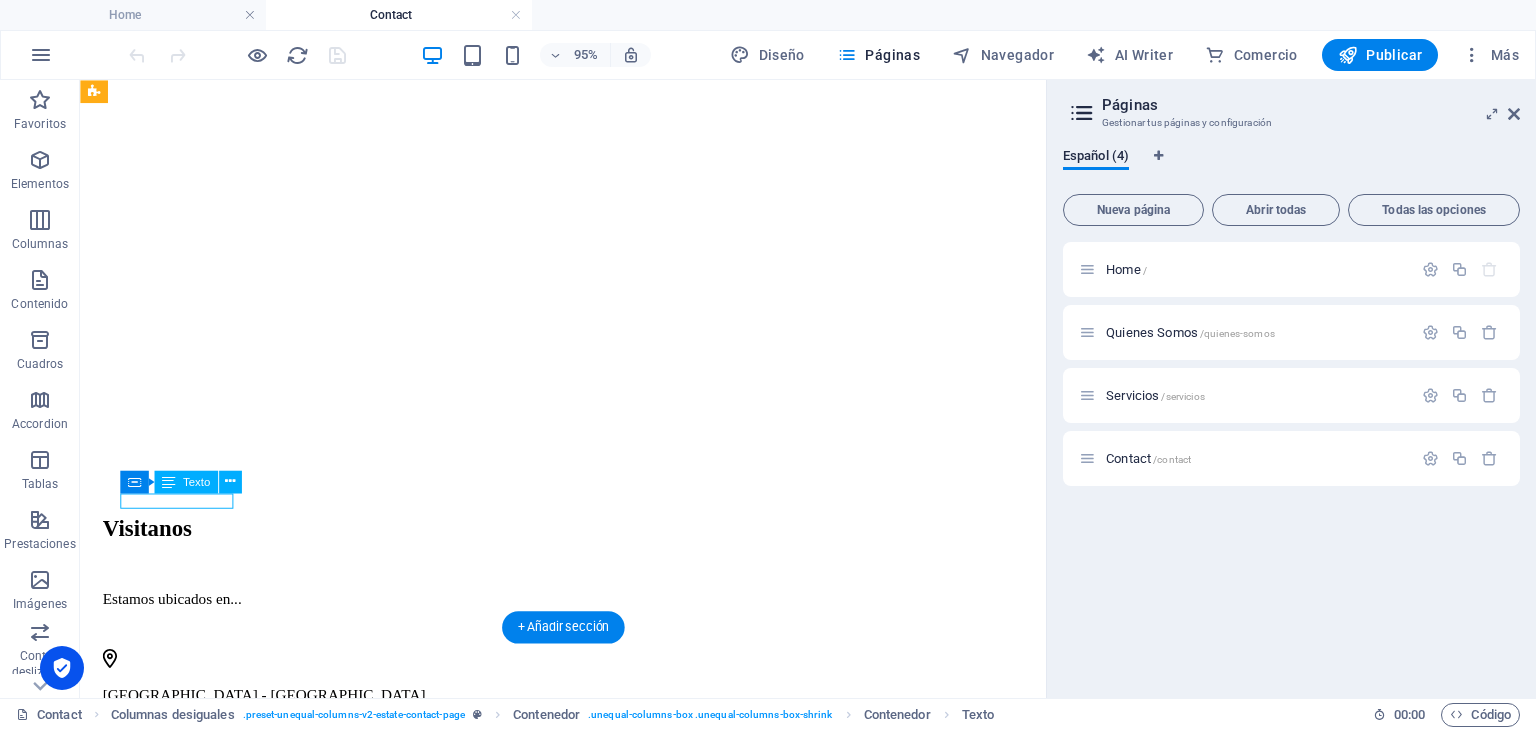 click on "atención@gmail.com" at bounding box center [588, 814] 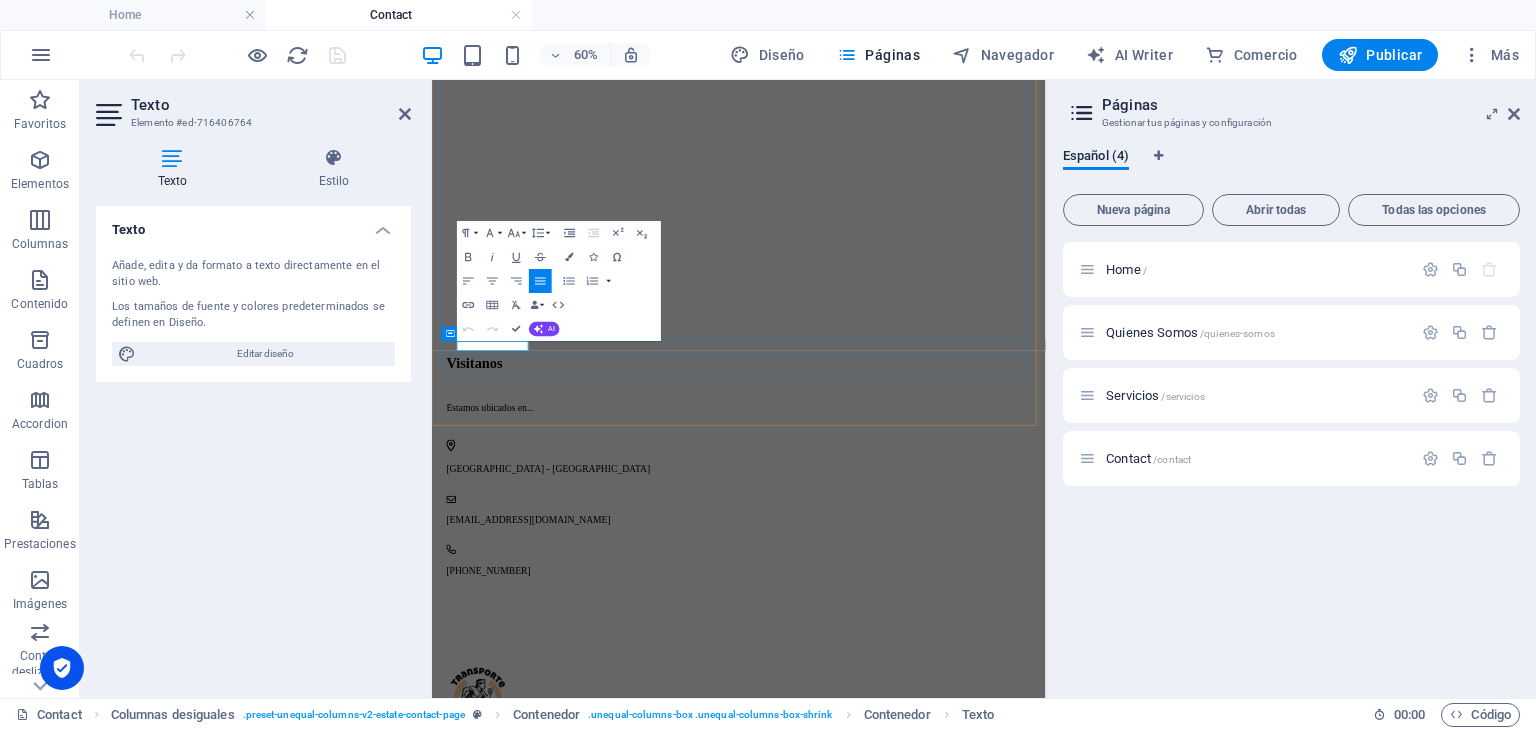 click on "atención@gmail.com" at bounding box center [943, 814] 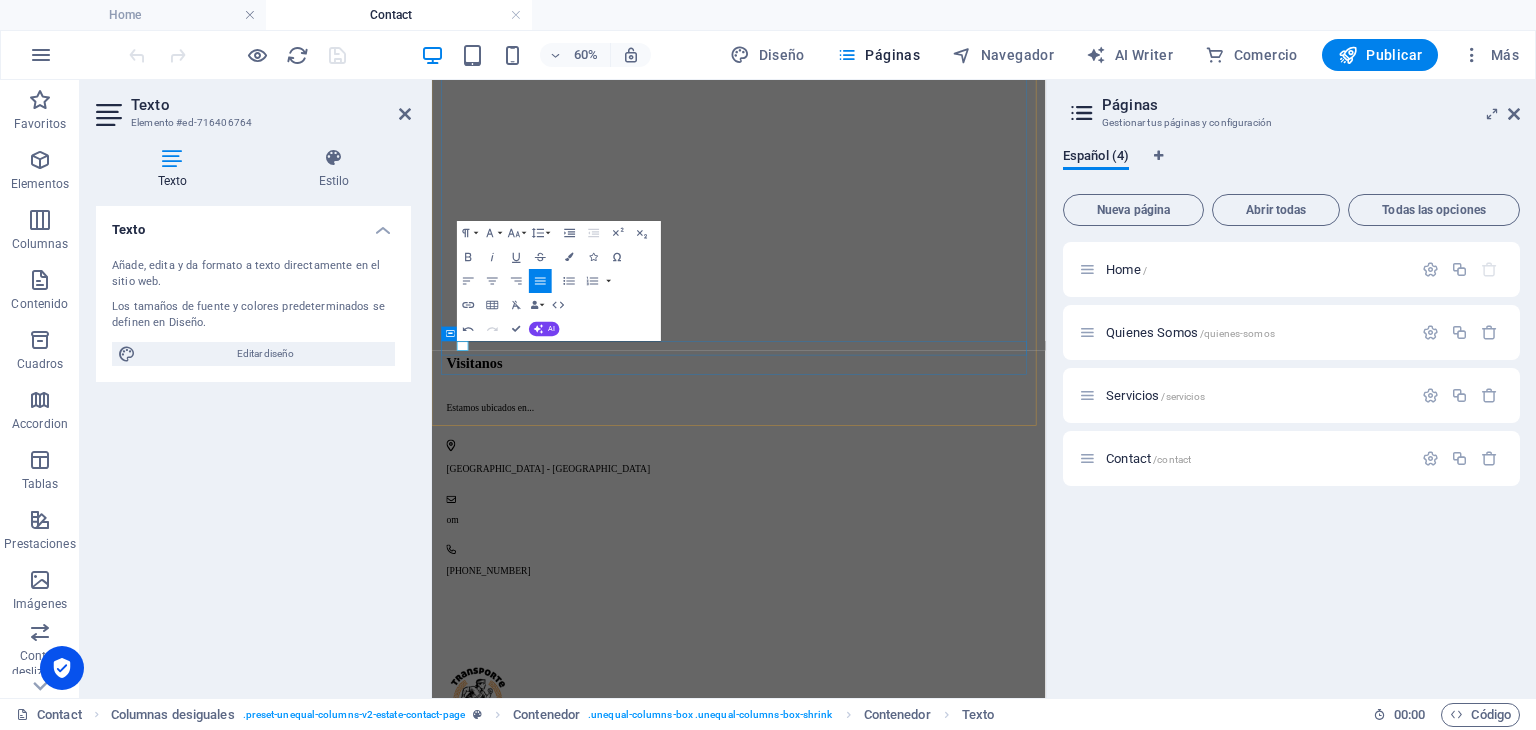 type 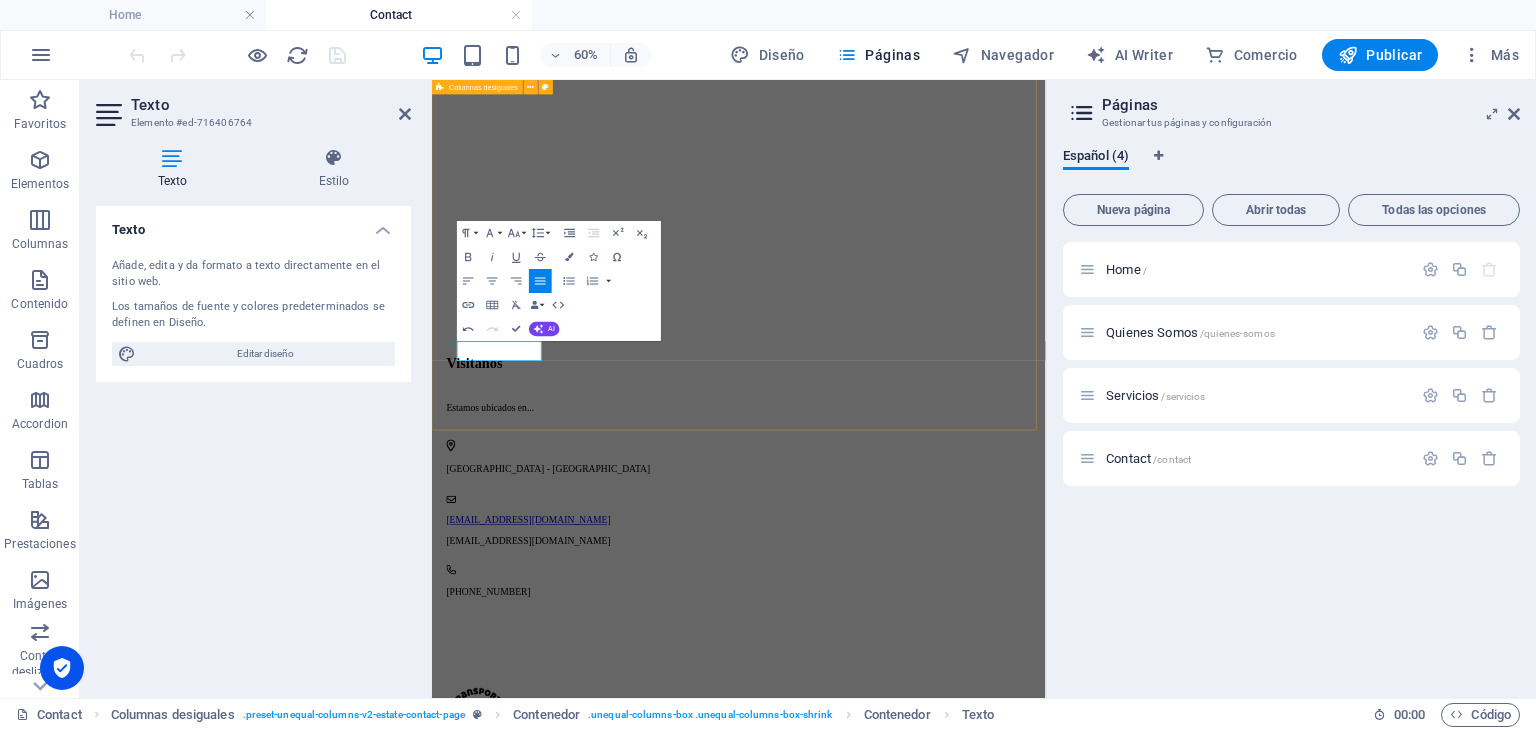 click on "Visitanos Estamos ubicados en...  Lima - Perú sales@chasquisperu.com info@chasquisperu.com +51 993 229027" at bounding box center [943, 558] 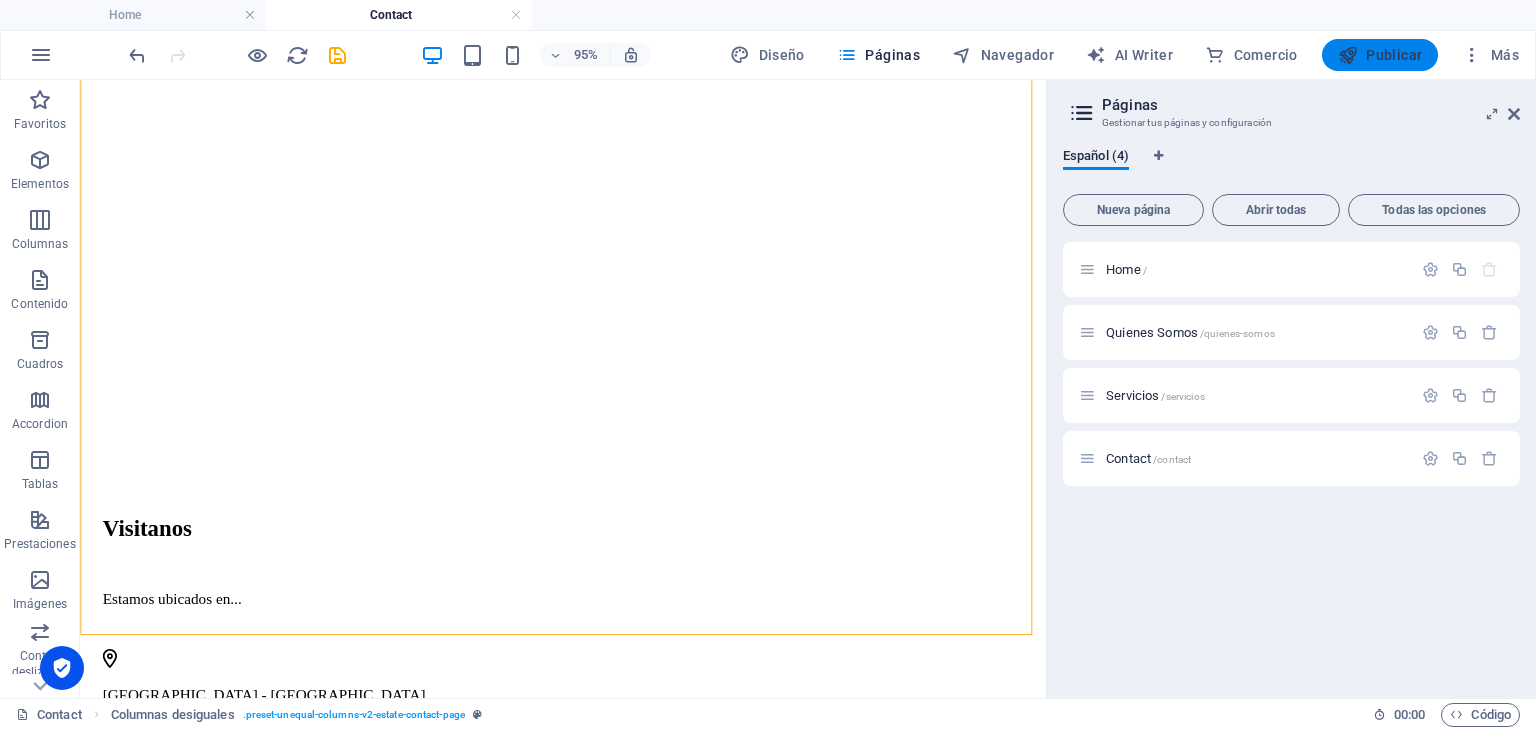 click on "Publicar" at bounding box center [1380, 55] 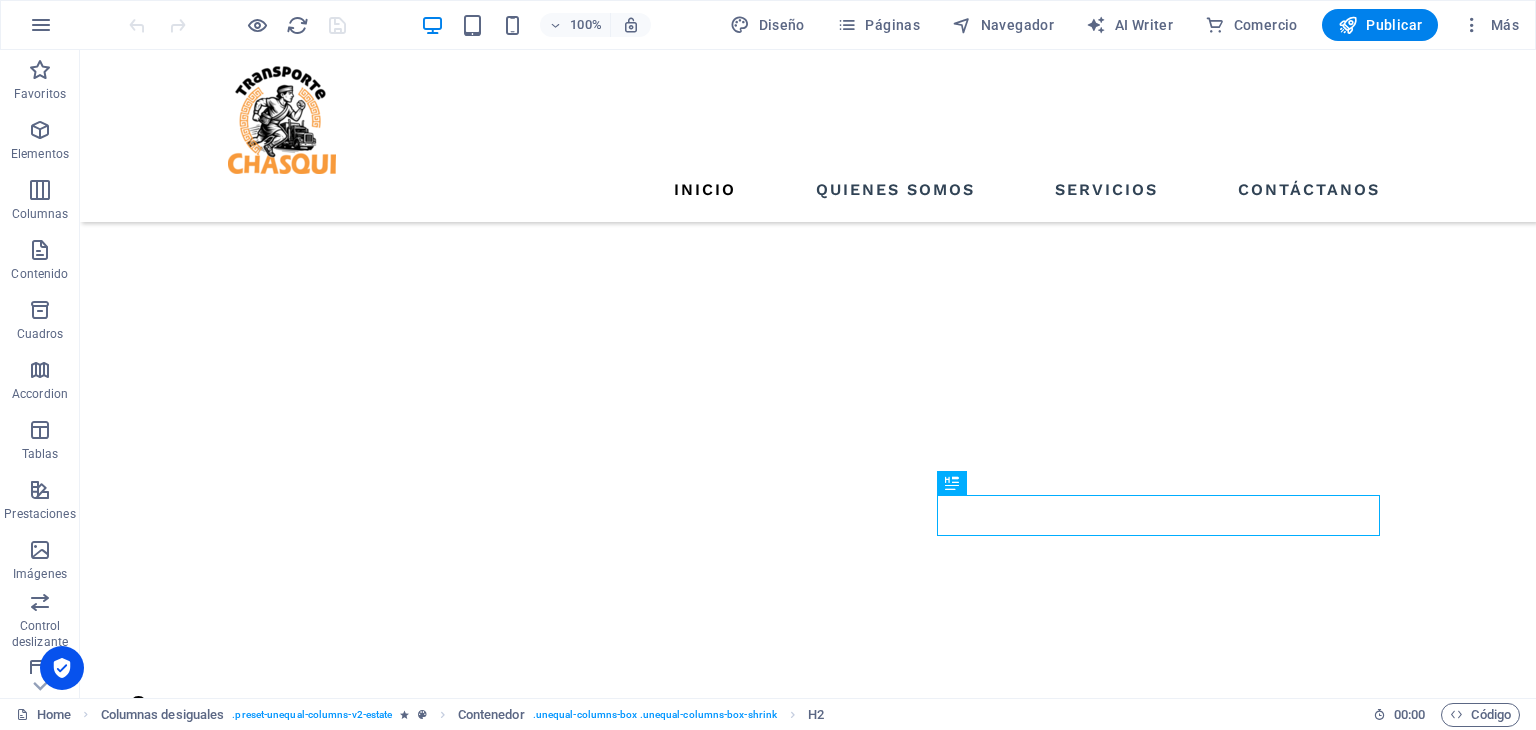 scroll, scrollTop: 907, scrollLeft: 0, axis: vertical 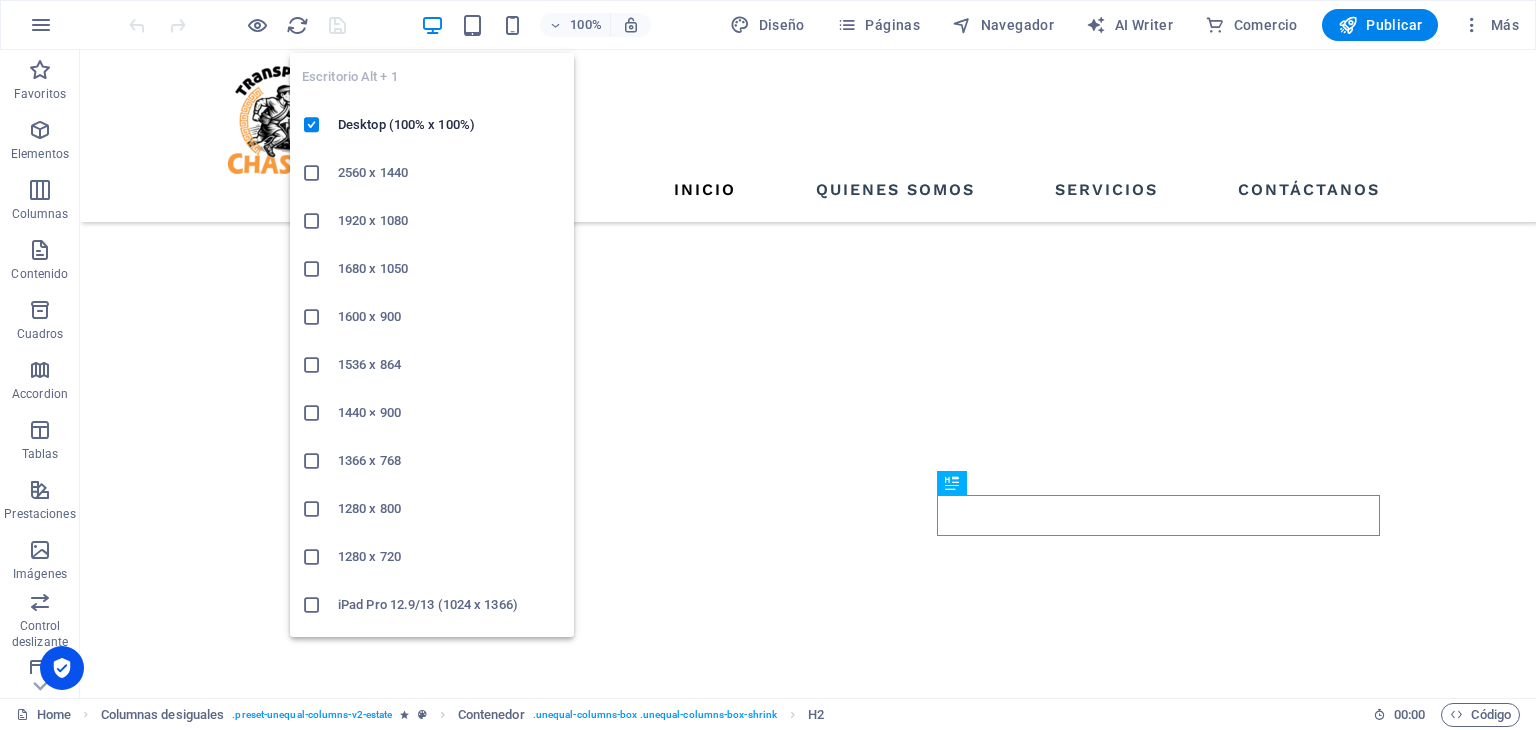 click at bounding box center [432, 25] 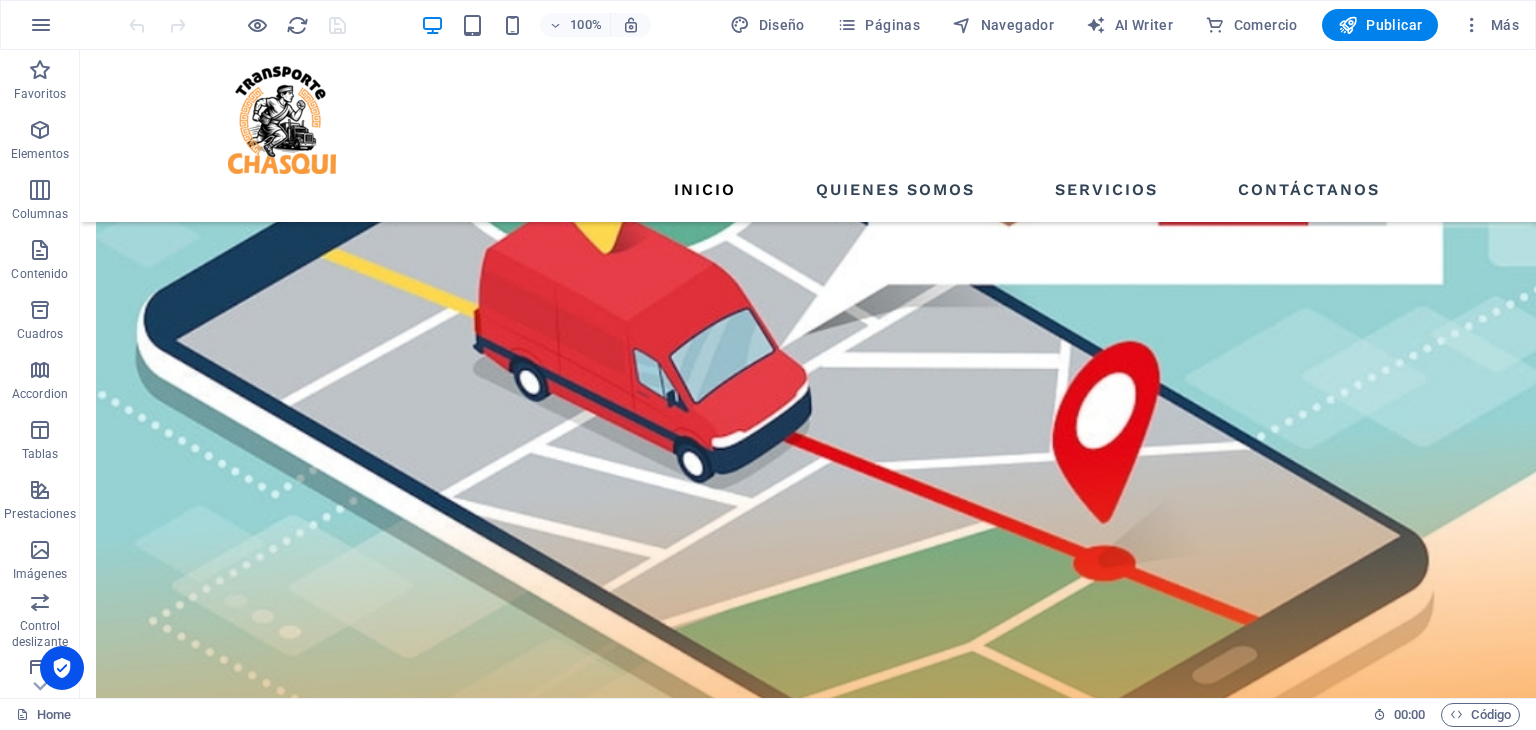scroll, scrollTop: 3992, scrollLeft: 0, axis: vertical 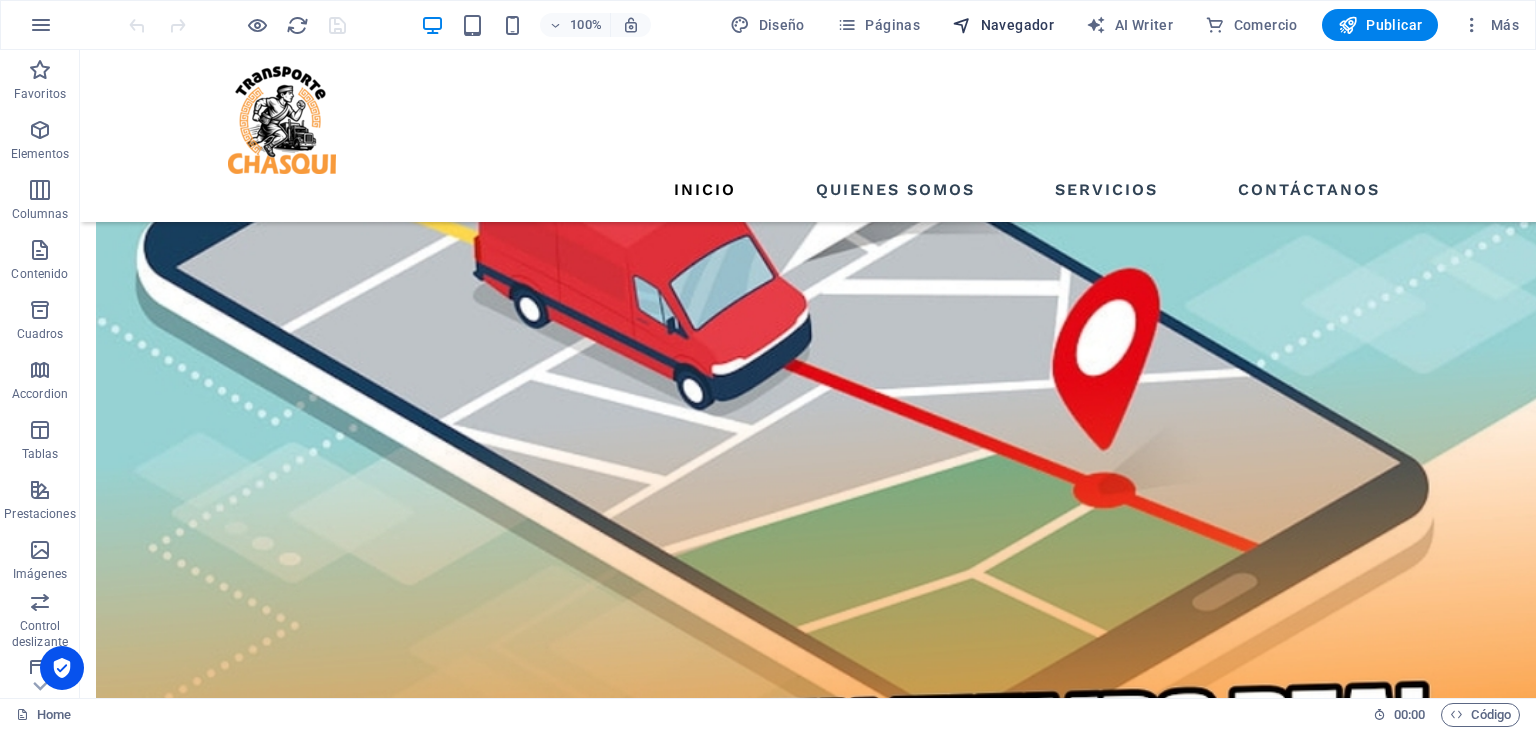 click on "Navegador" at bounding box center (1003, 25) 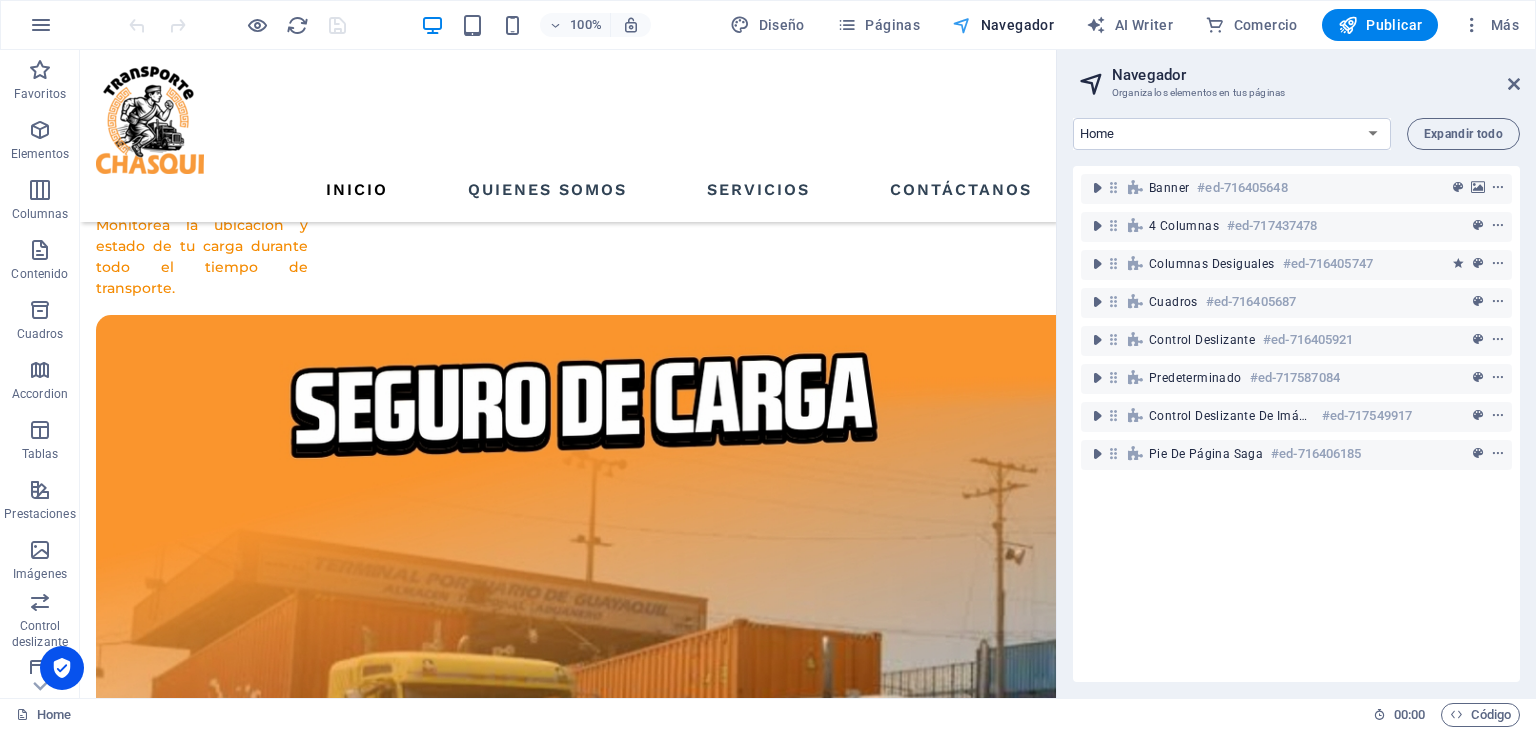 scroll, scrollTop: 3768, scrollLeft: 0, axis: vertical 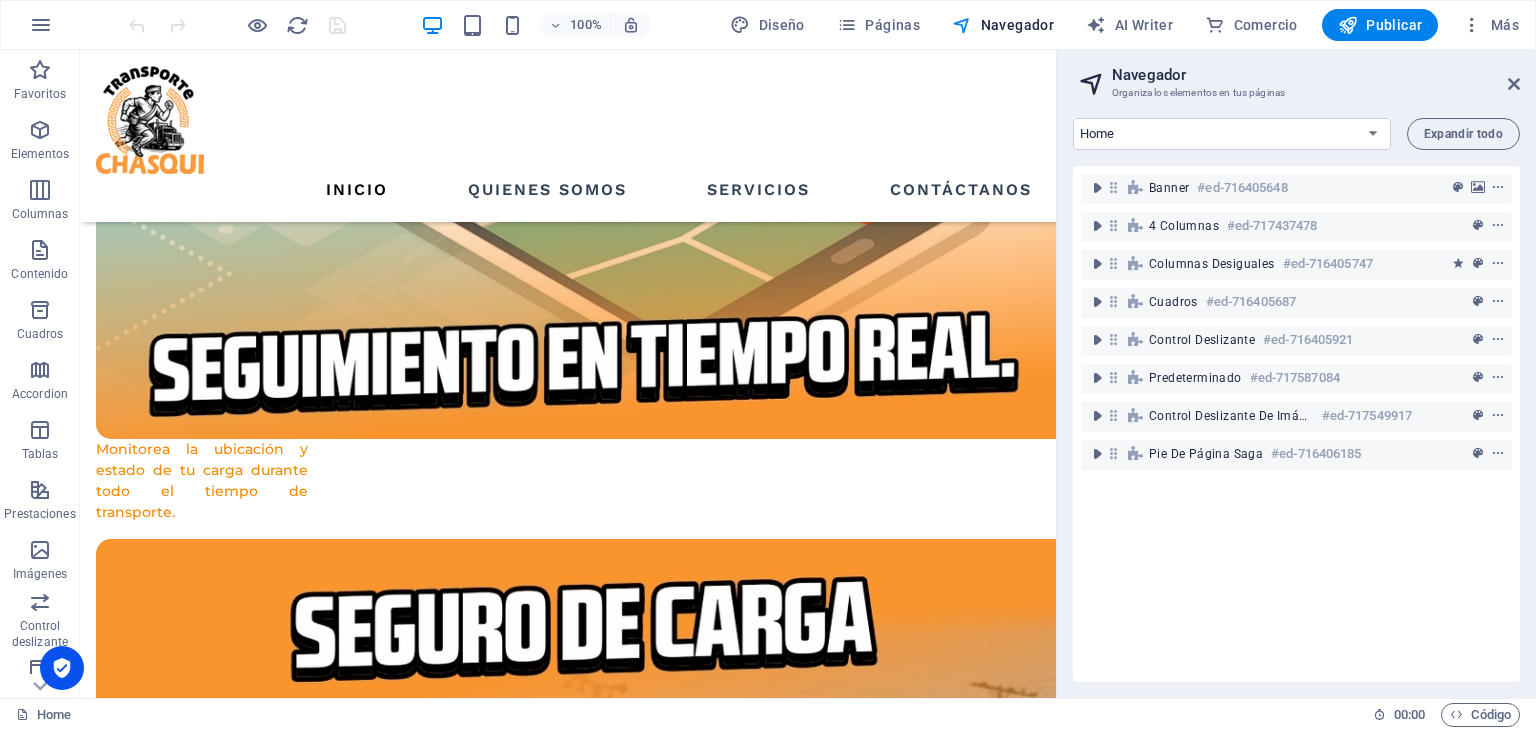 click on "Navegador Organiza los elementos en tus páginas Home  Quienes Somos  Servicios  Contact  Expandir todo Banner #ed-716405648 4 columnas #ed-717437478 Columnas desiguales #ed-716405747 Cuadros #ed-716405687 Control deslizante #ed-716405921 Predeterminado #ed-717587084 Control deslizante de imágenes #ed-717549917 Pie de página Saga #ed-716406185" at bounding box center (1296, 374) 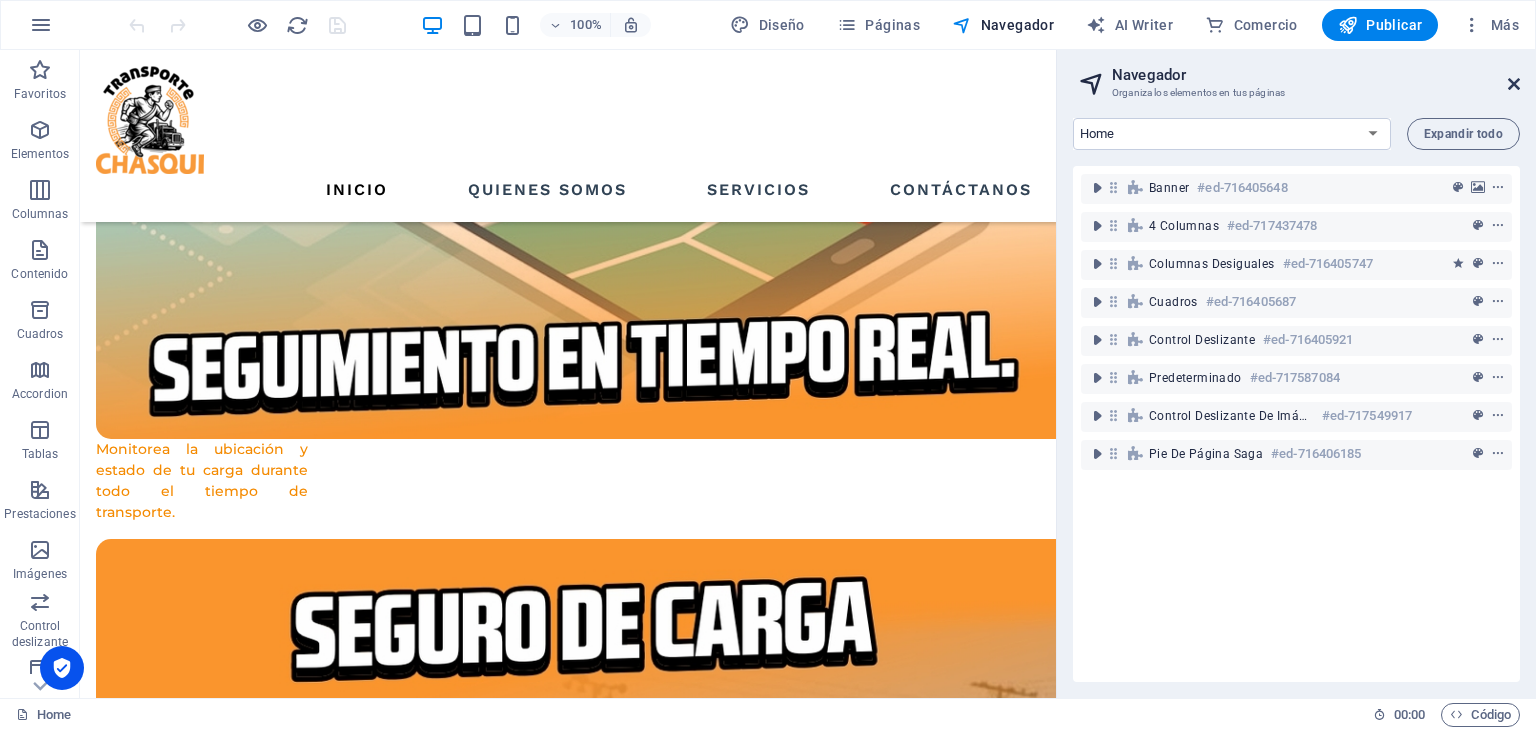 click at bounding box center [1514, 84] 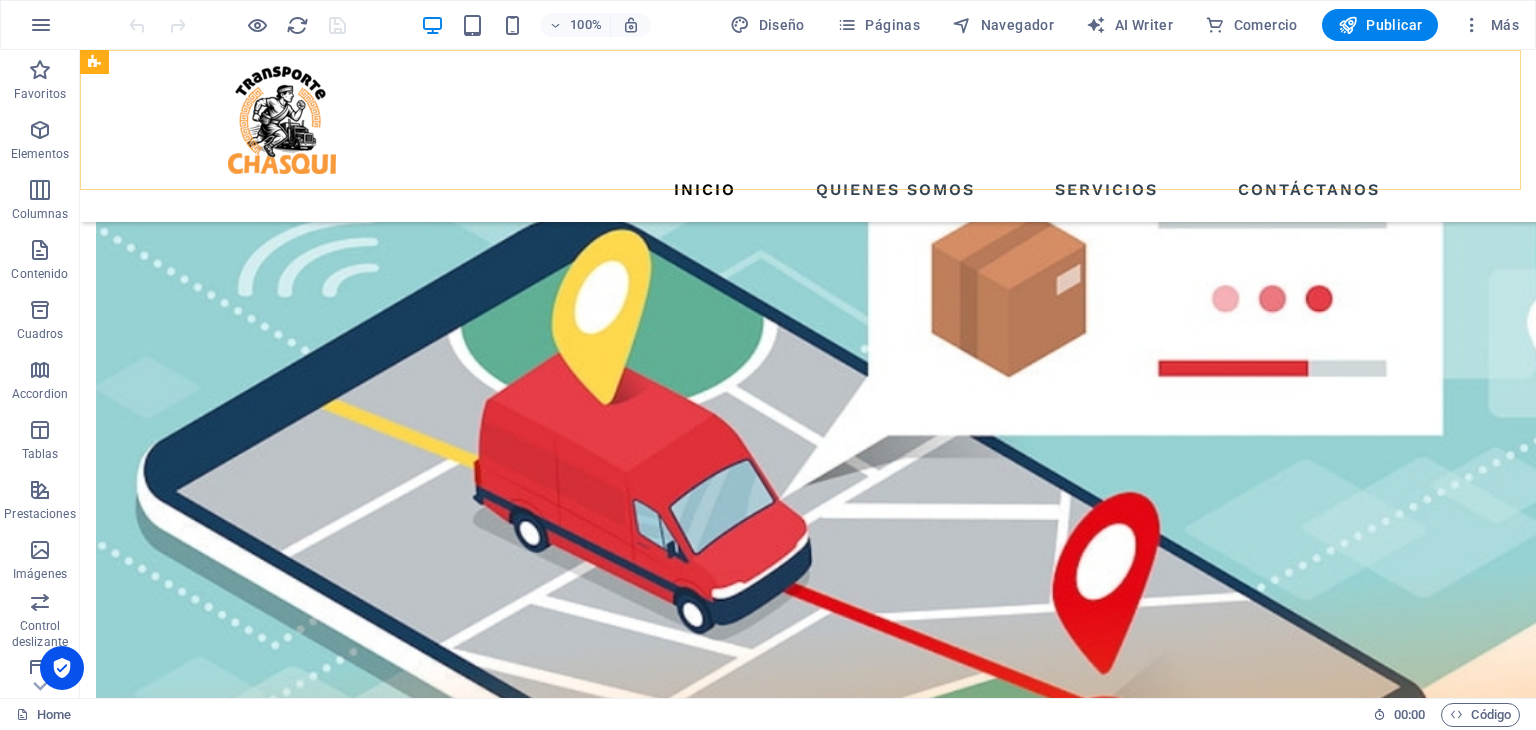 scroll, scrollTop: 3992, scrollLeft: 0, axis: vertical 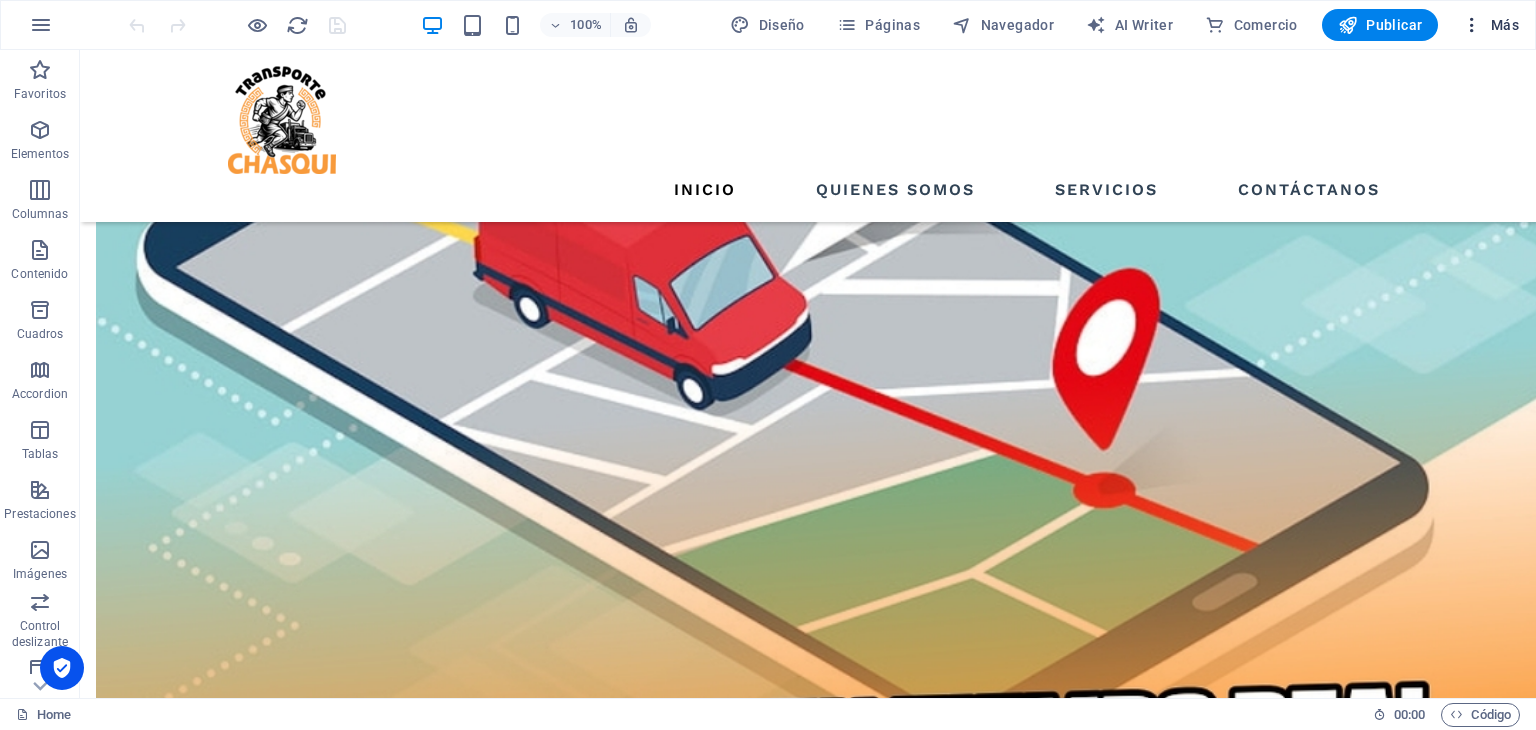click at bounding box center [1472, 25] 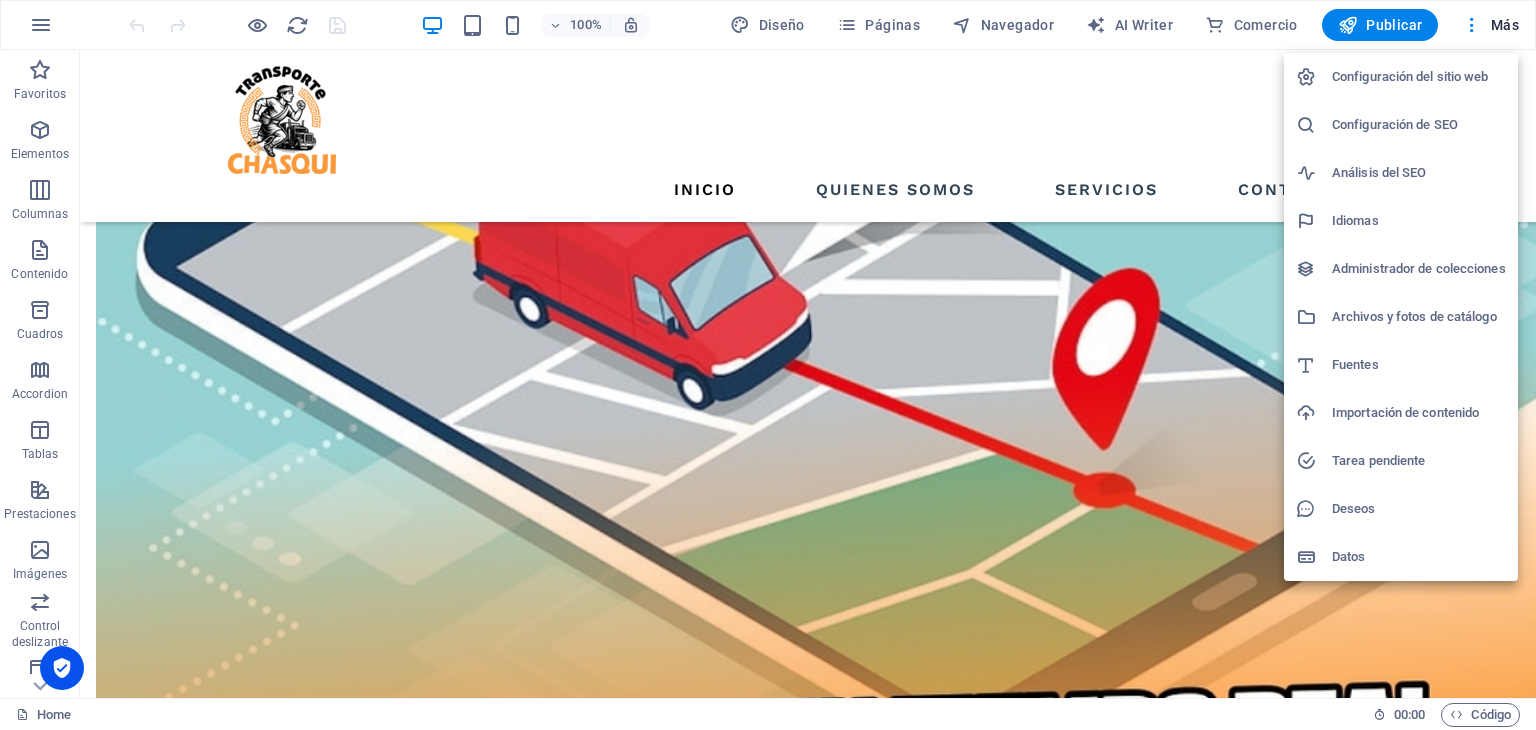 click at bounding box center [768, 365] 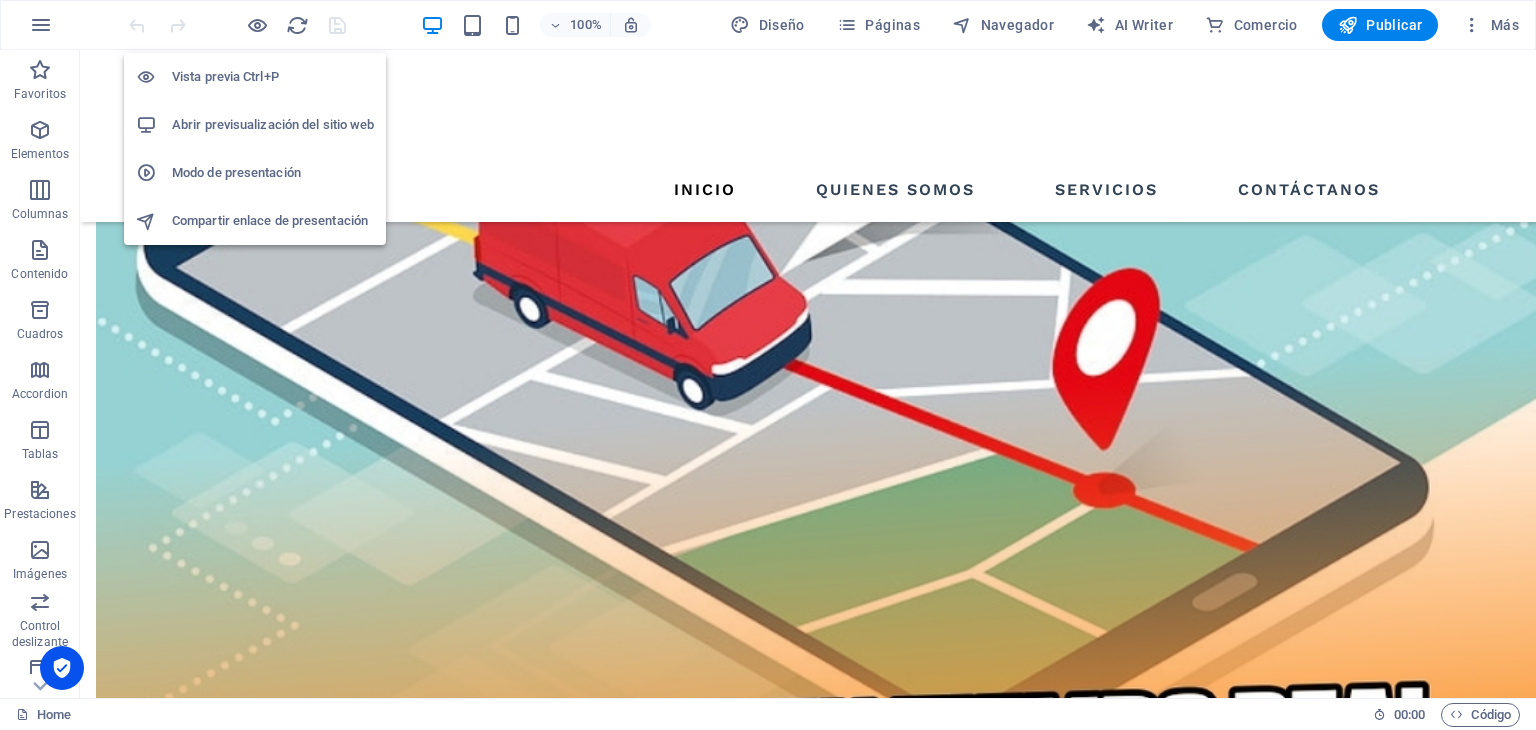 click at bounding box center (257, 25) 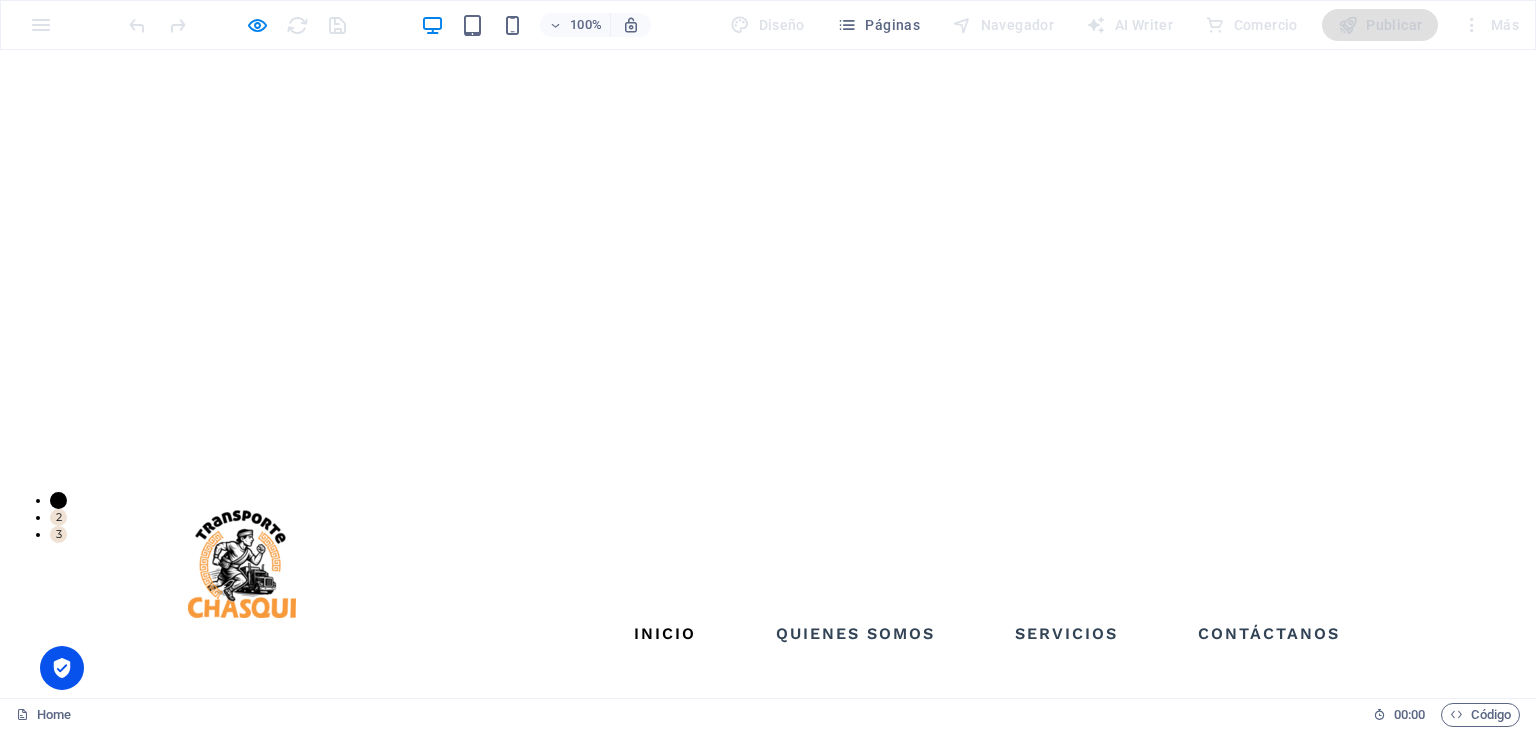 scroll, scrollTop: 0, scrollLeft: 0, axis: both 